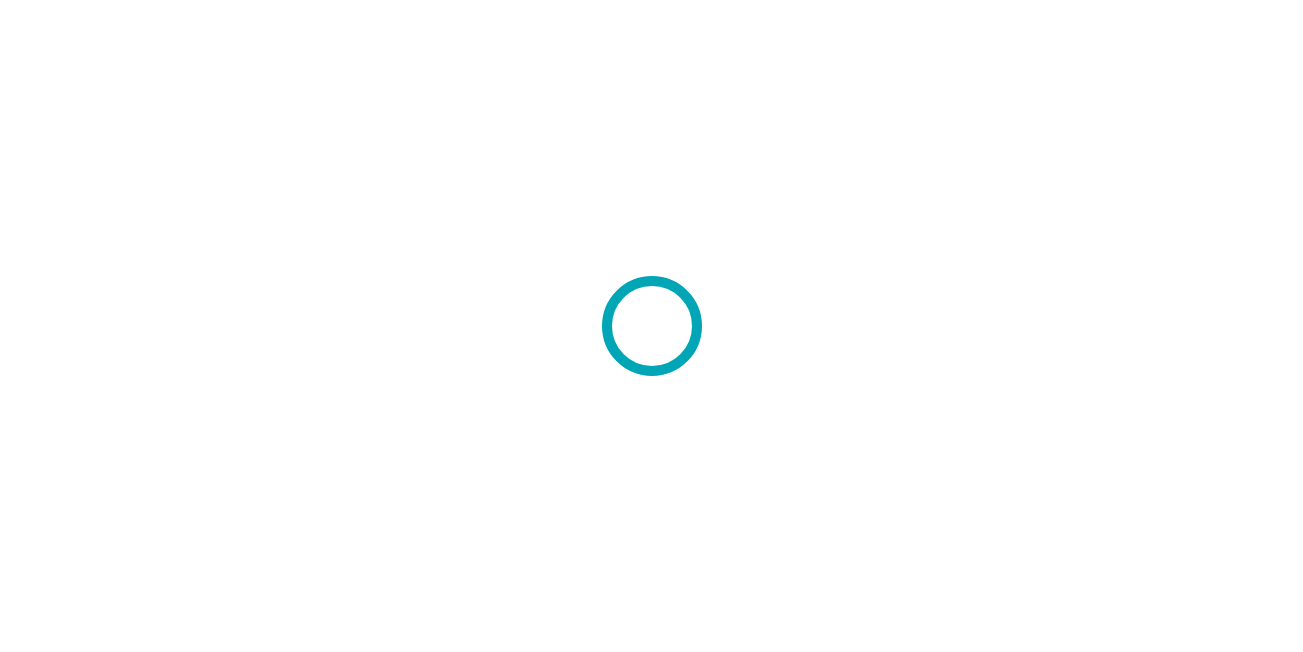 scroll, scrollTop: 0, scrollLeft: 0, axis: both 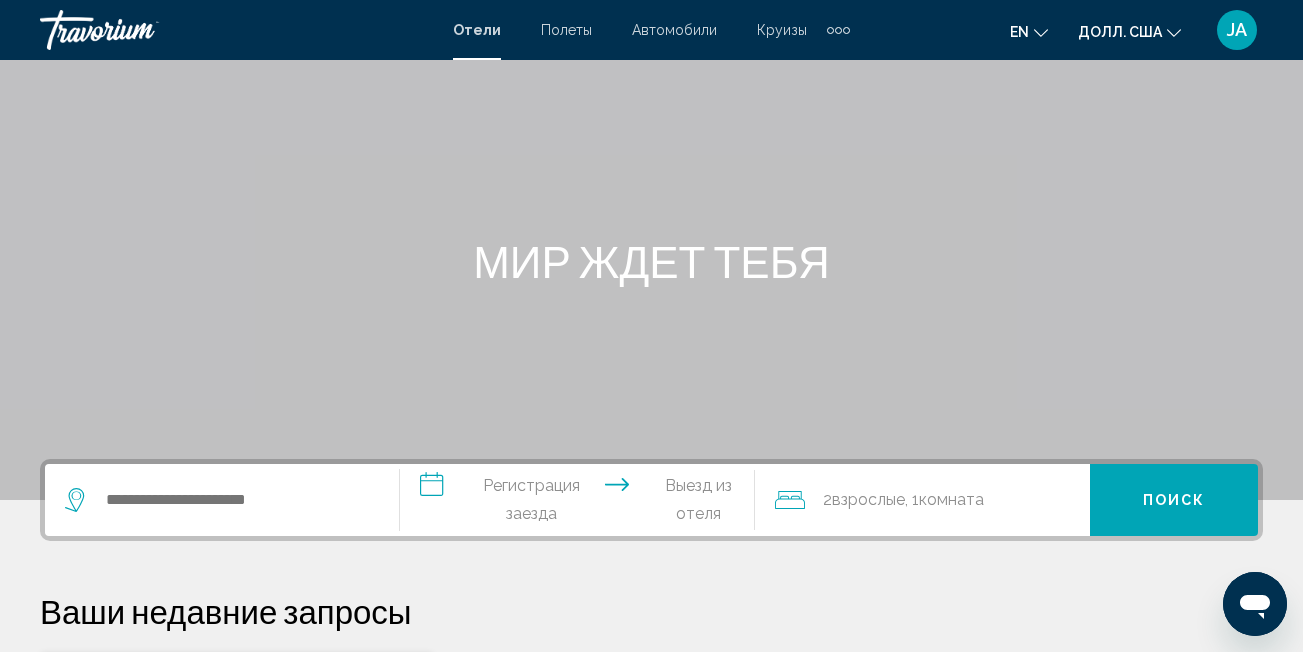click at bounding box center (222, 500) 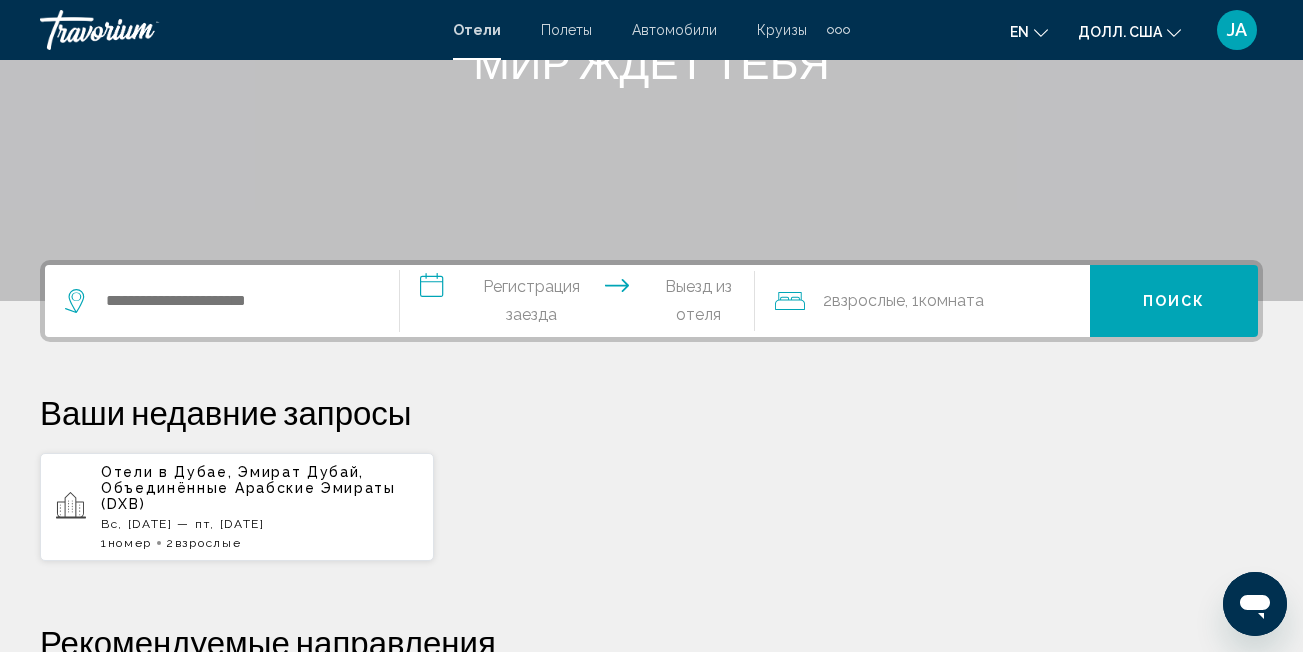 scroll, scrollTop: 494, scrollLeft: 0, axis: vertical 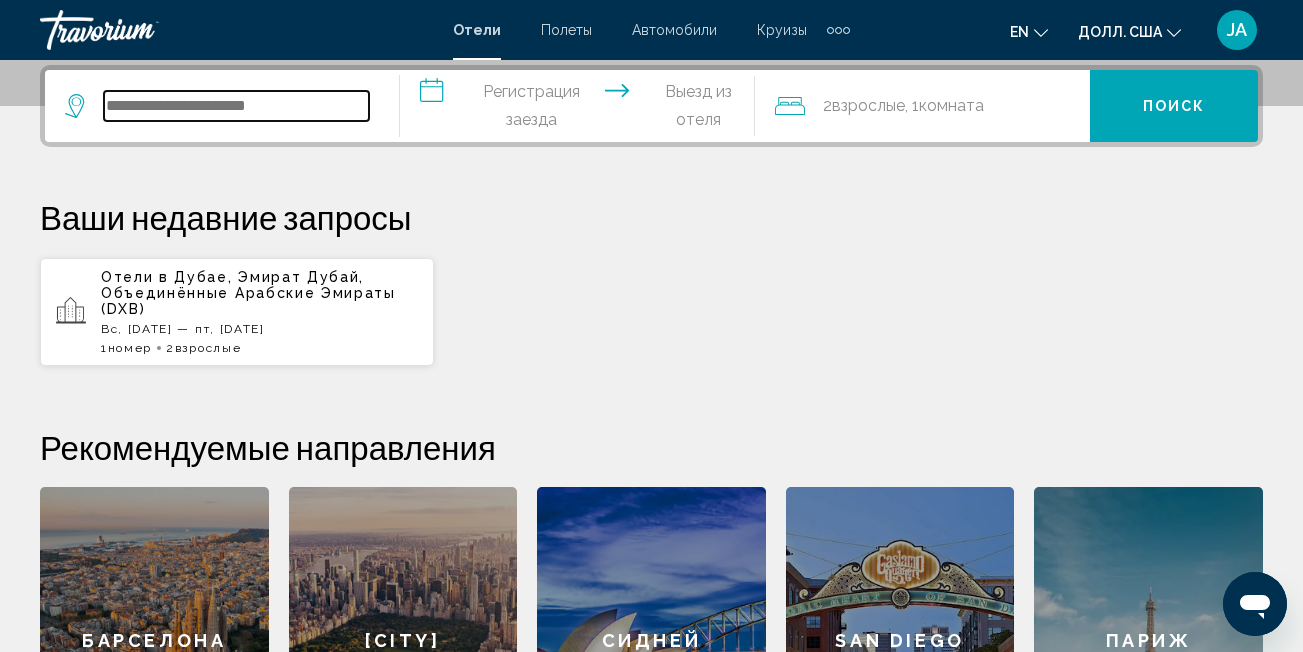 click at bounding box center (236, 106) 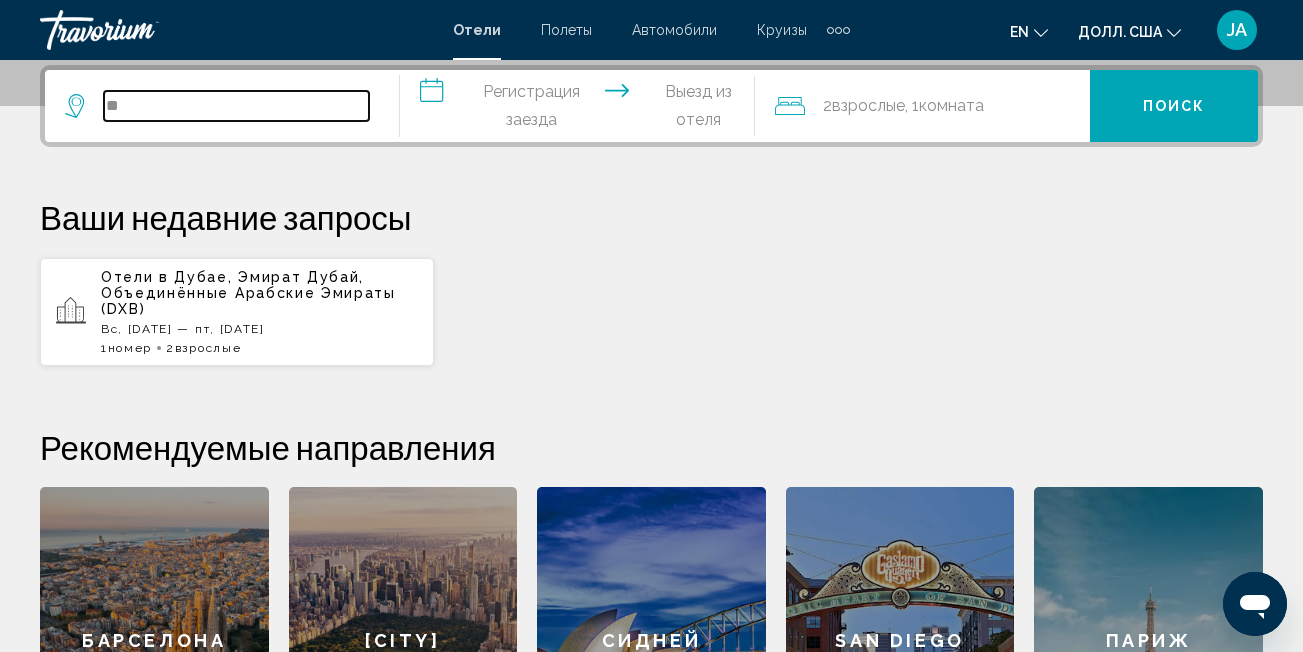 type on "*" 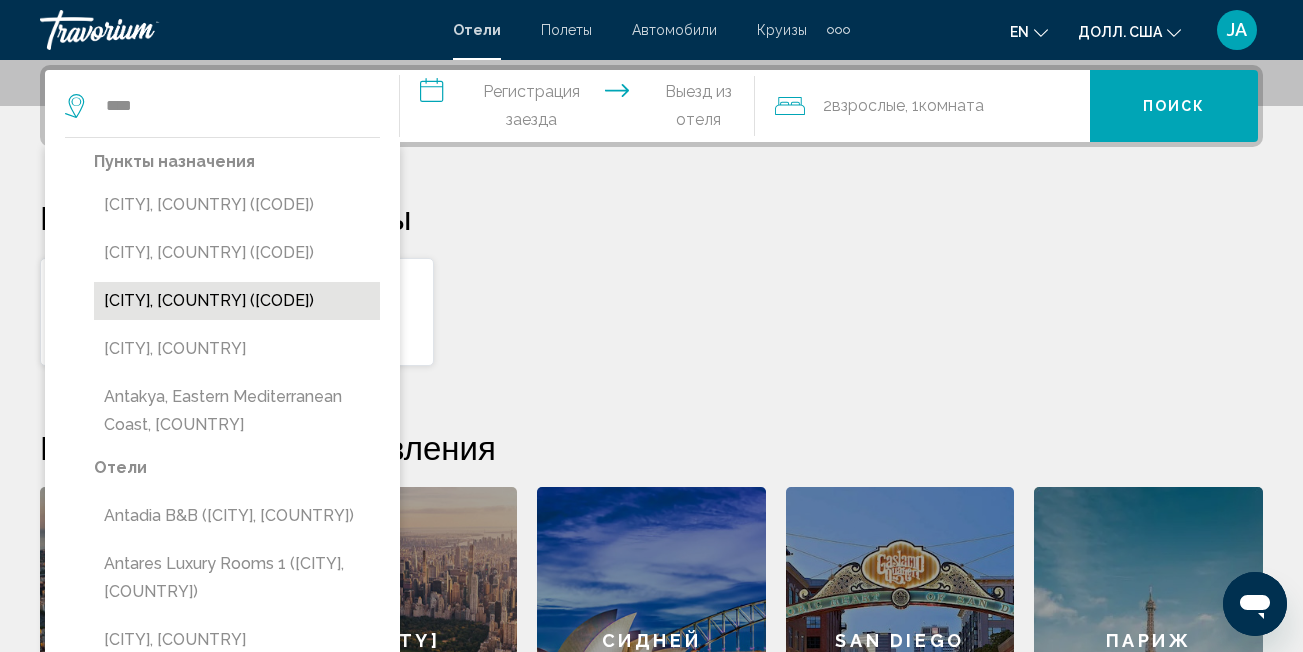 click on "[CITY], [COUNTRY] ([CODE])" at bounding box center [209, 300] 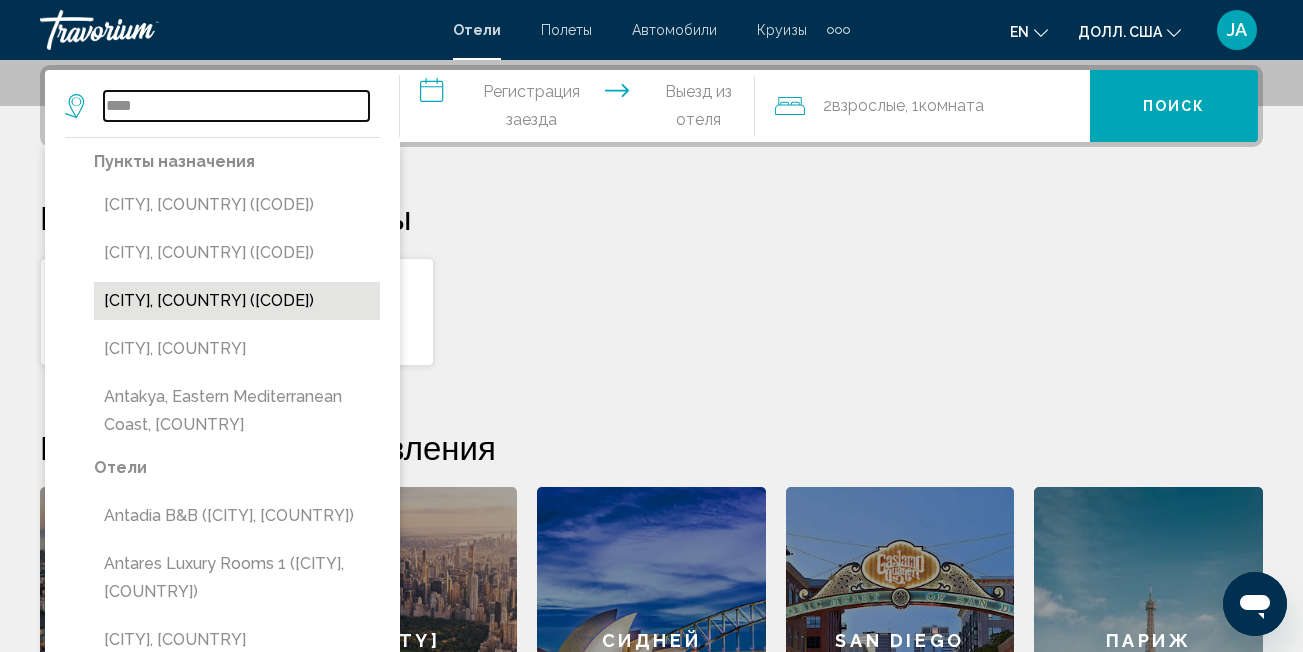 type on "**********" 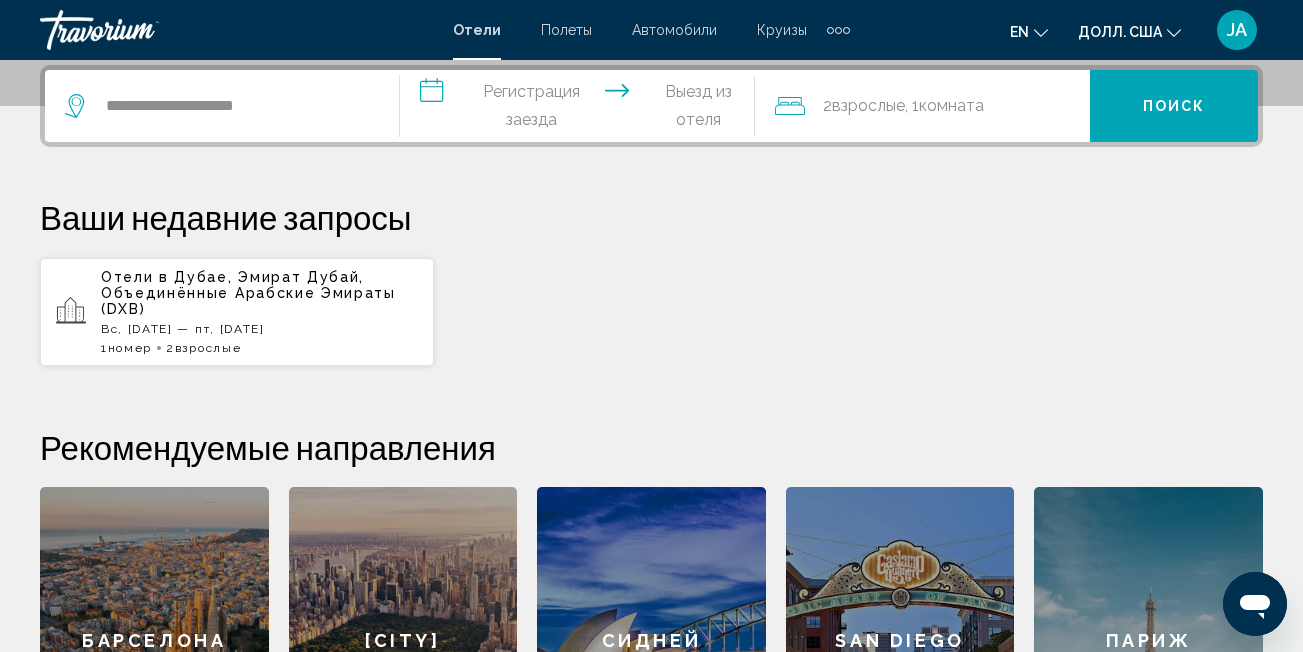 click on "**********" at bounding box center (581, 109) 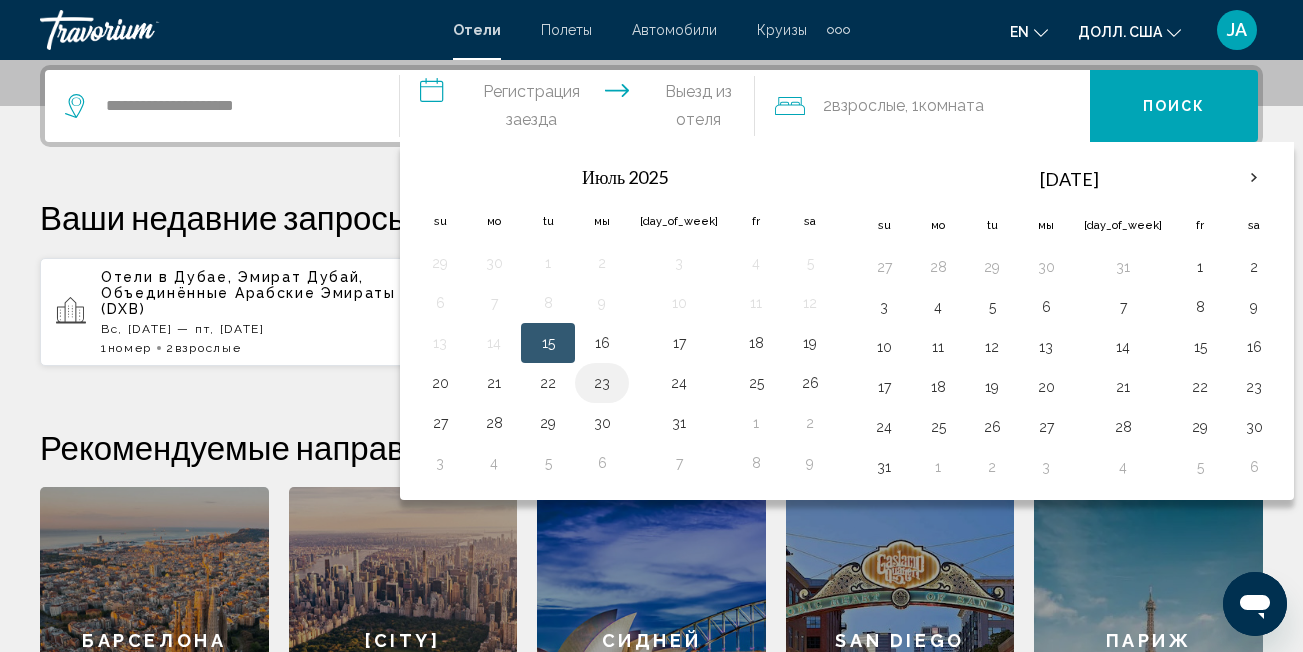 click on "23" at bounding box center (602, 383) 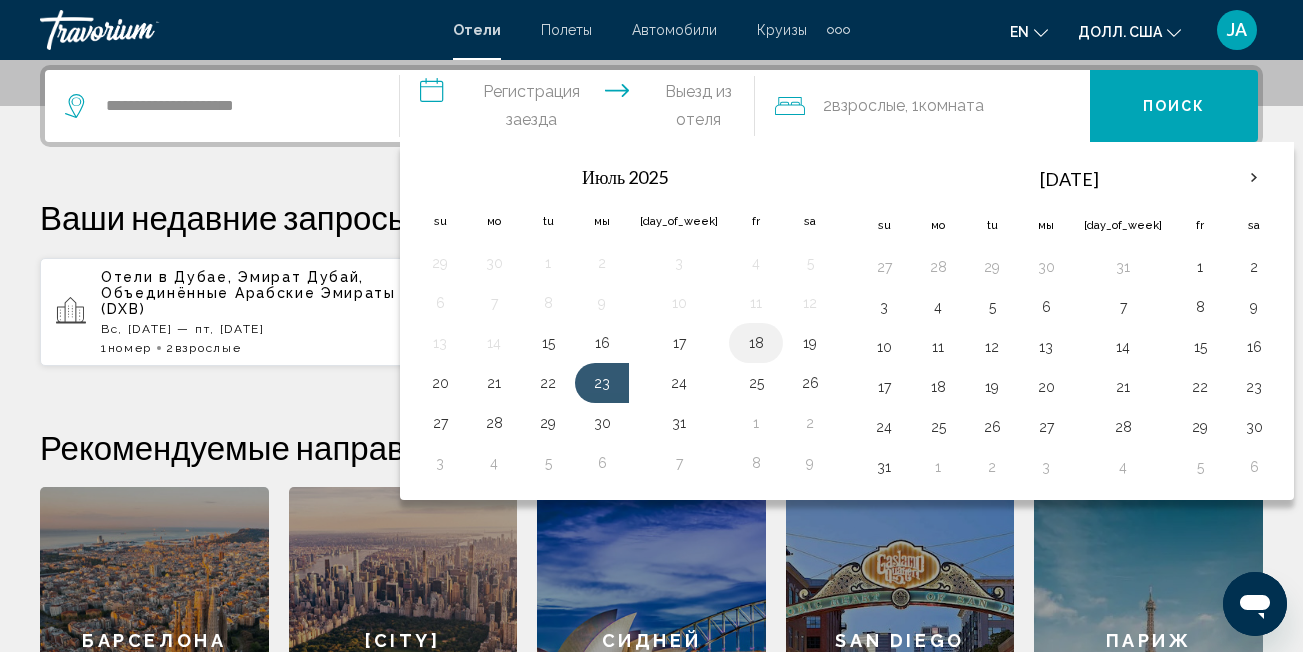 click on "18" at bounding box center (756, 343) 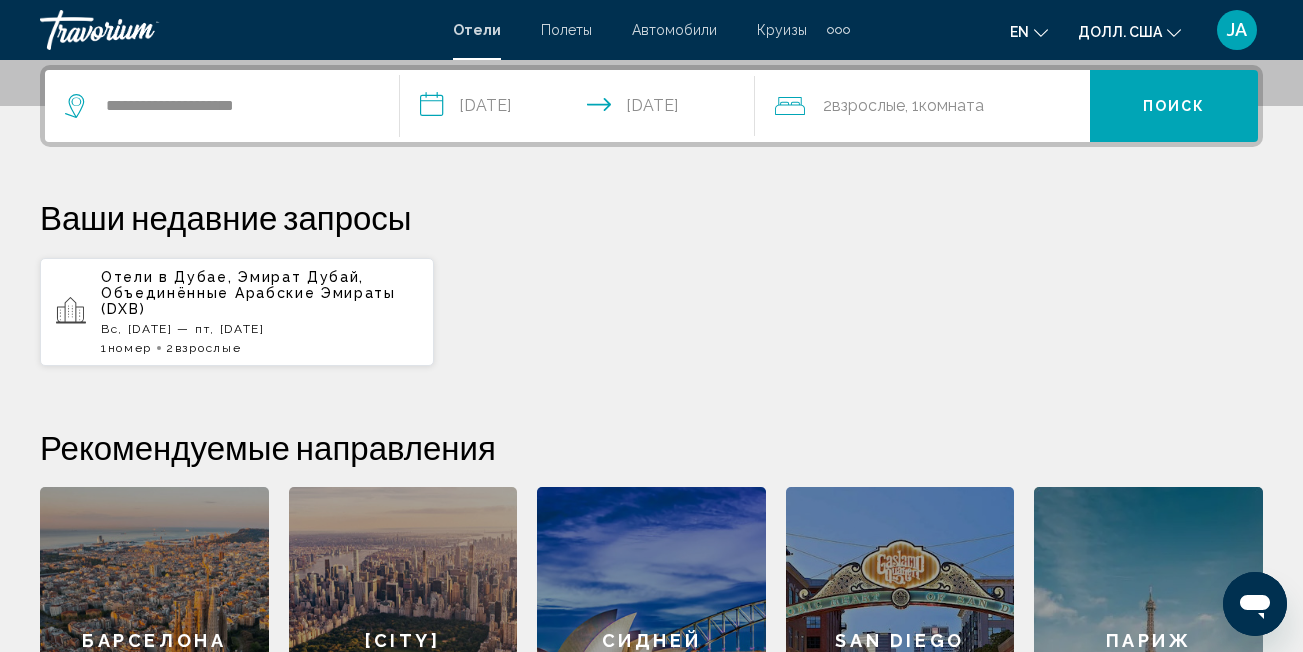 click on "**********" at bounding box center (581, 109) 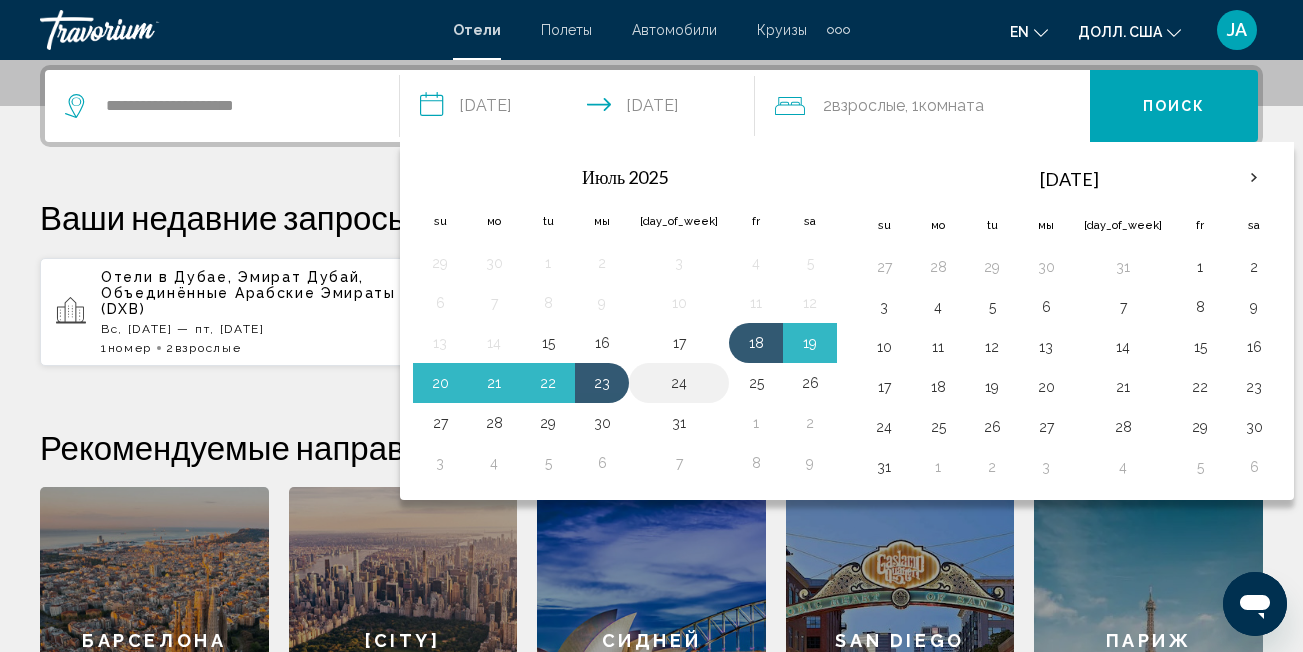 click on "24" at bounding box center [679, 383] 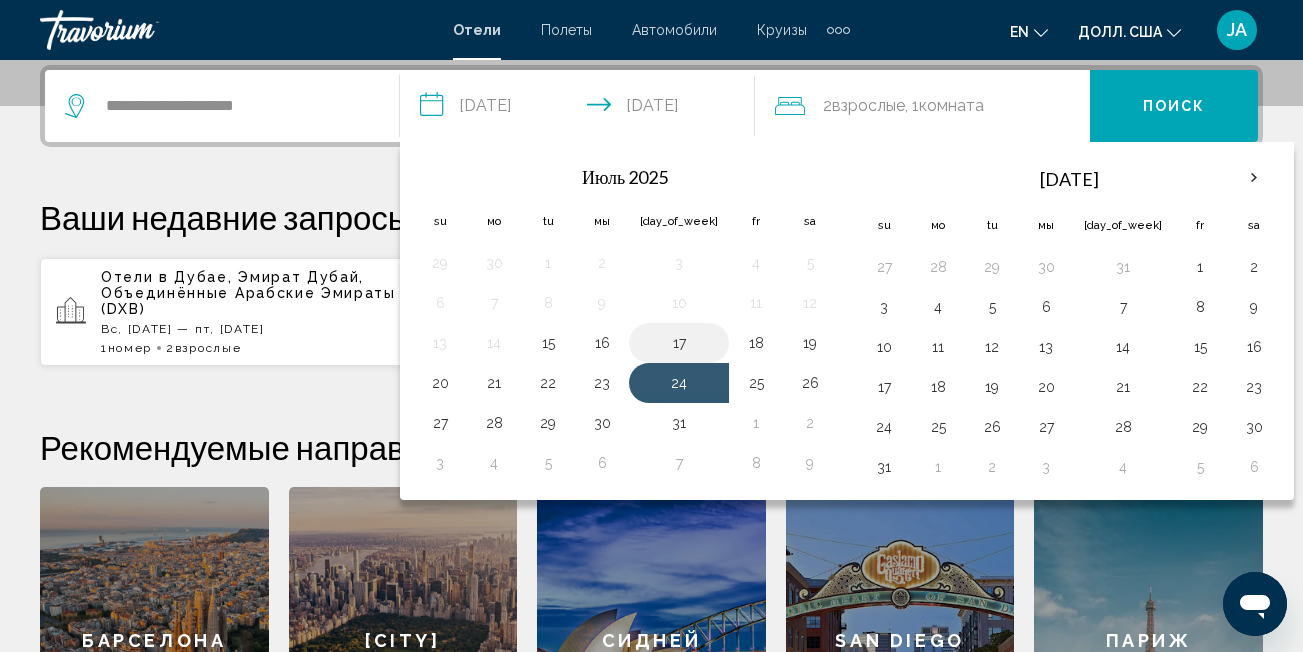 click on "17" at bounding box center (679, 343) 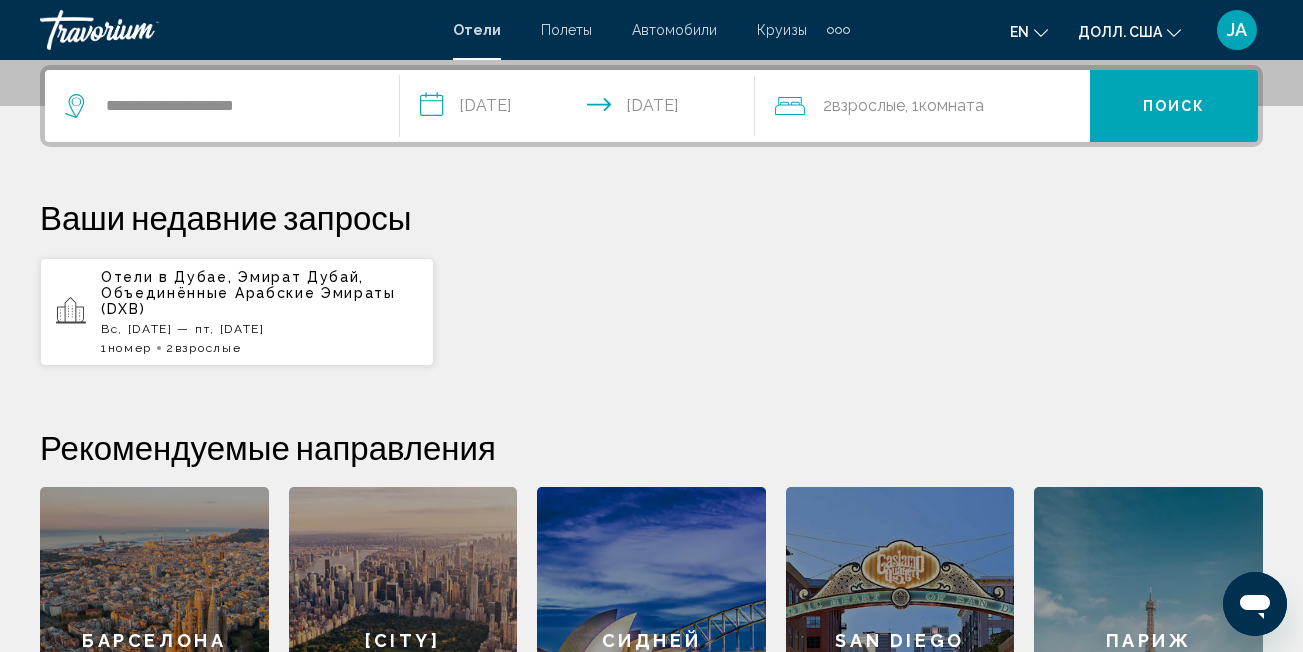 click on "**********" at bounding box center (581, 109) 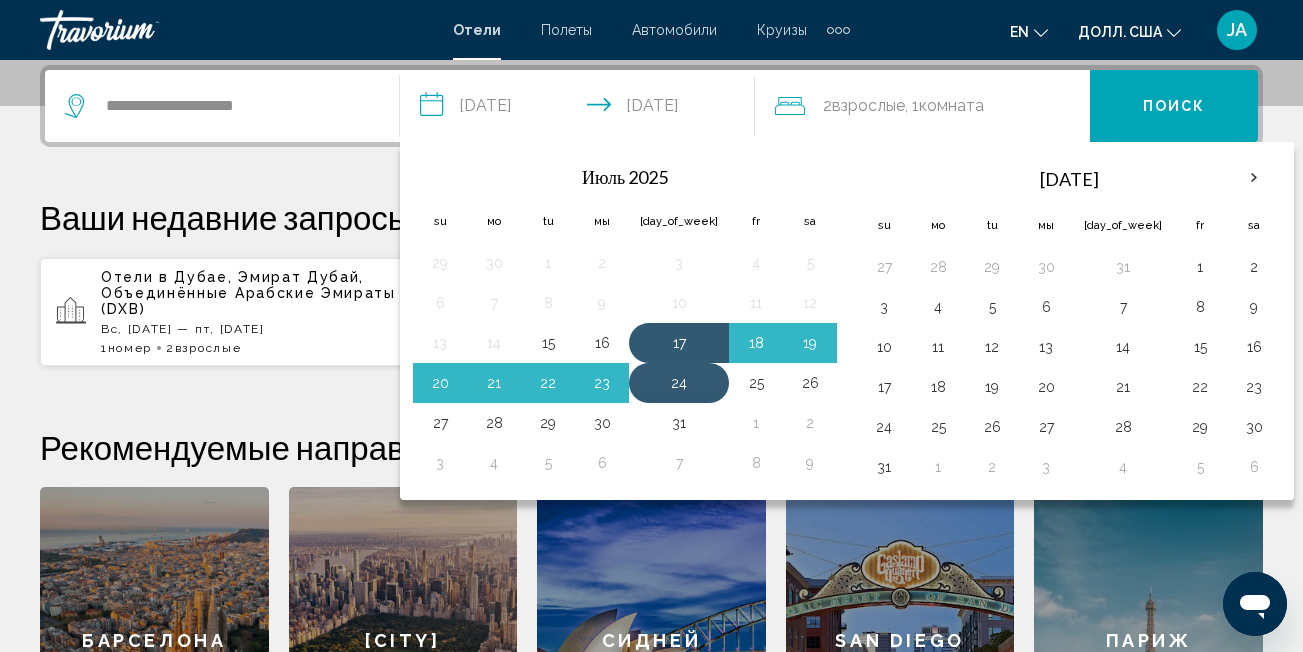 click on "24" at bounding box center (679, 383) 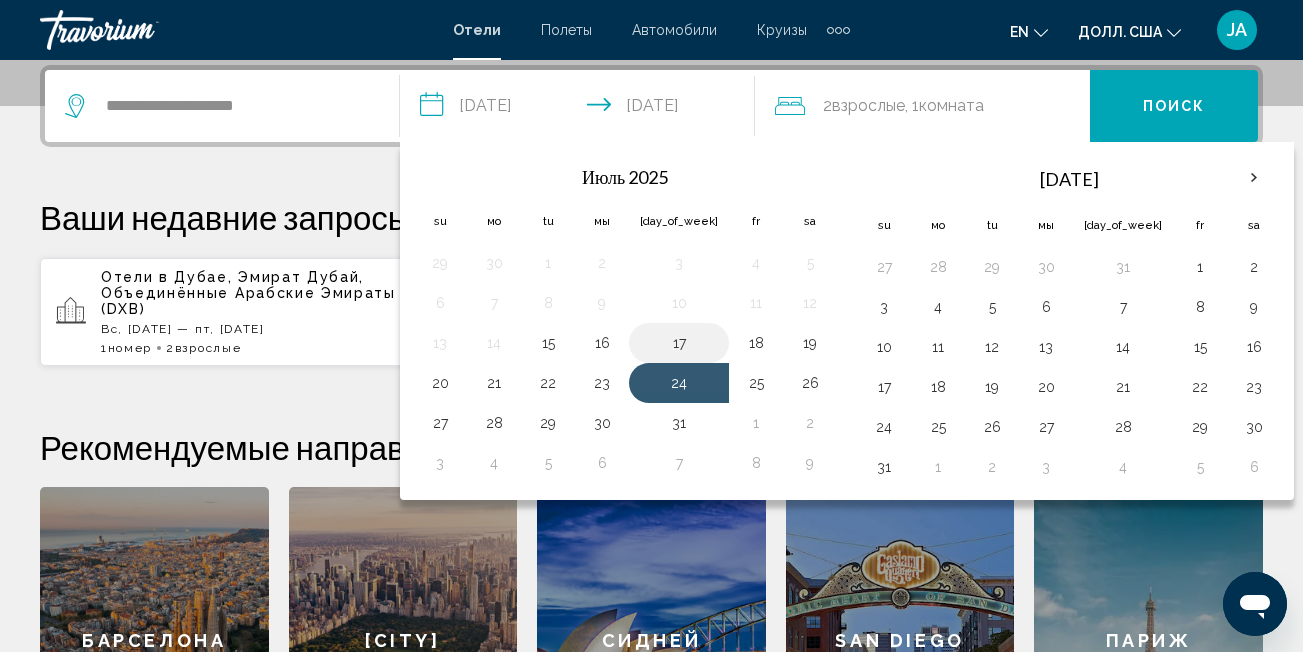 click on "17" at bounding box center (679, 343) 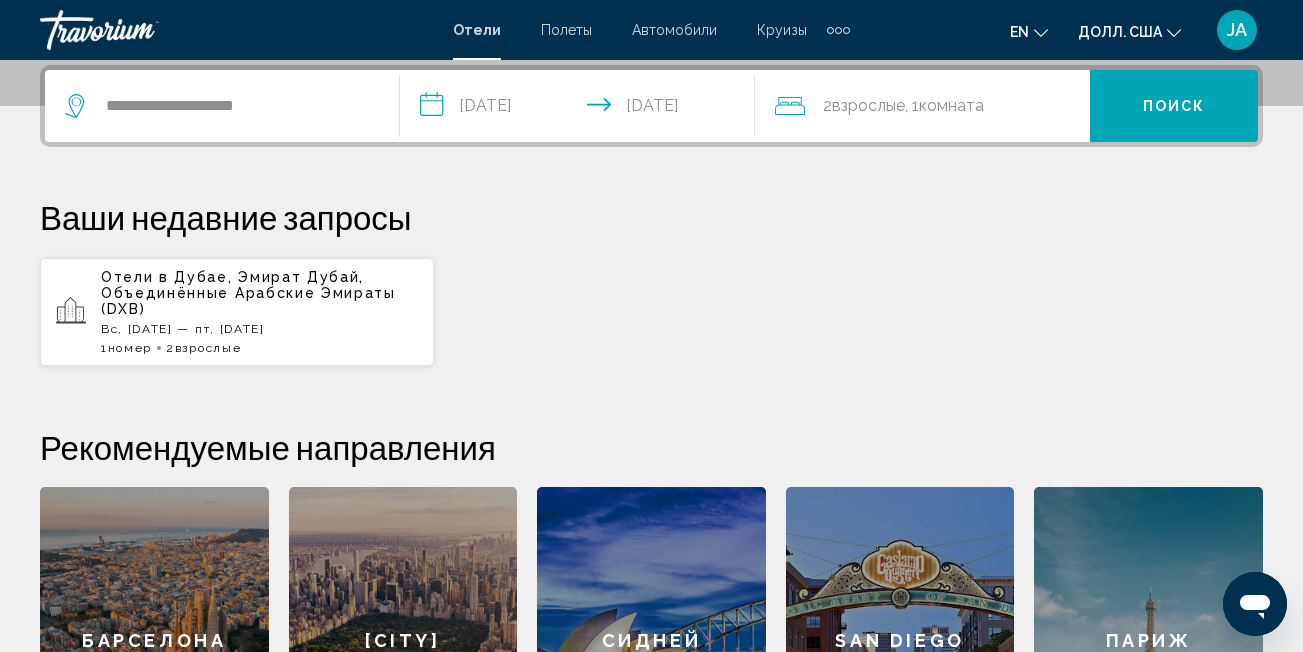 click on "**********" at bounding box center [581, 109] 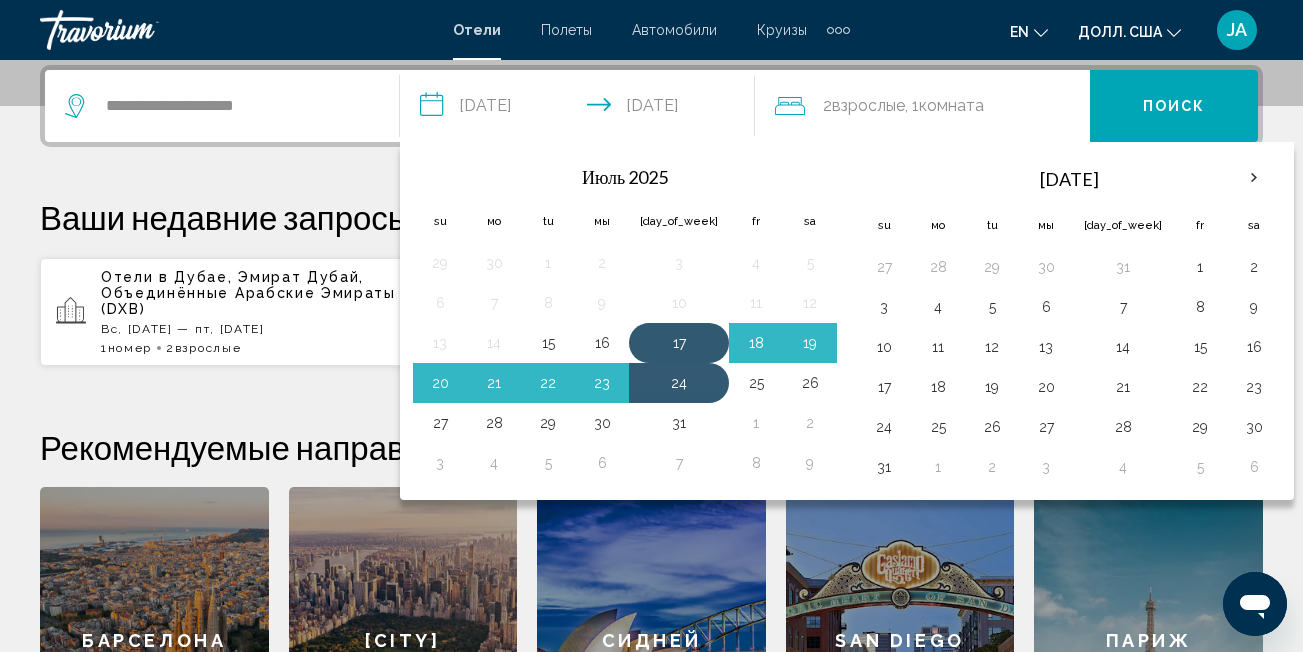 click on "17" at bounding box center [679, 343] 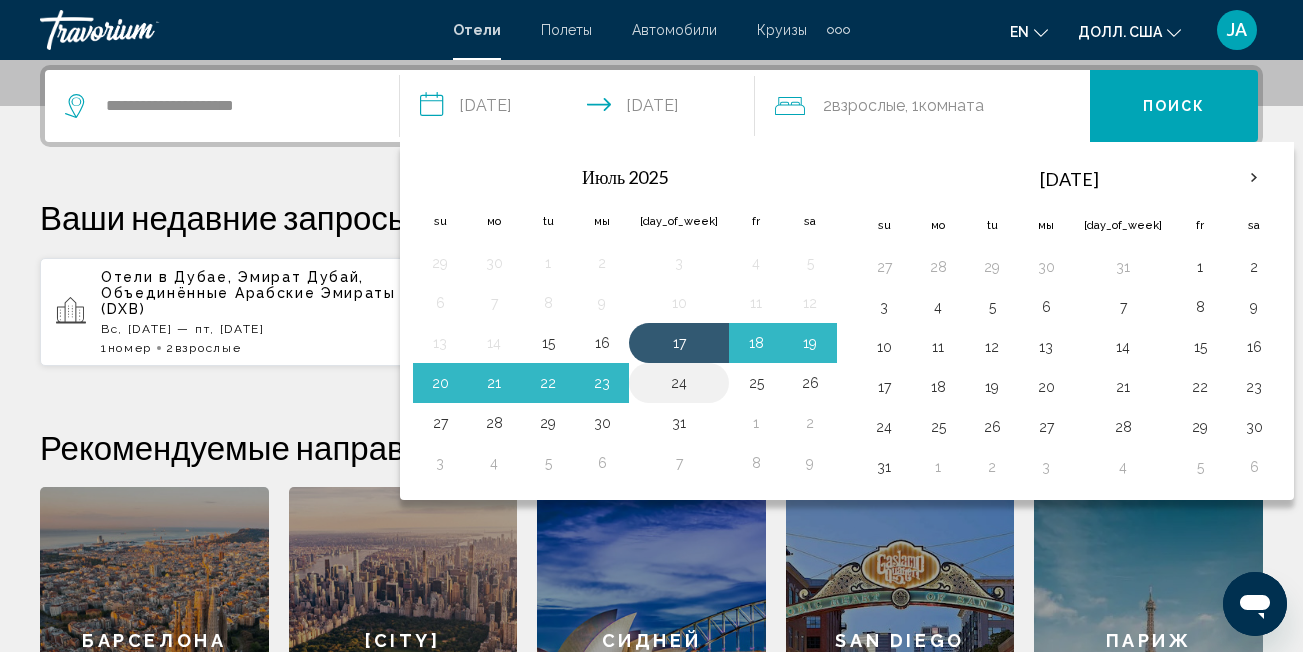 click on "24" at bounding box center [679, 383] 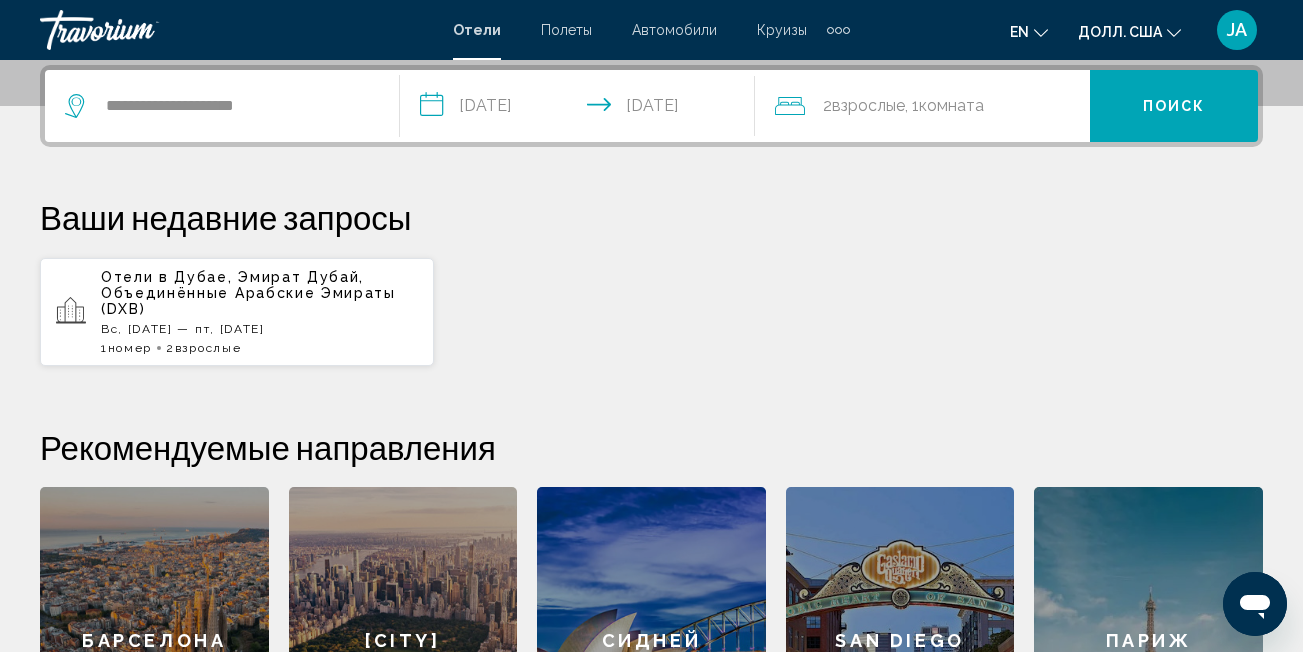 click on "**********" at bounding box center [581, 109] 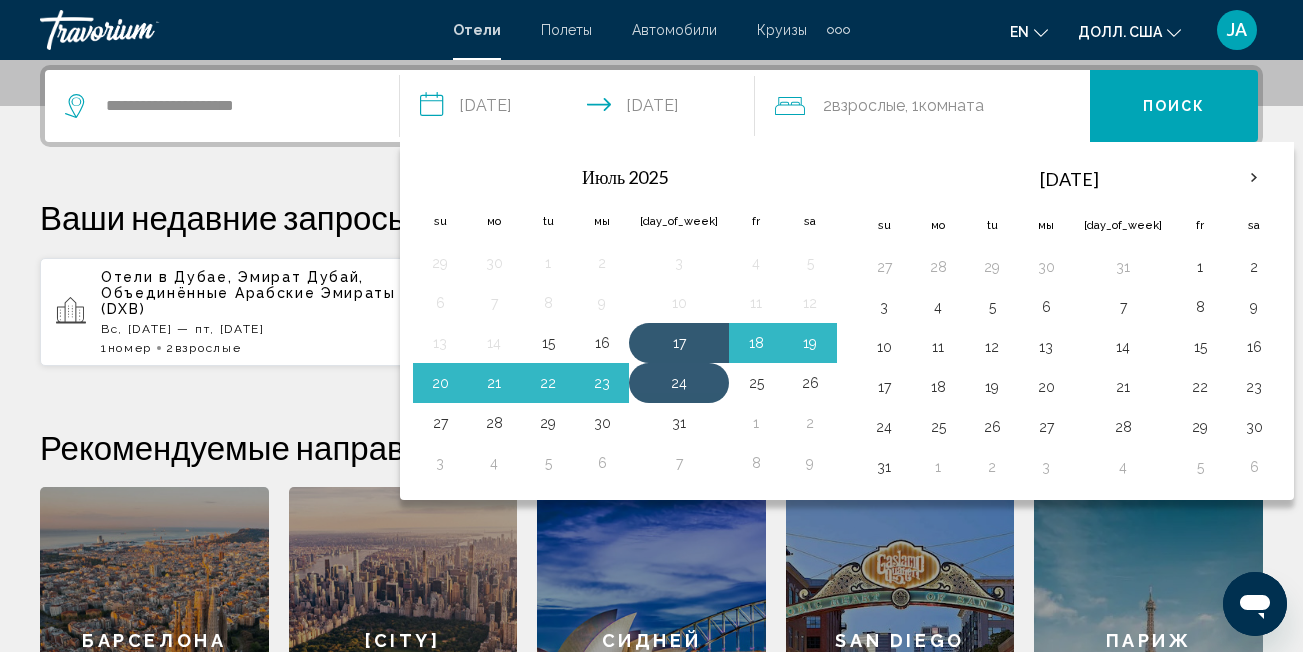 click on "24" at bounding box center [679, 383] 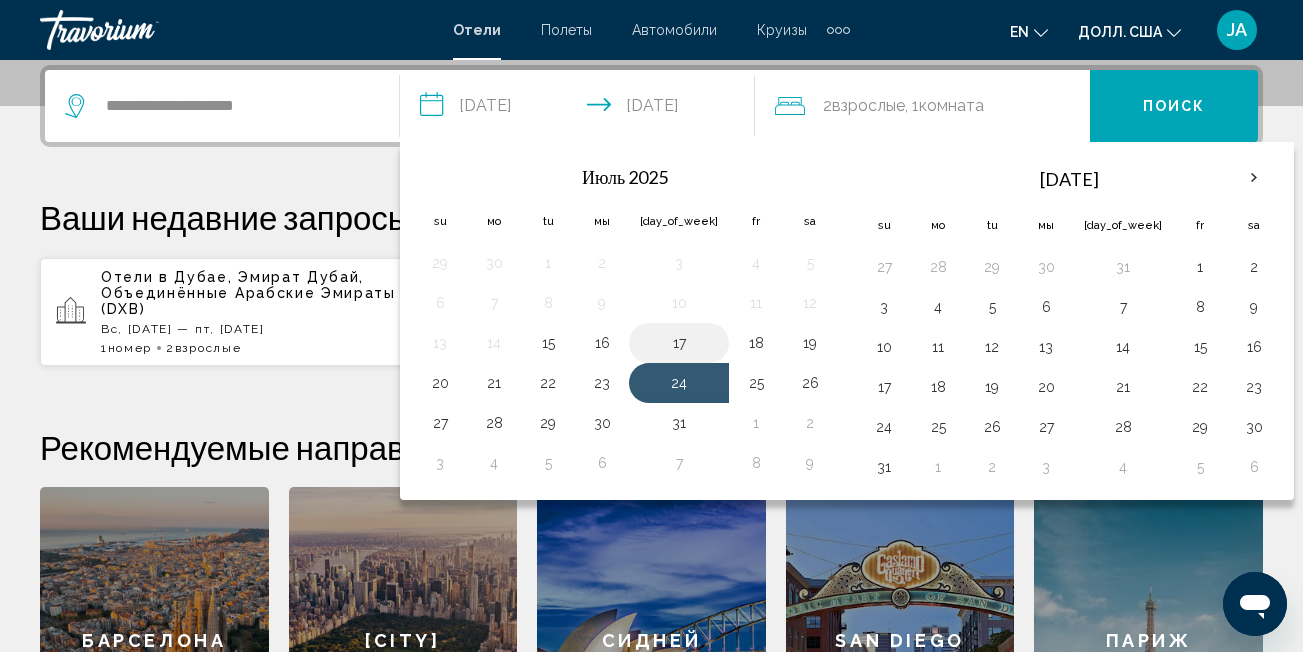 click on "17" at bounding box center [679, 343] 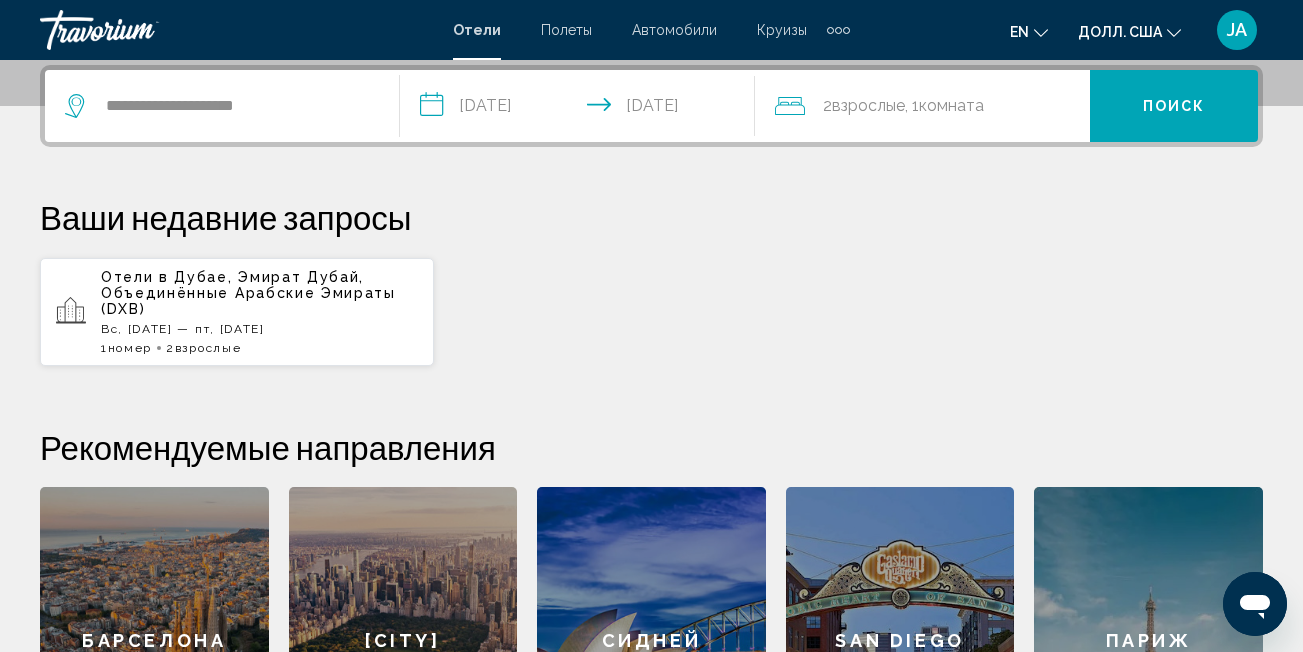 click on "**********" at bounding box center (581, 109) 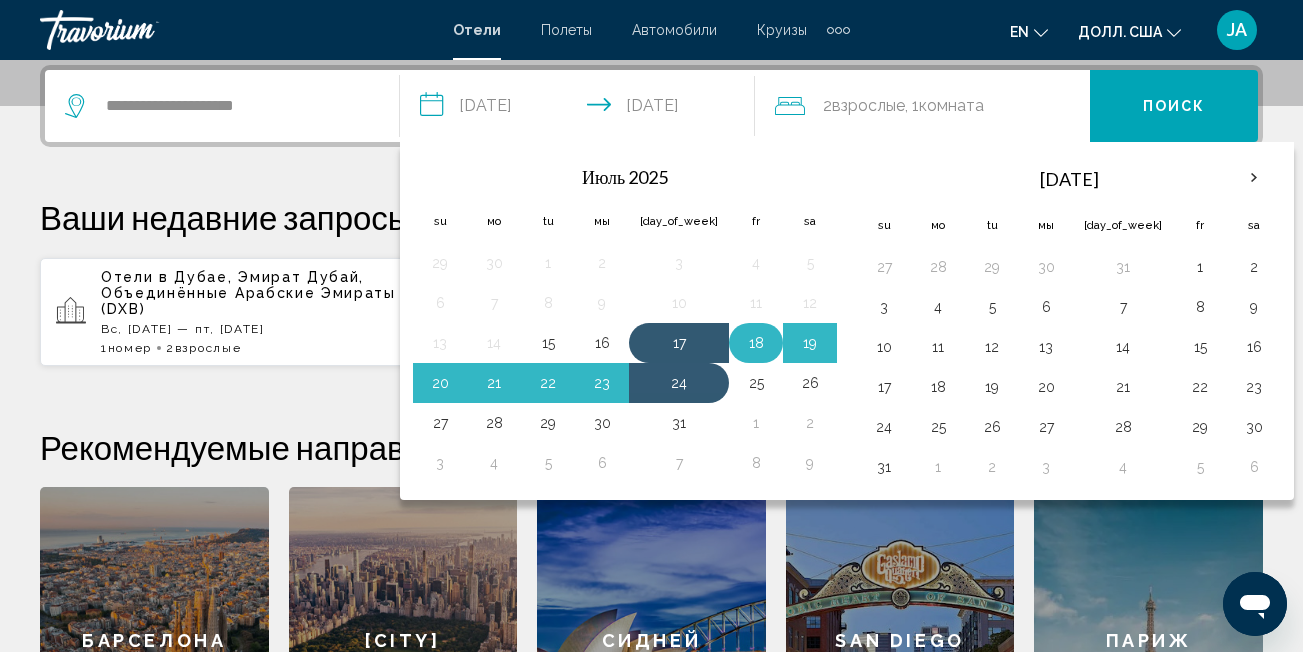 click on "18" at bounding box center [756, 343] 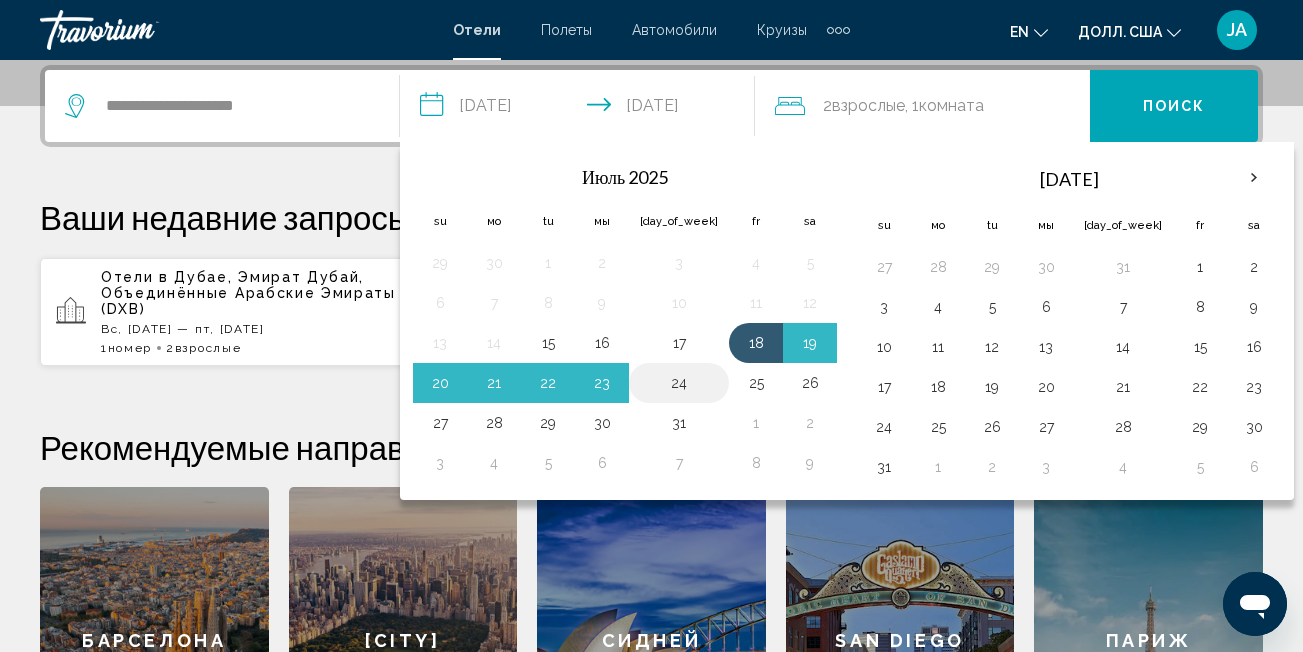 click on "24" at bounding box center (679, 383) 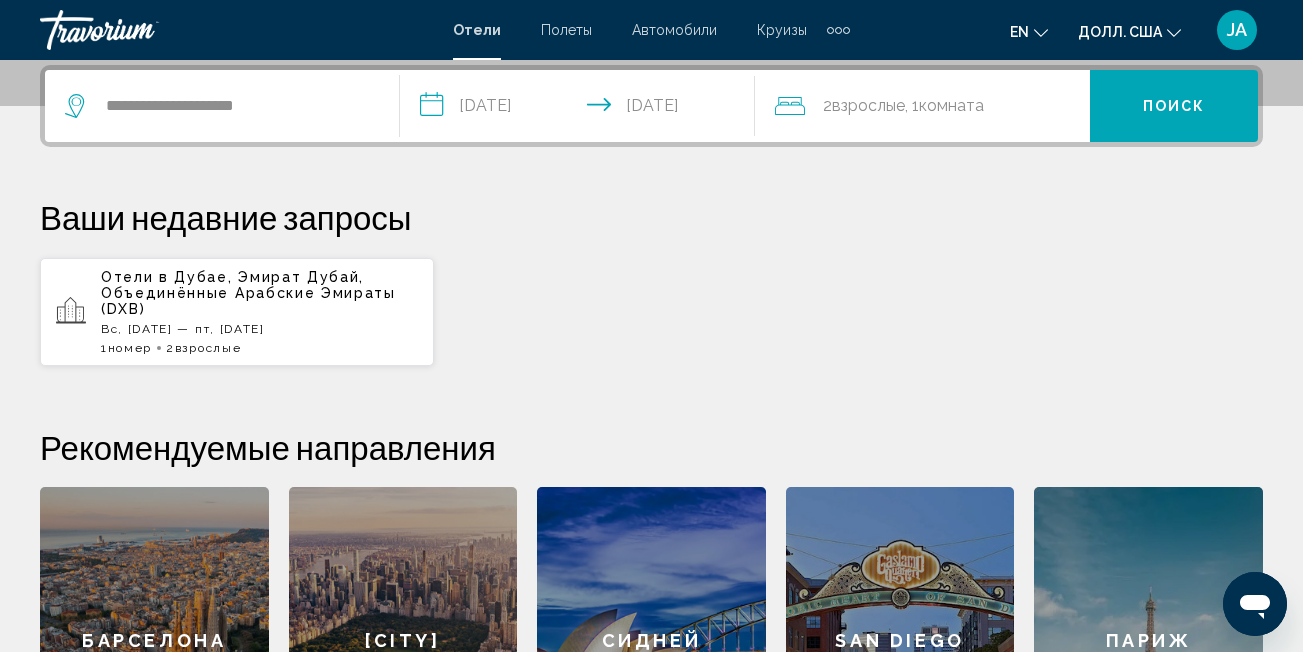 click on "**********" at bounding box center (581, 109) 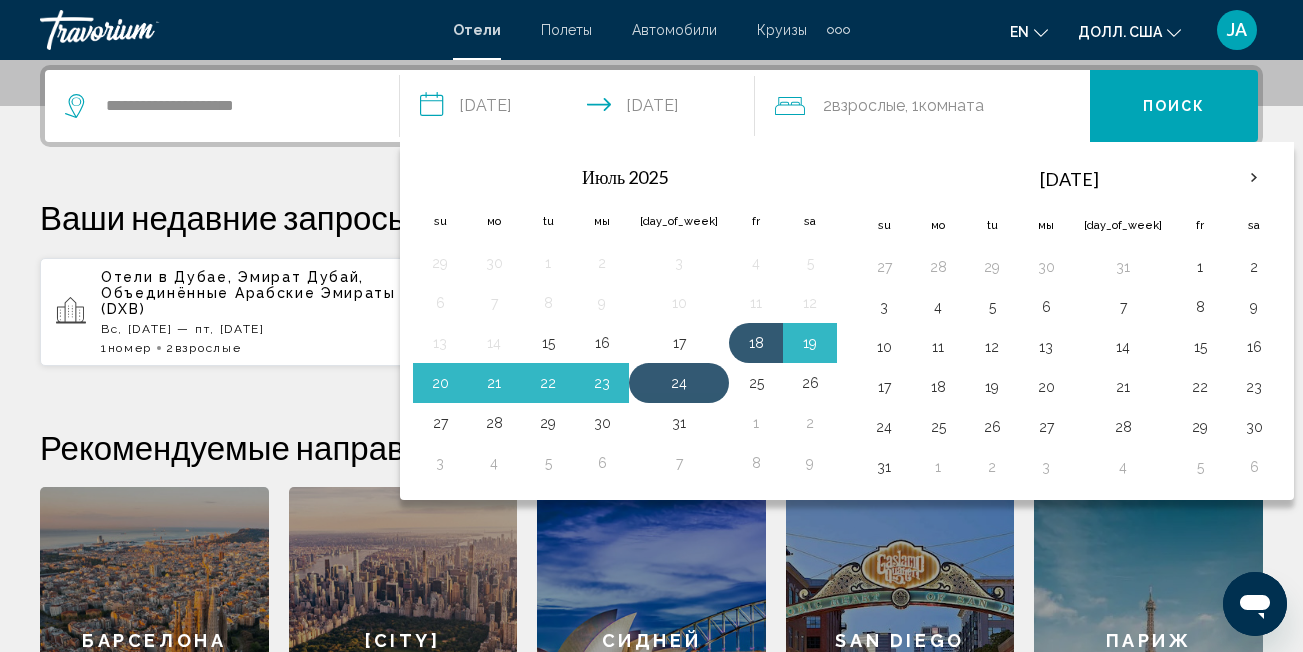click on "24" at bounding box center [679, 383] 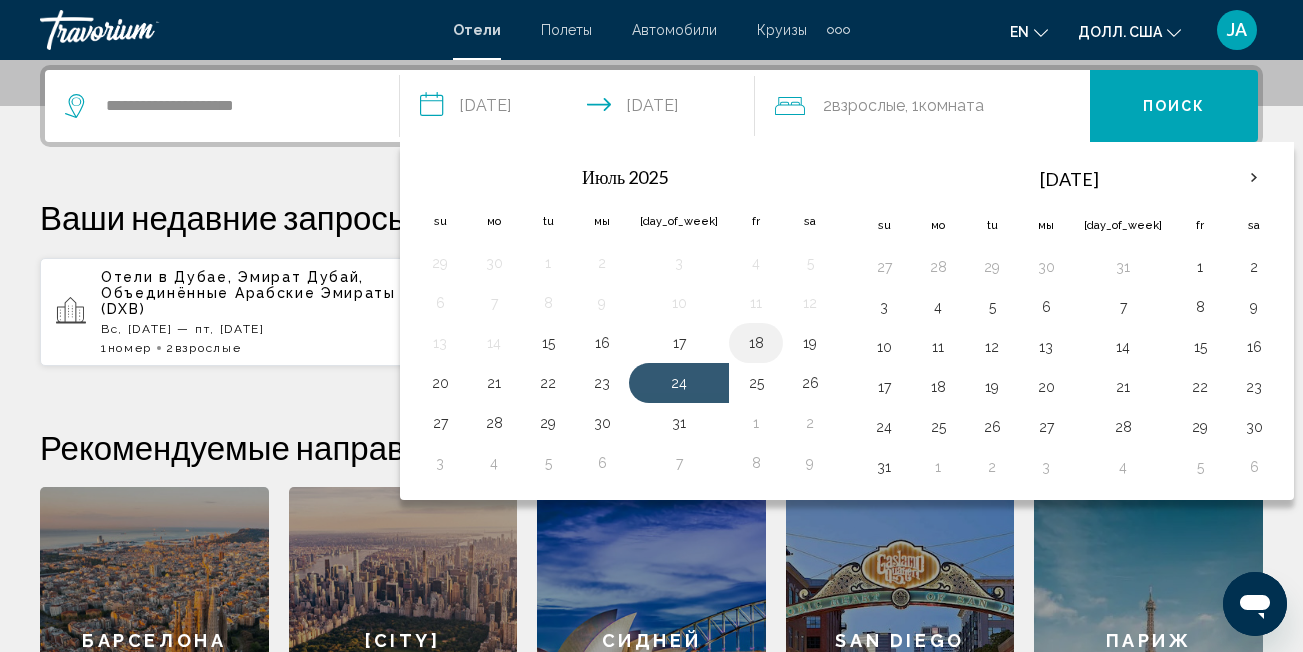 click on "18" at bounding box center (756, 343) 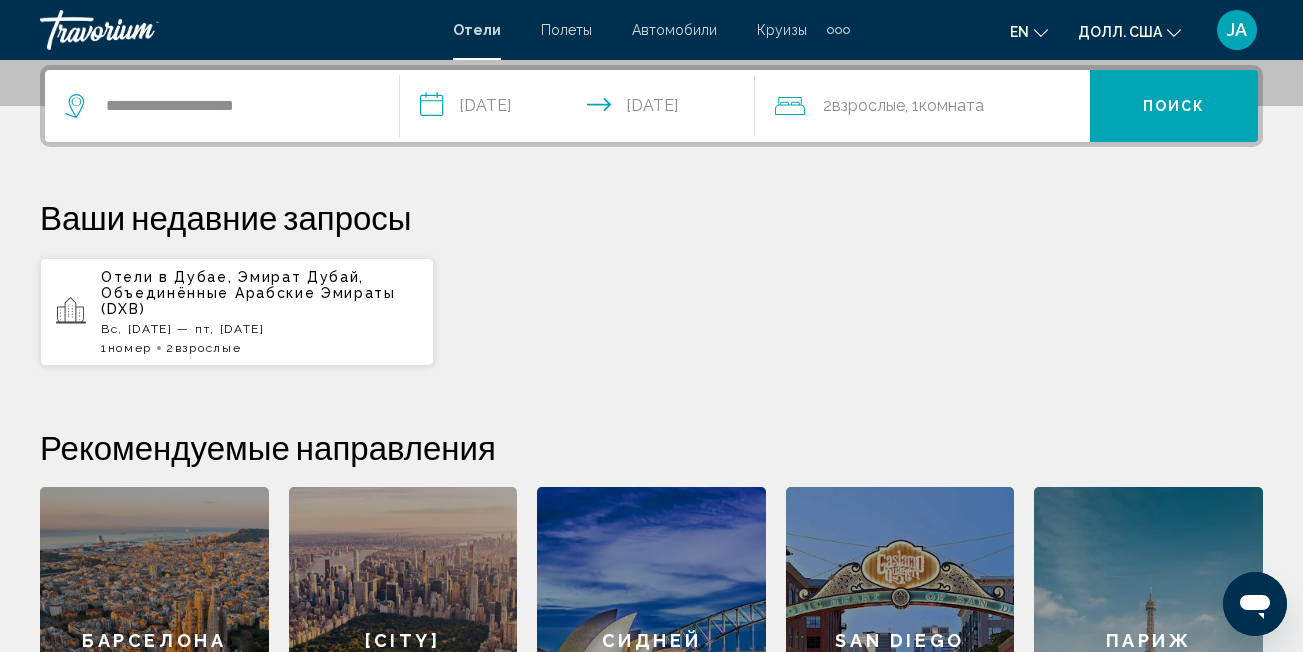 click on "**********" at bounding box center (581, 109) 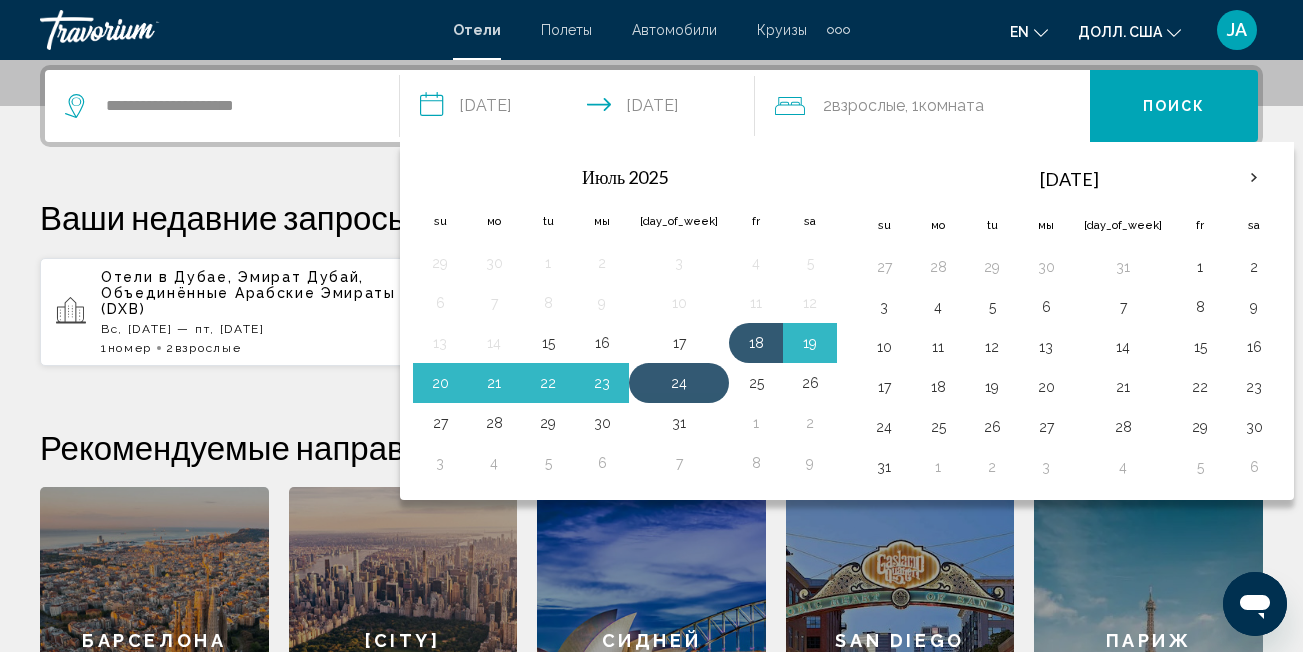 click on "24" at bounding box center (679, 383) 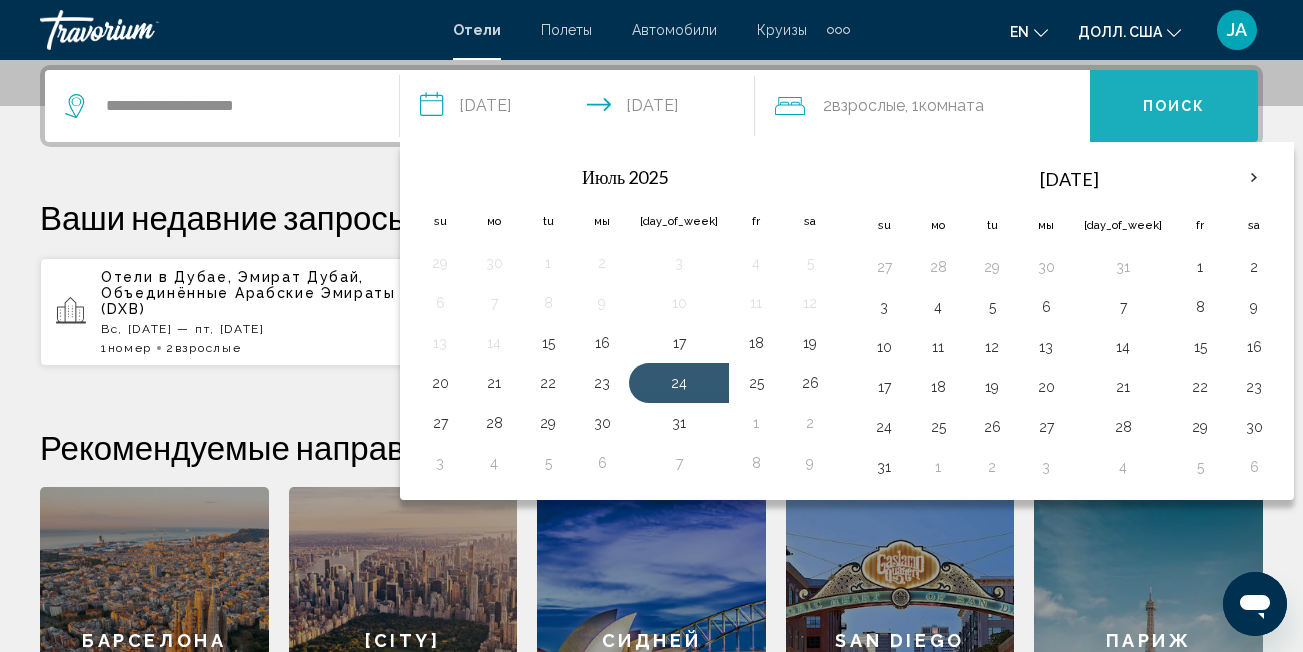 click on "Поиск" at bounding box center [1174, 107] 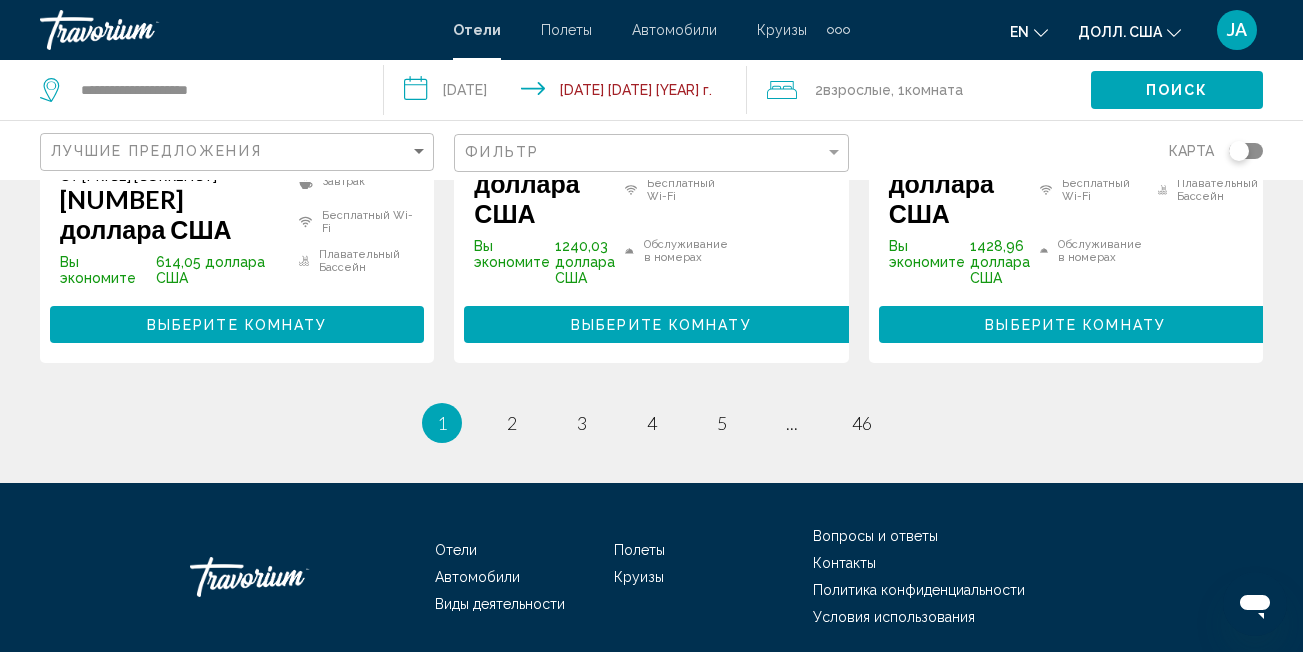 scroll, scrollTop: 3267, scrollLeft: 0, axis: vertical 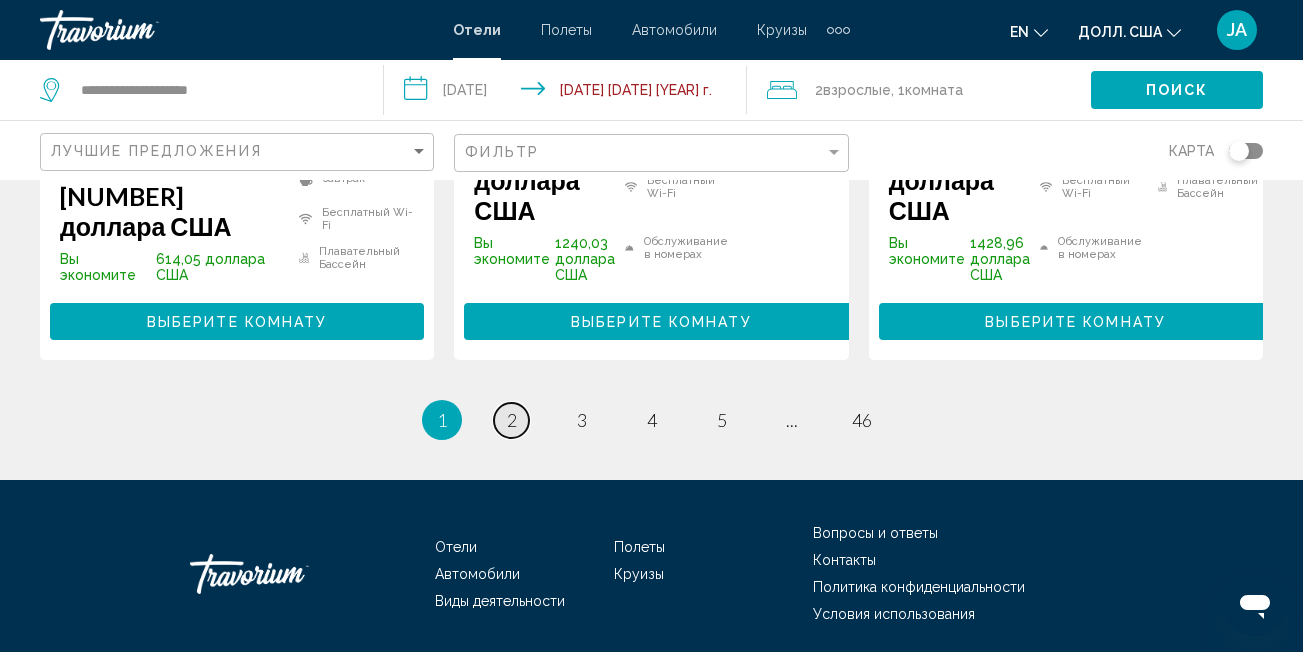 click on "страница  2" at bounding box center (511, 420) 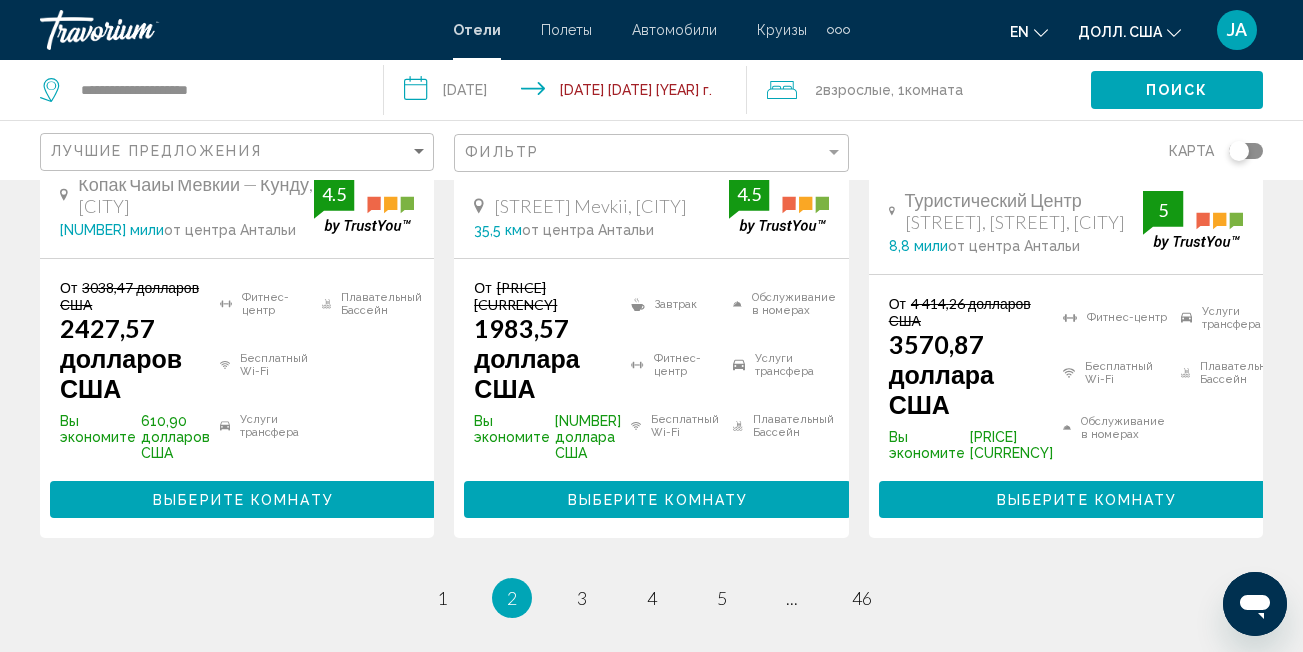 scroll, scrollTop: 3200, scrollLeft: 0, axis: vertical 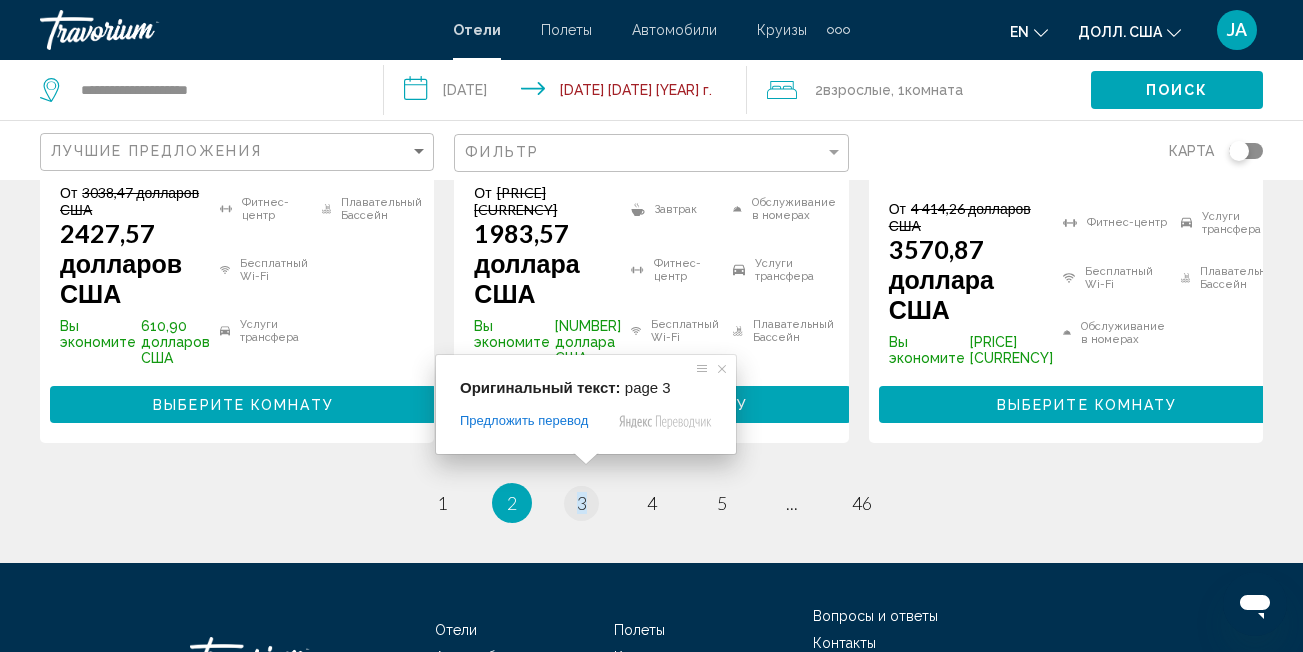 click at bounding box center (586, 459) 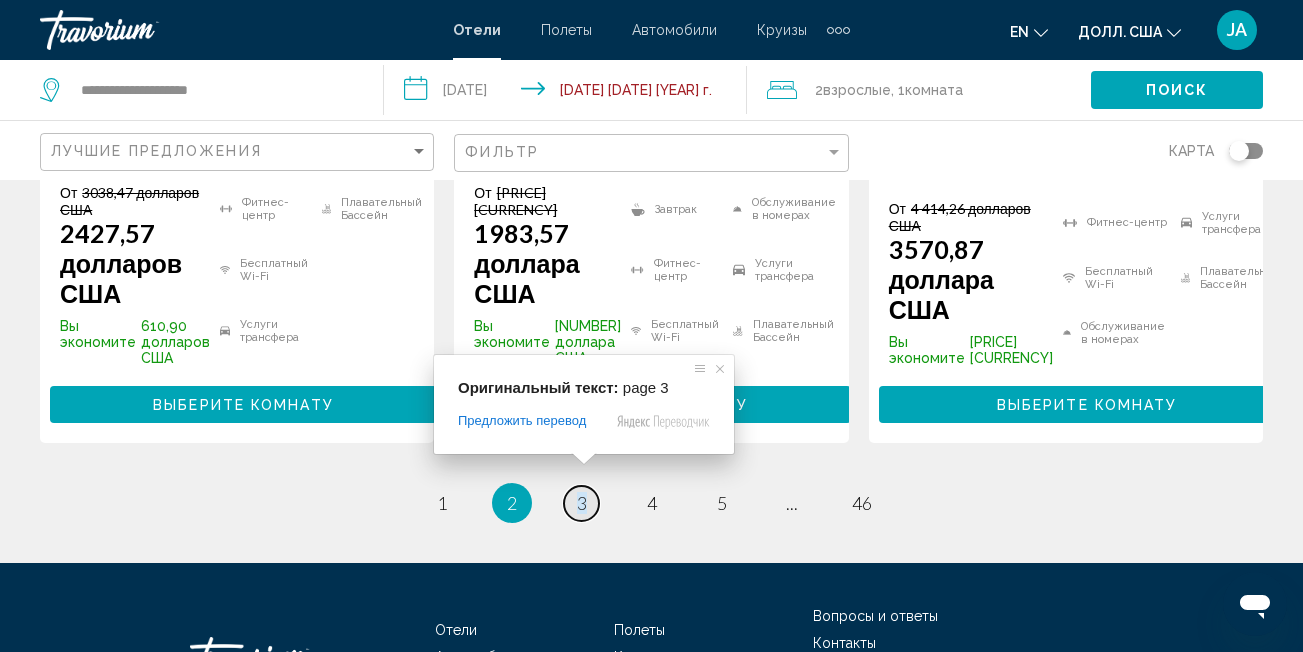 click on "**********" at bounding box center [651, -2874] 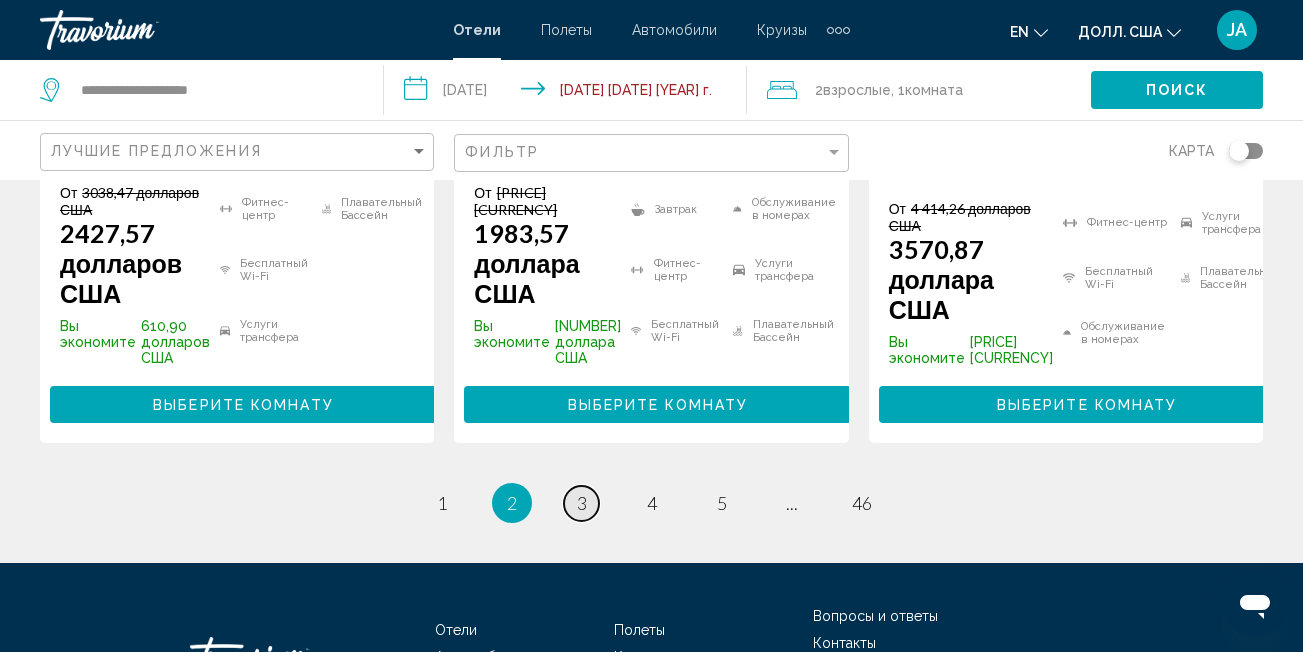 click on "3" at bounding box center [582, 503] 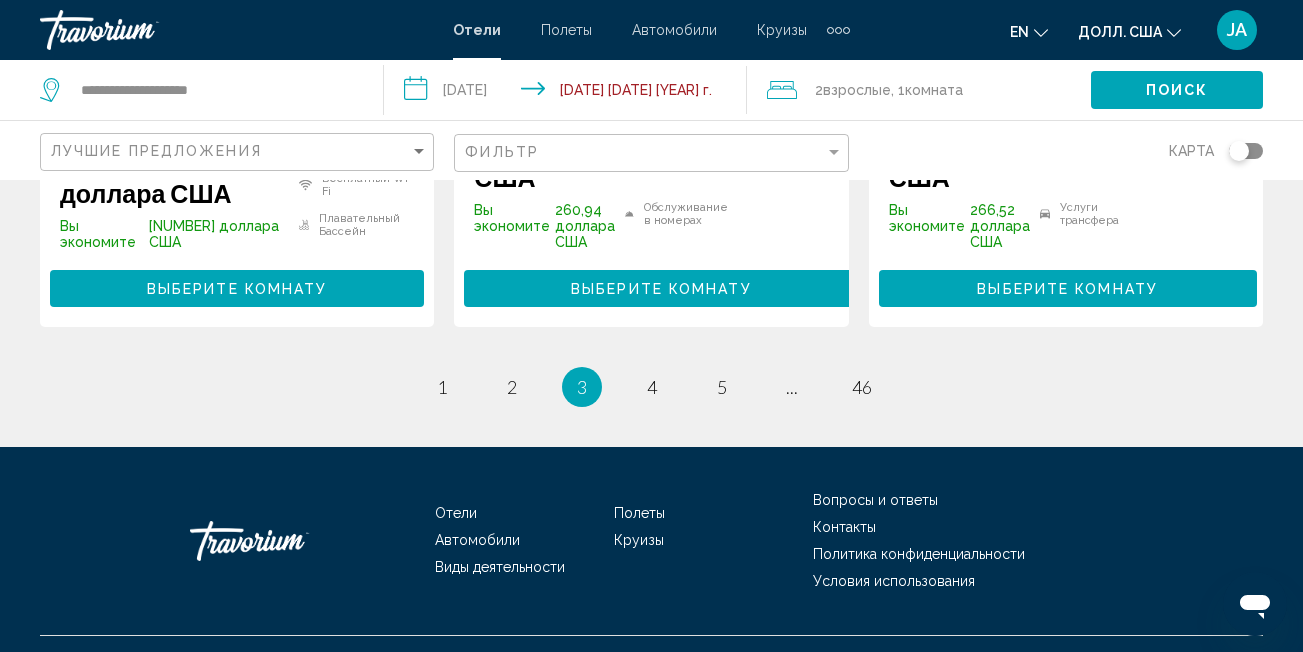 scroll, scrollTop: 3267, scrollLeft: 0, axis: vertical 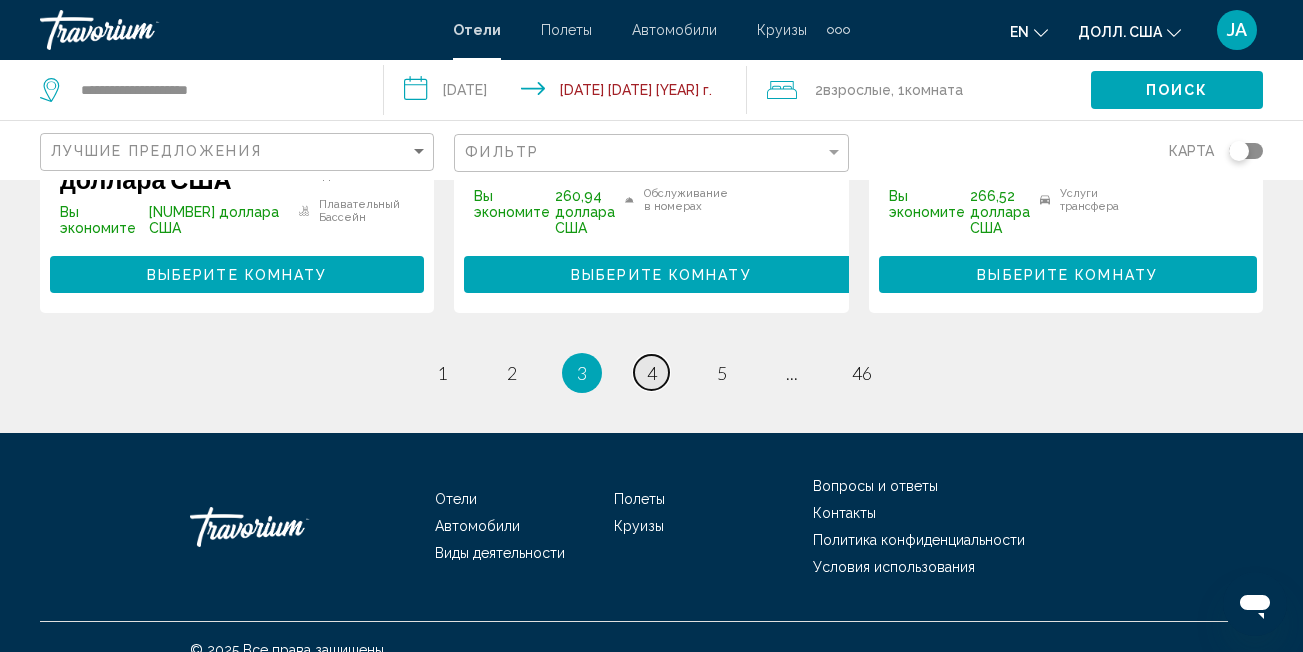 click on "страница  4" at bounding box center (651, 372) 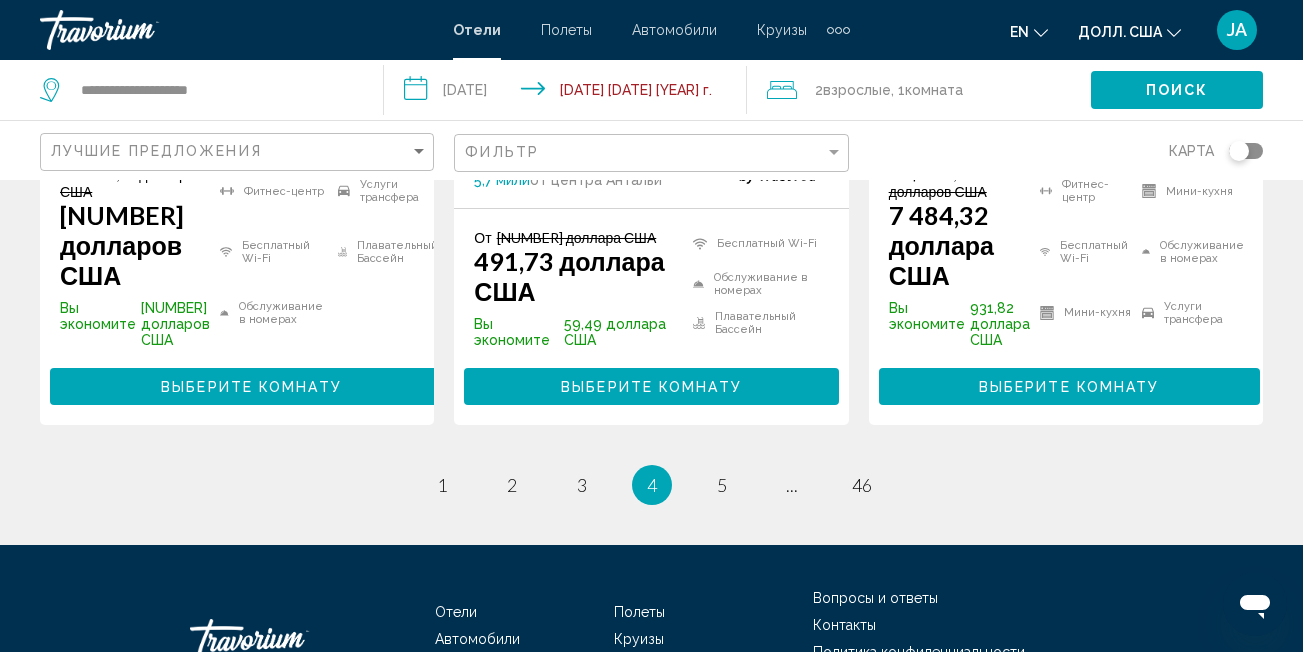 scroll, scrollTop: 3167, scrollLeft: 0, axis: vertical 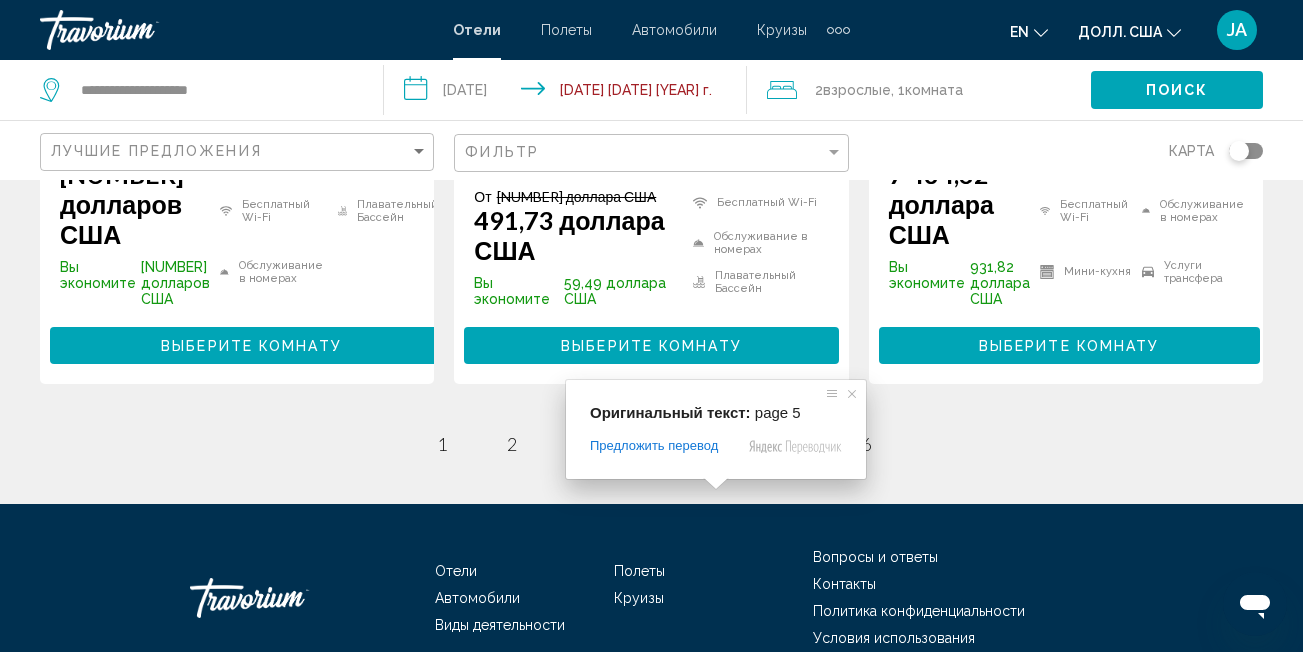 click on "**********" at bounding box center [651, -2841] 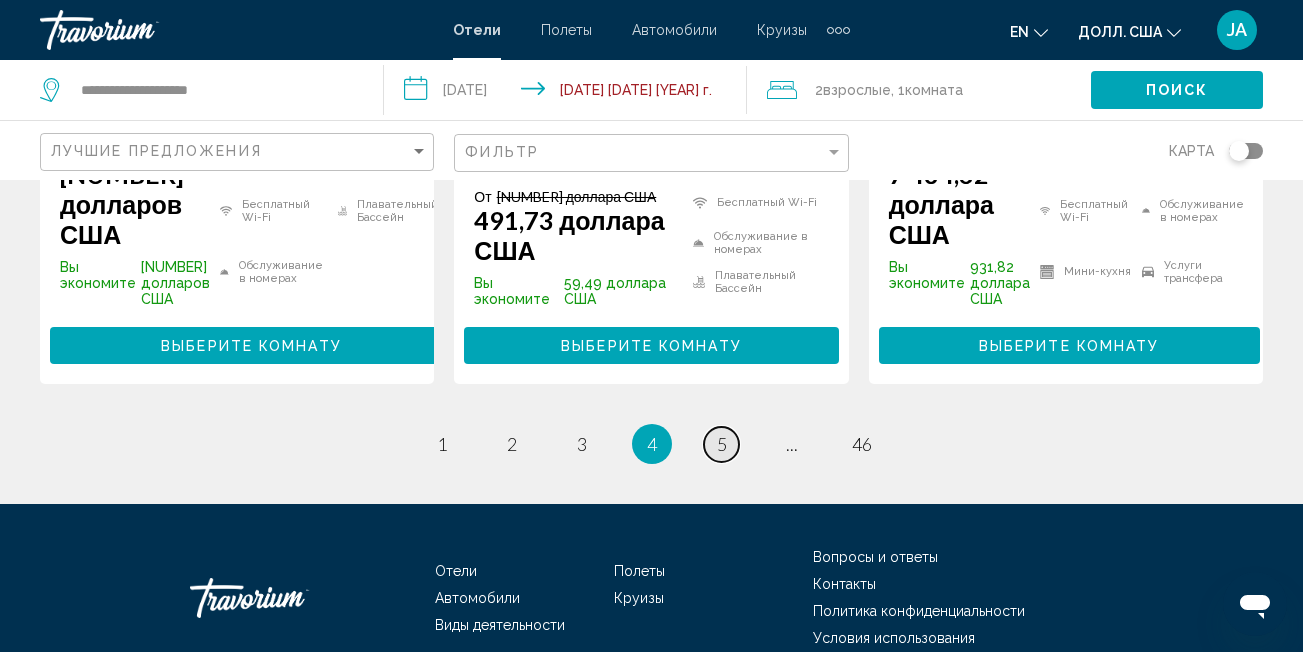 click on "5" at bounding box center [722, 444] 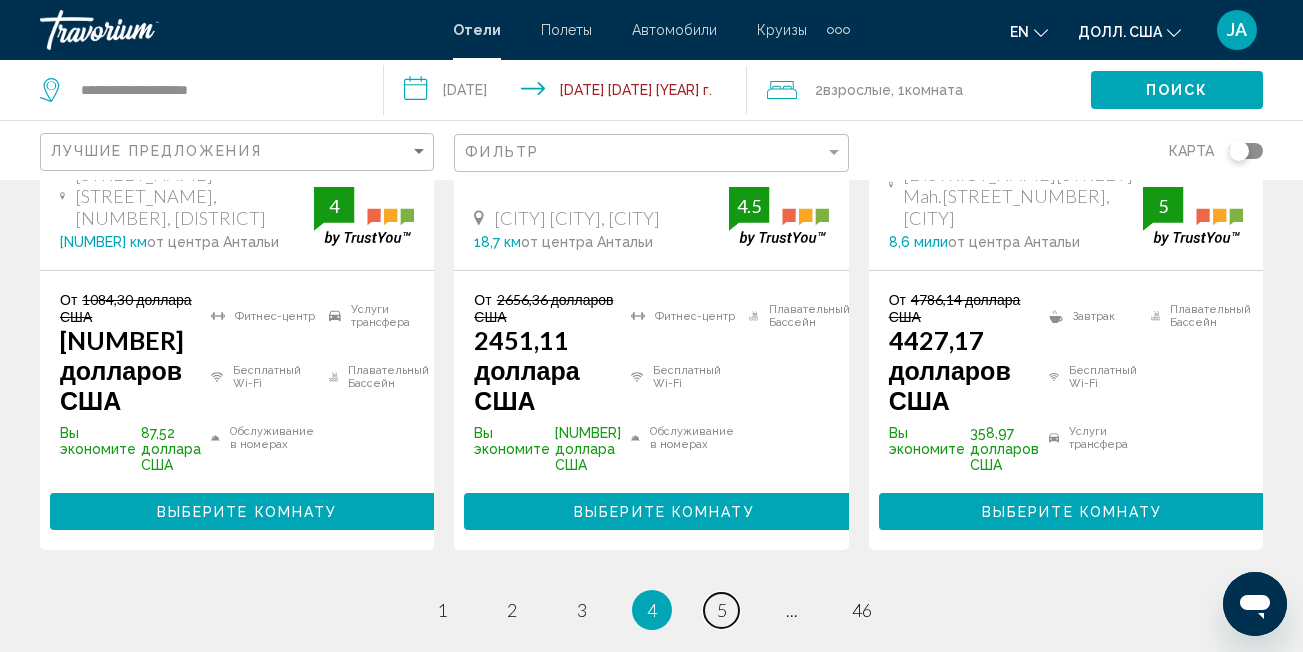 scroll, scrollTop: 3067, scrollLeft: 0, axis: vertical 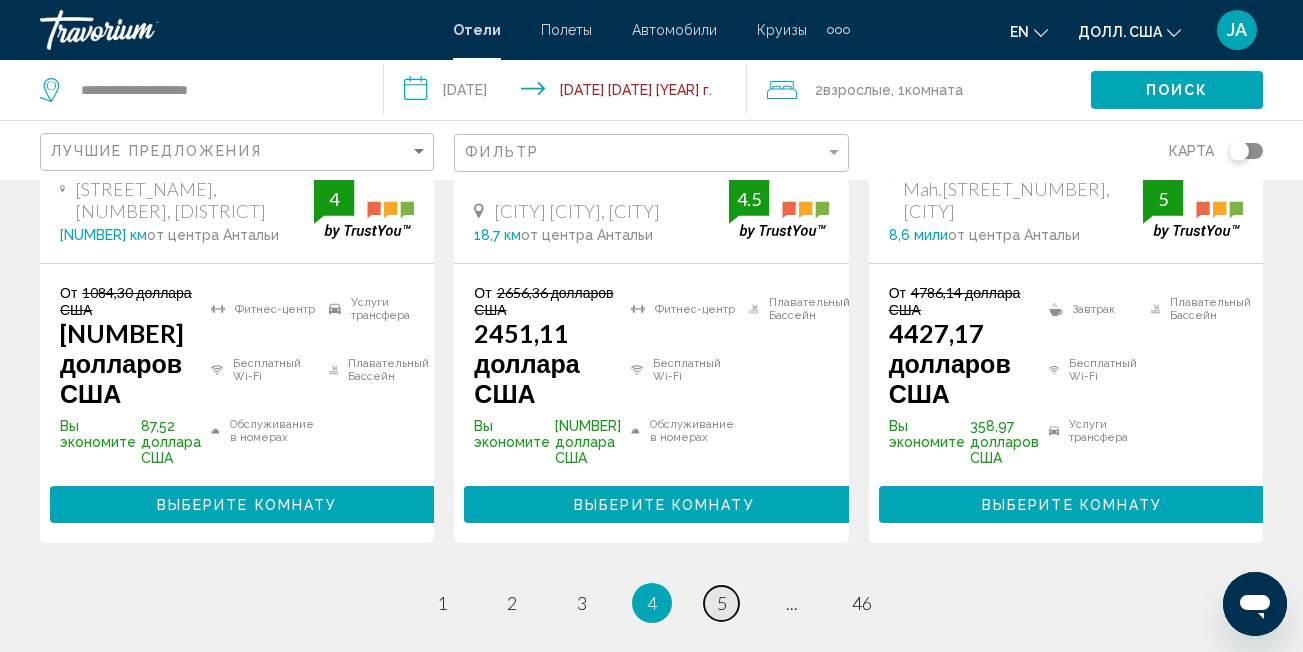 click on "5" at bounding box center [722, 603] 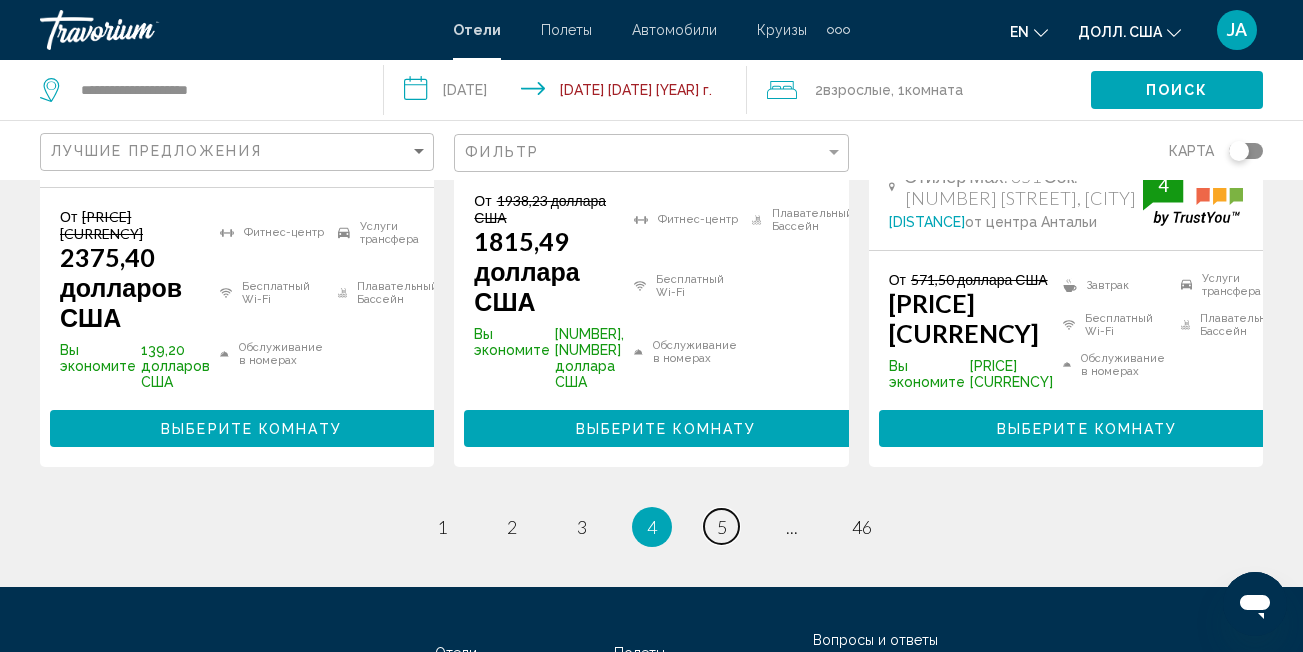 scroll, scrollTop: 3267, scrollLeft: 0, axis: vertical 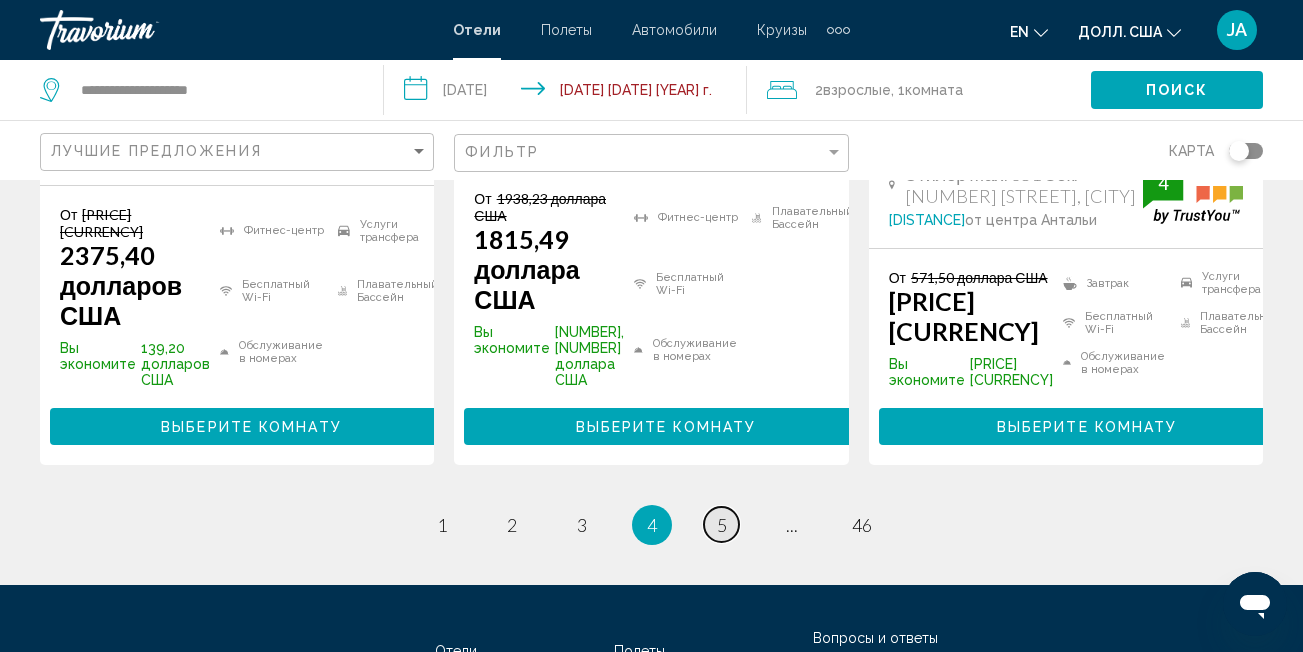 click on "страница  5" at bounding box center (721, 524) 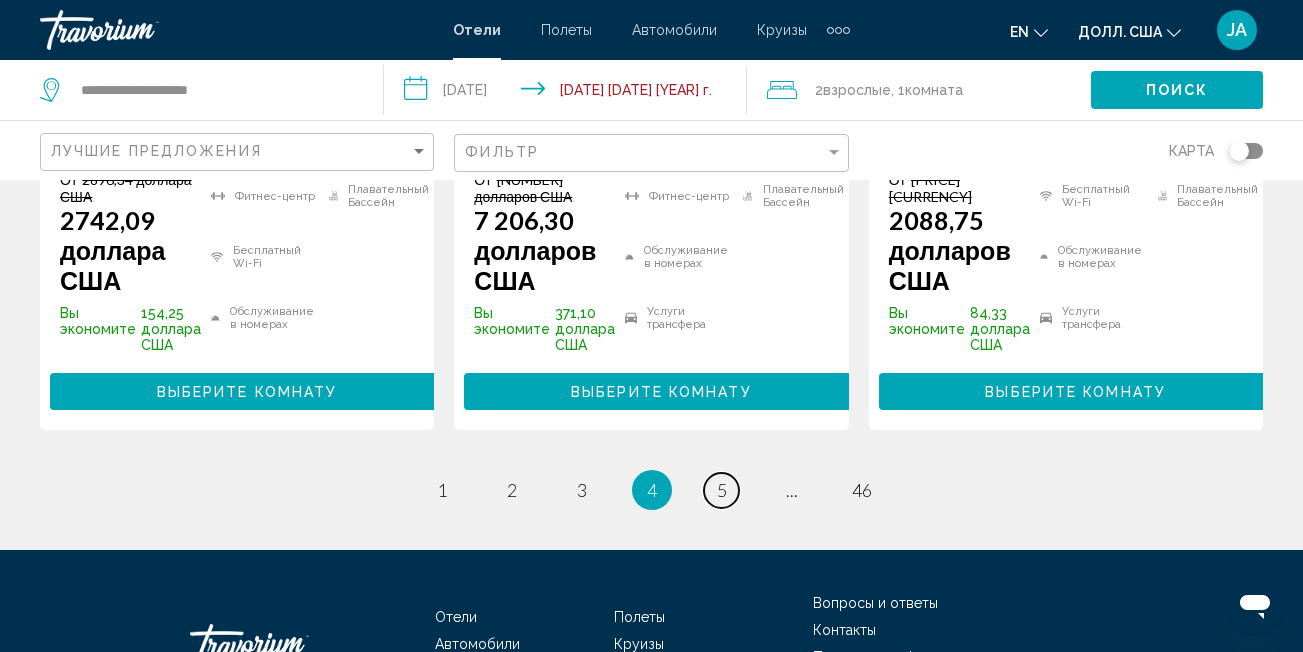 scroll, scrollTop: 3300, scrollLeft: 0, axis: vertical 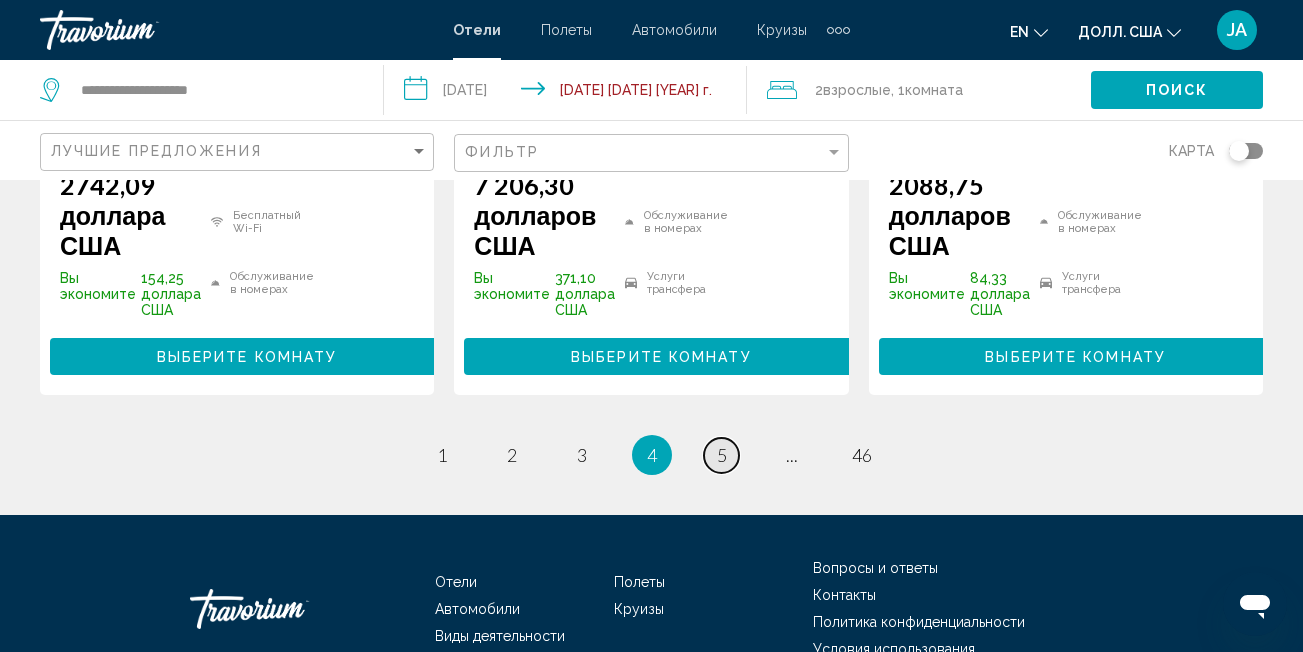 click on "страница  5" at bounding box center [721, 455] 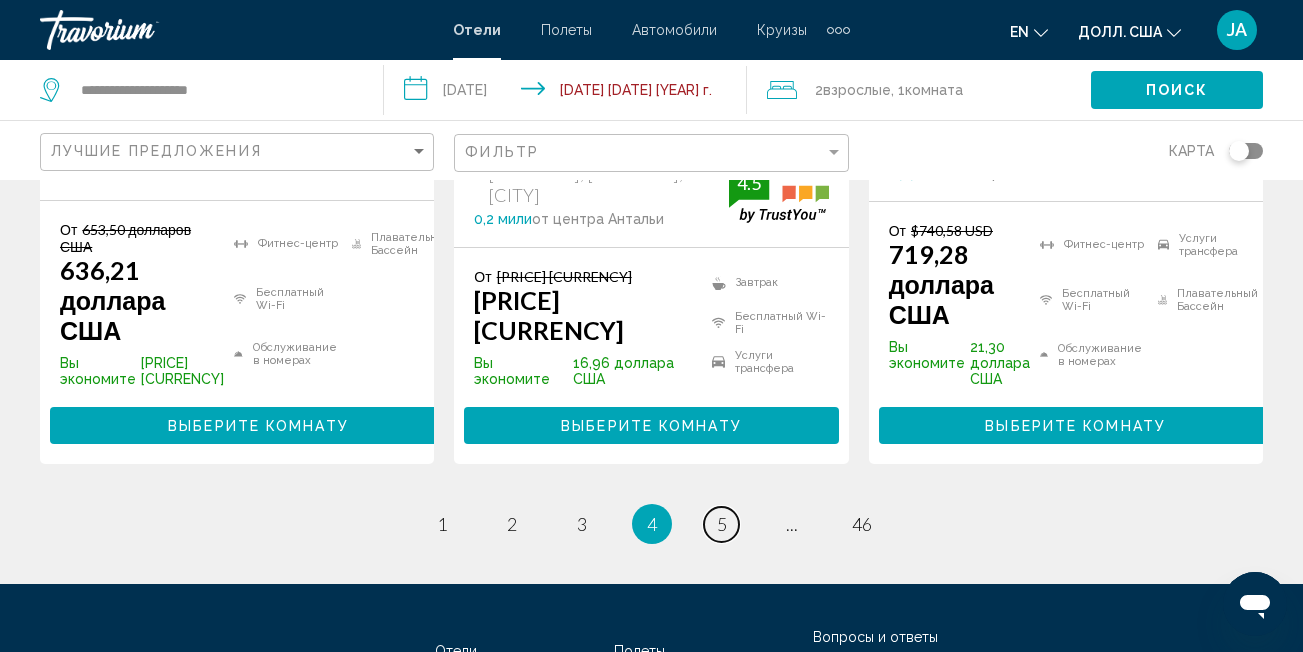 scroll, scrollTop: 3233, scrollLeft: 0, axis: vertical 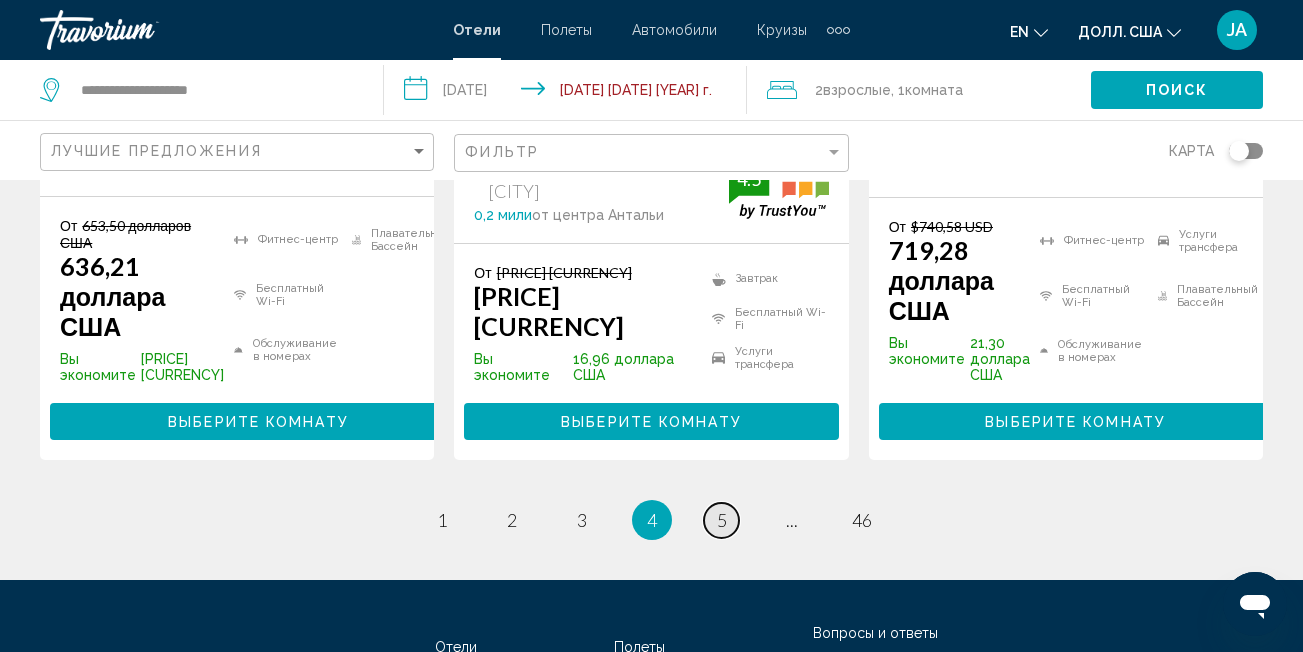 click on "5" at bounding box center (722, 520) 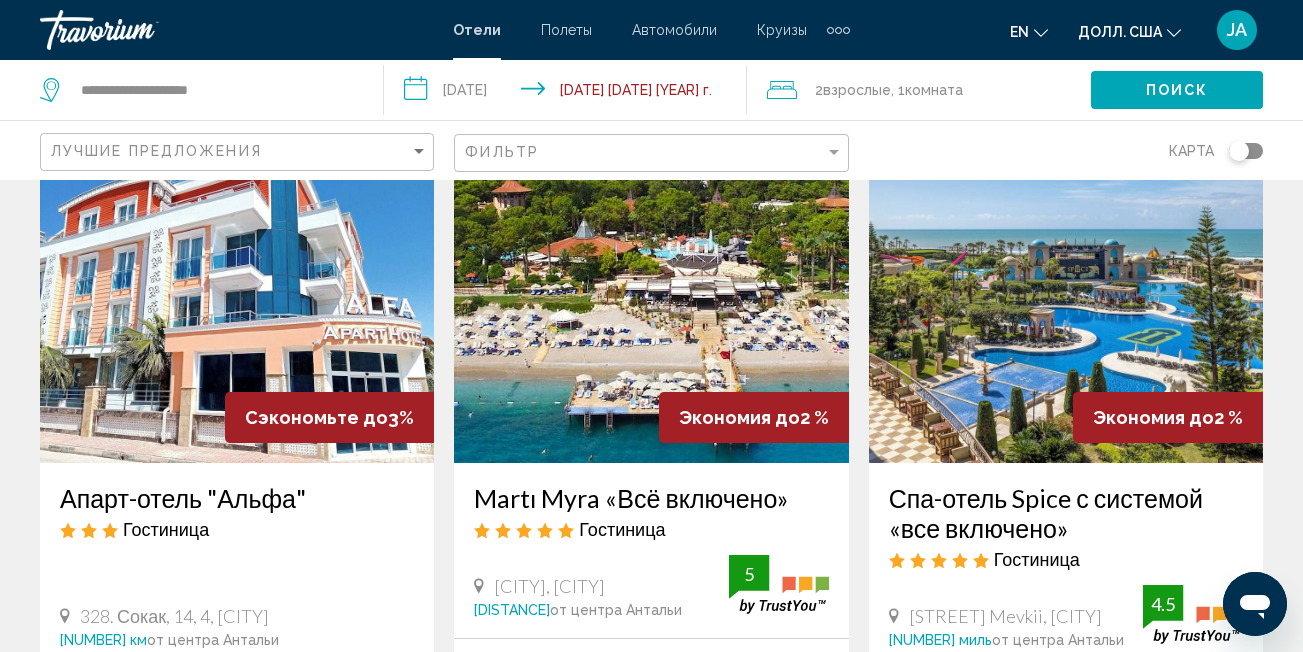 scroll, scrollTop: 0, scrollLeft: 0, axis: both 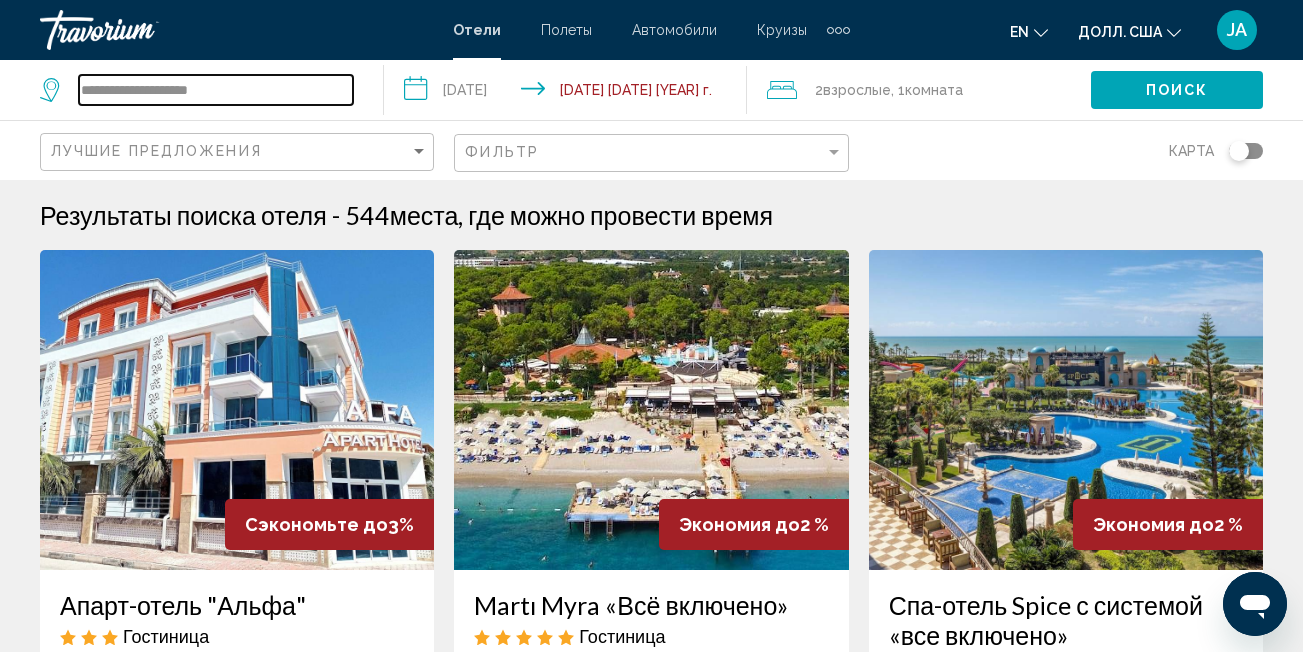 click on "**********" at bounding box center (216, 90) 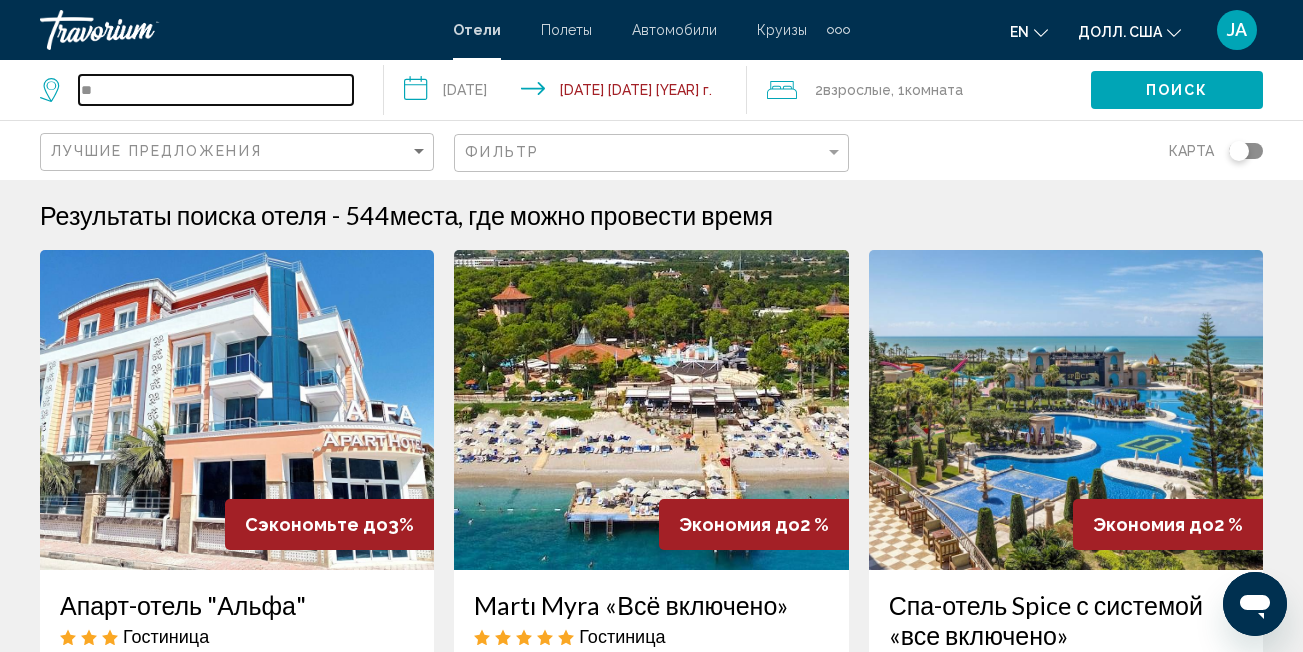 type on "*" 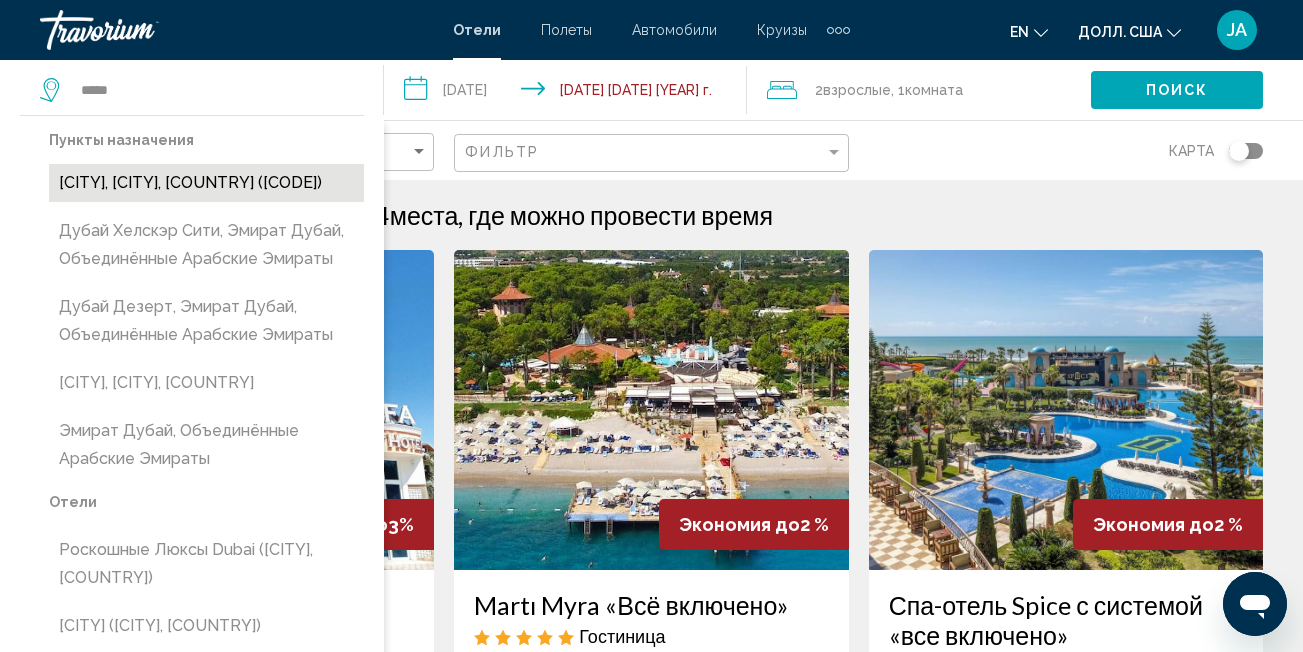 click on "[CITY], [CITY], [COUNTRY] ([CODE])" at bounding box center [206, 183] 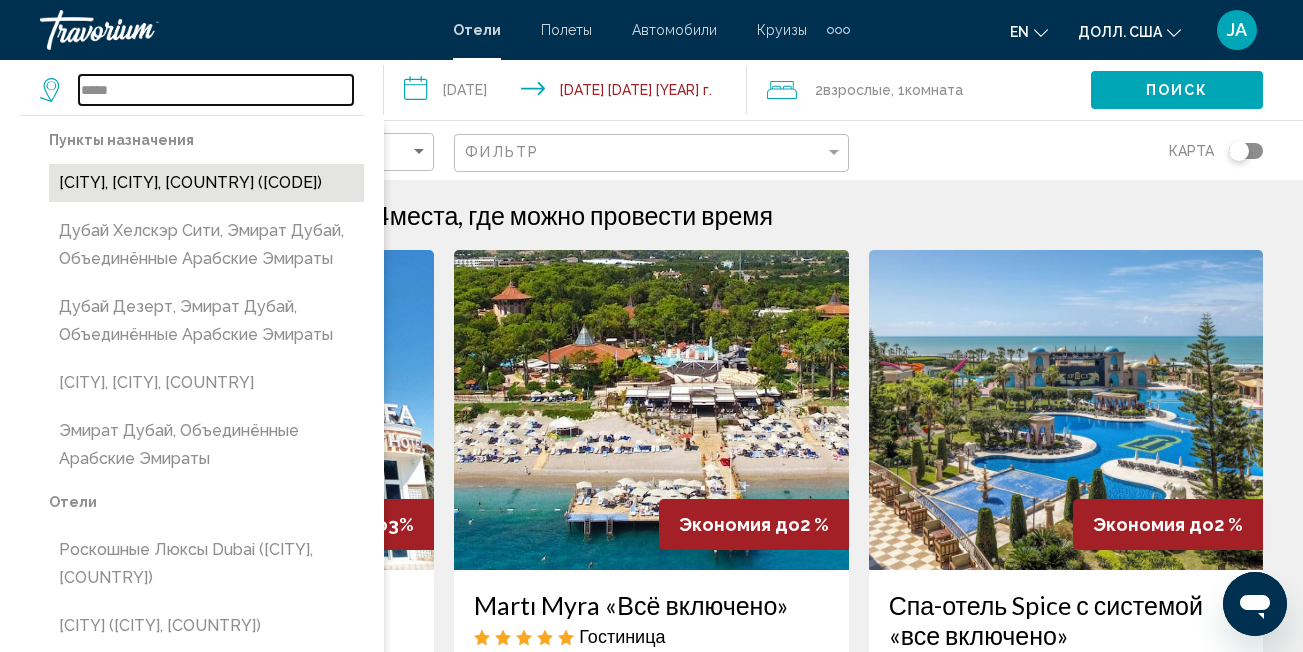 type on "**********" 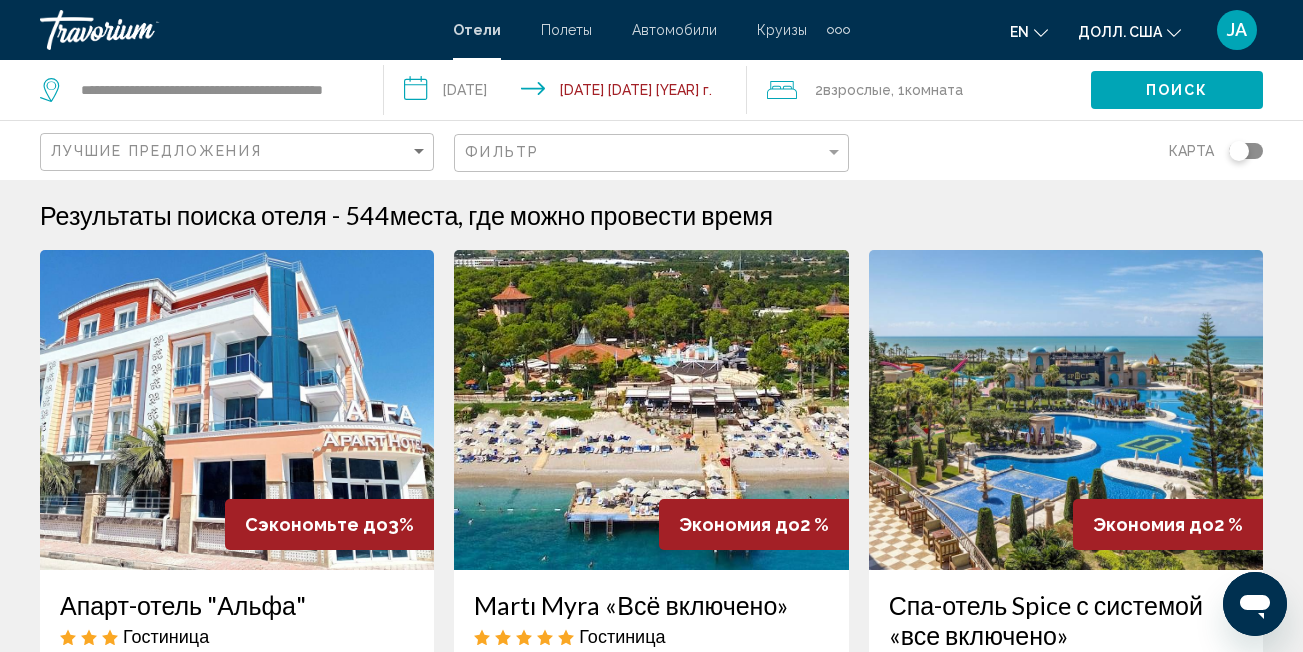 click on "**********" at bounding box center (570, 93) 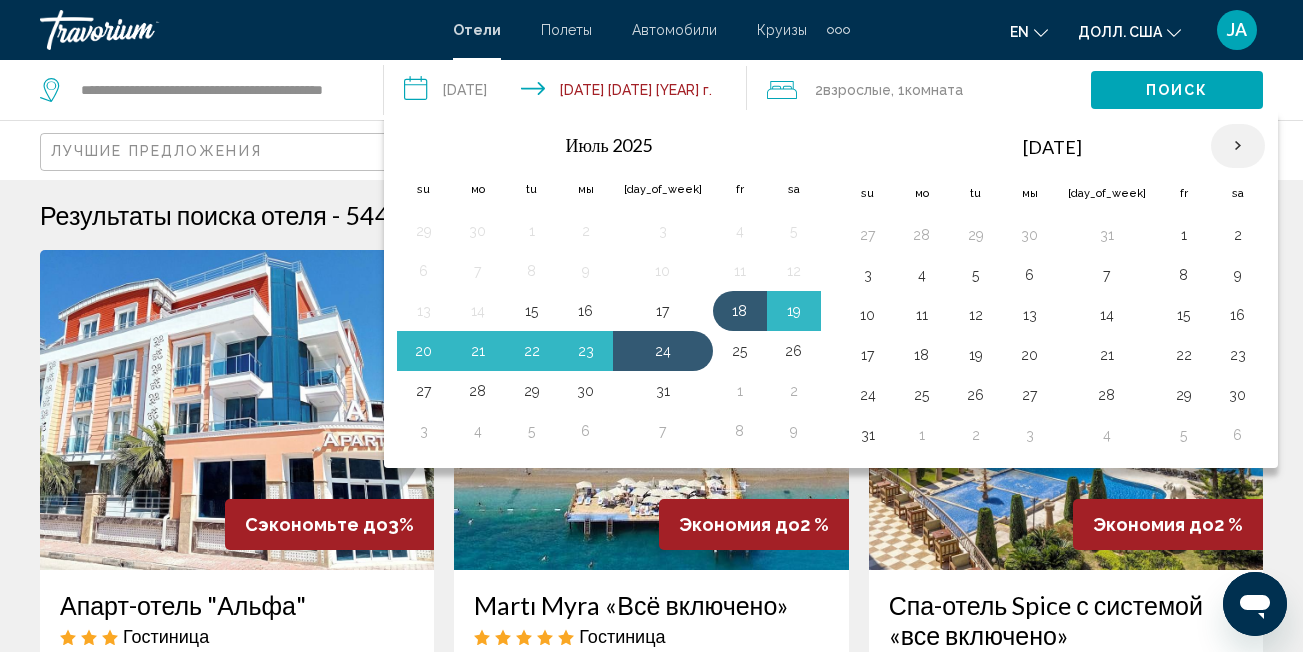 click at bounding box center (1238, 146) 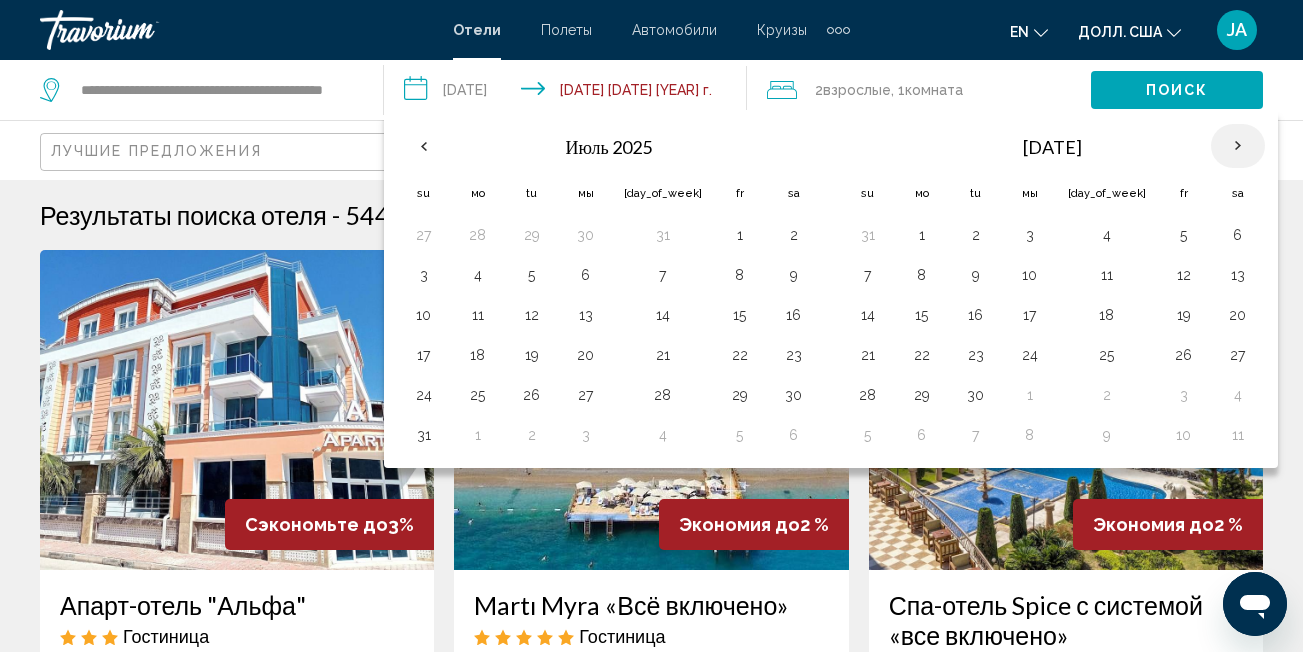 click at bounding box center (1238, 146) 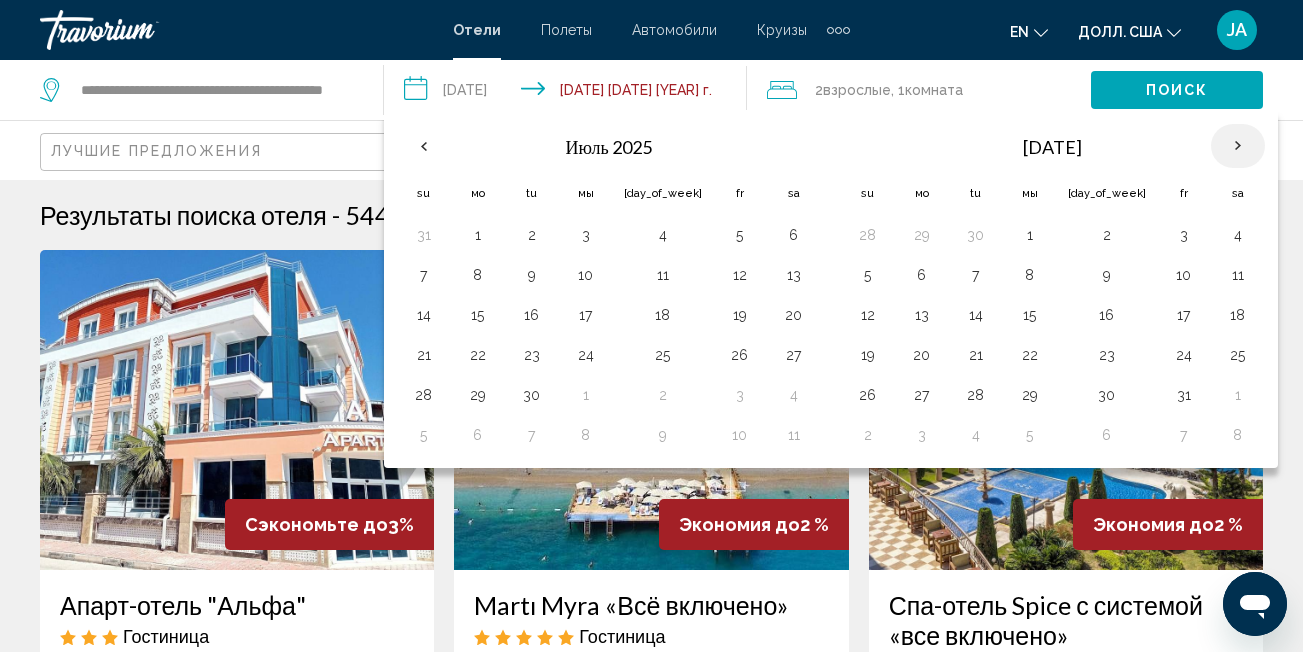 click at bounding box center (1238, 146) 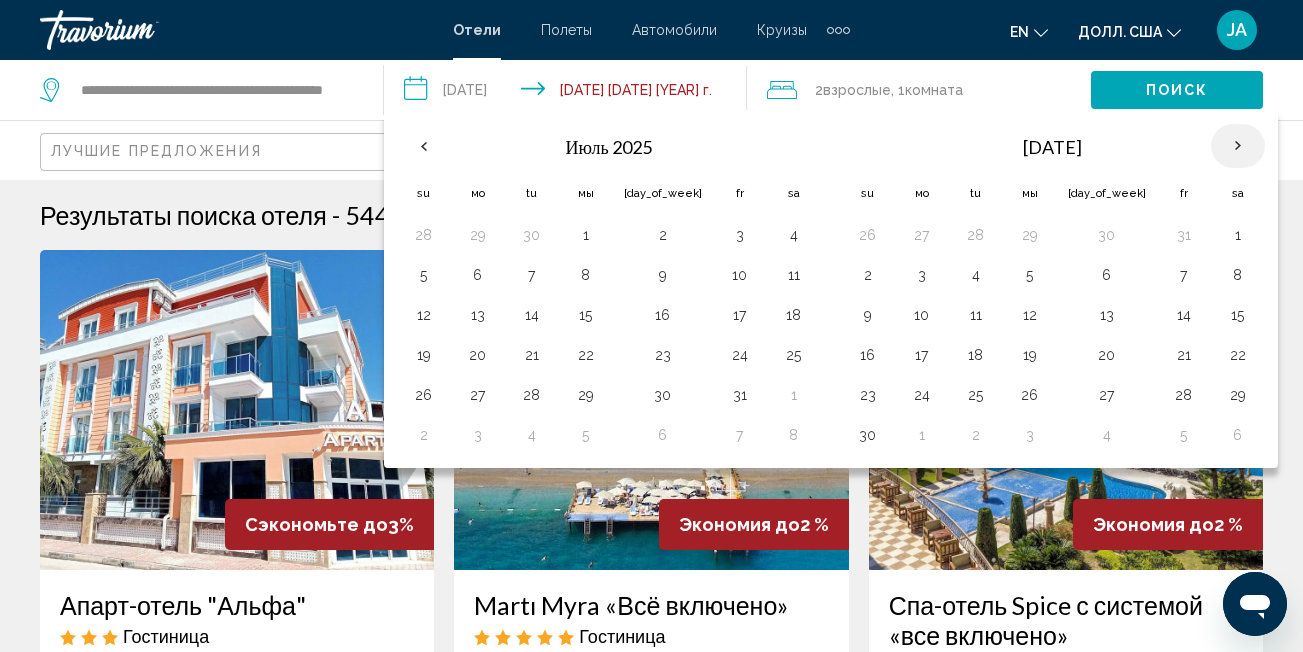 click at bounding box center (1238, 146) 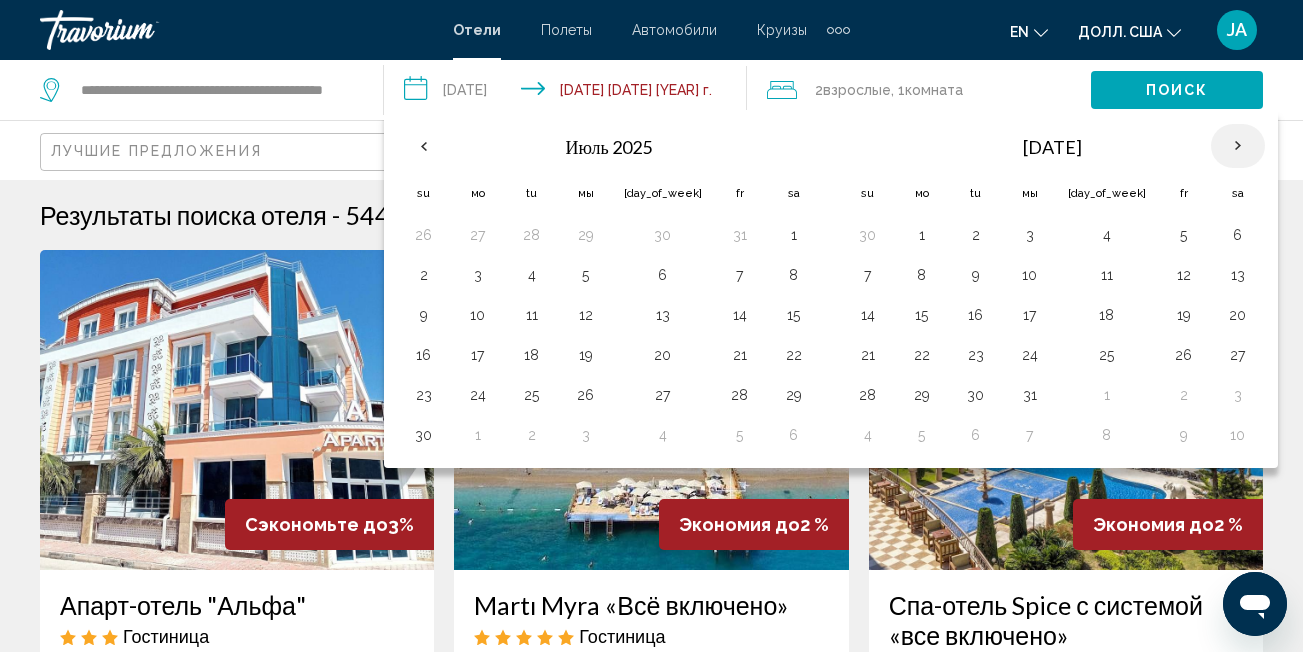 click at bounding box center (1238, 146) 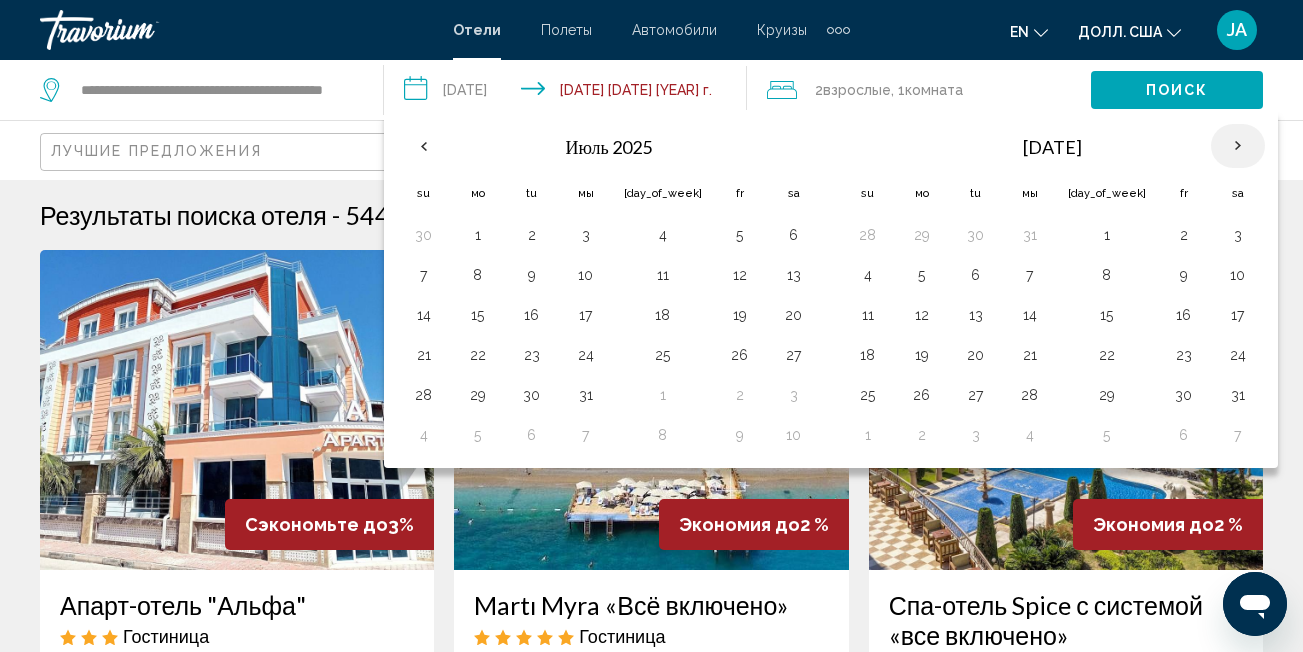 click at bounding box center [1238, 146] 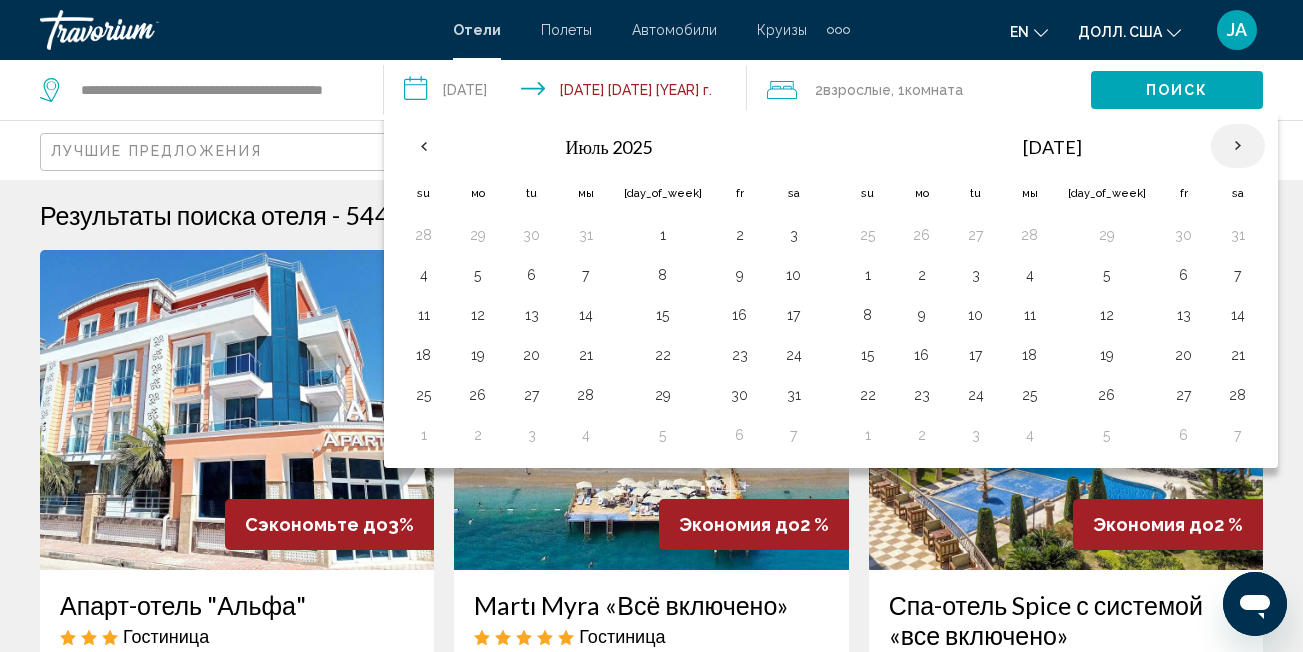 click at bounding box center (1238, 146) 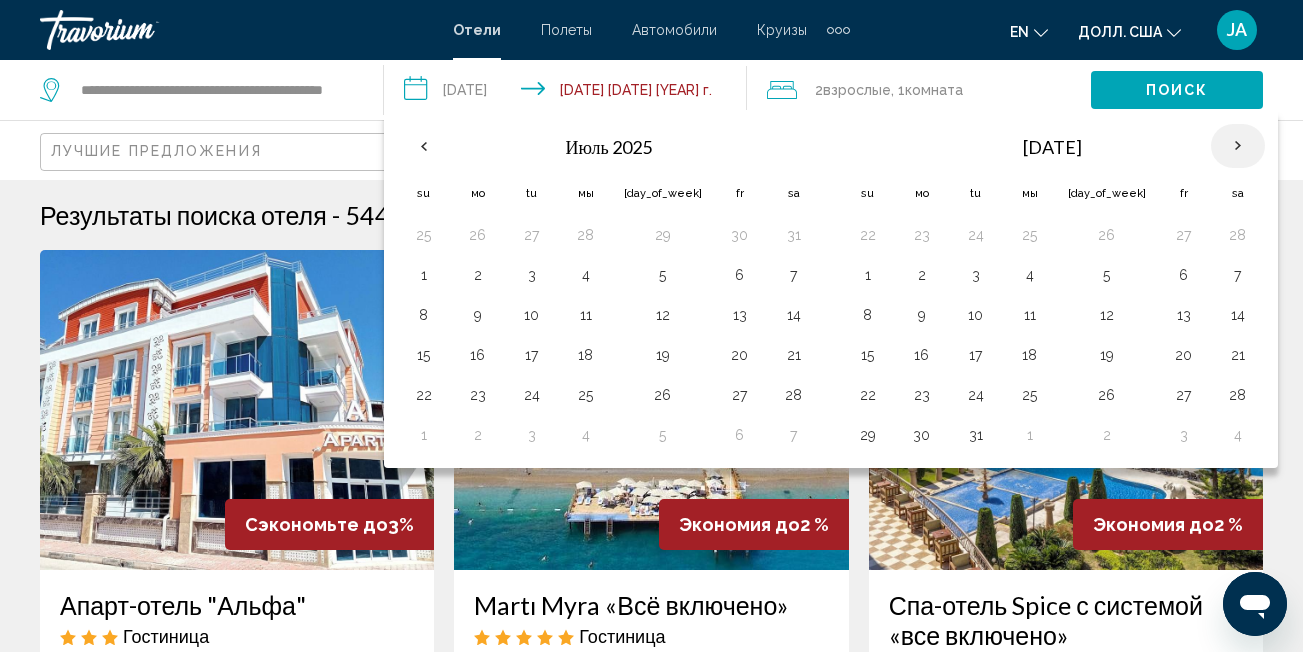 click at bounding box center [1238, 146] 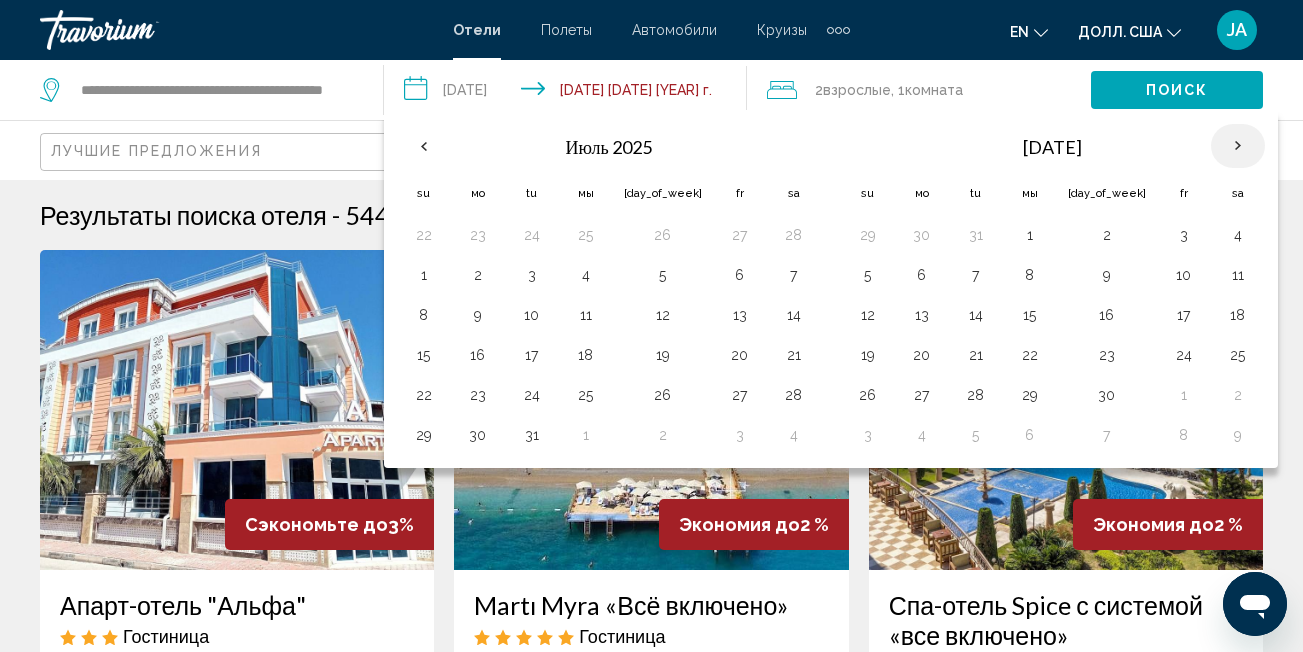 click at bounding box center (1238, 146) 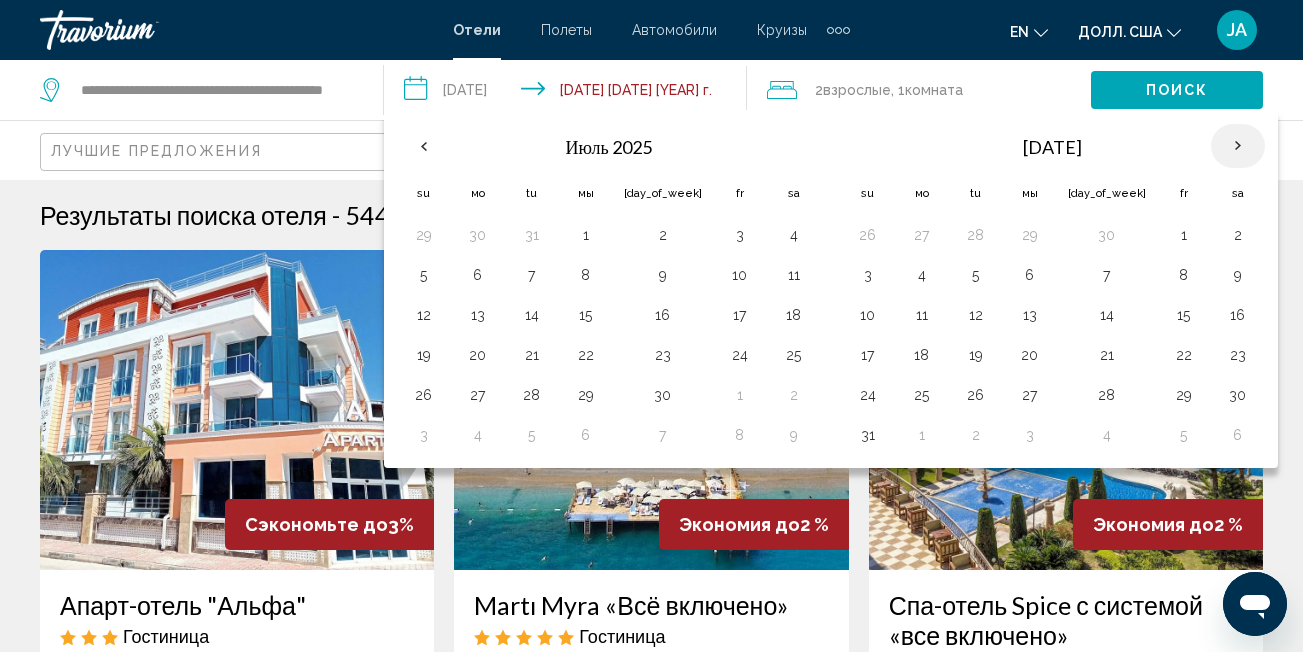 click at bounding box center [1238, 146] 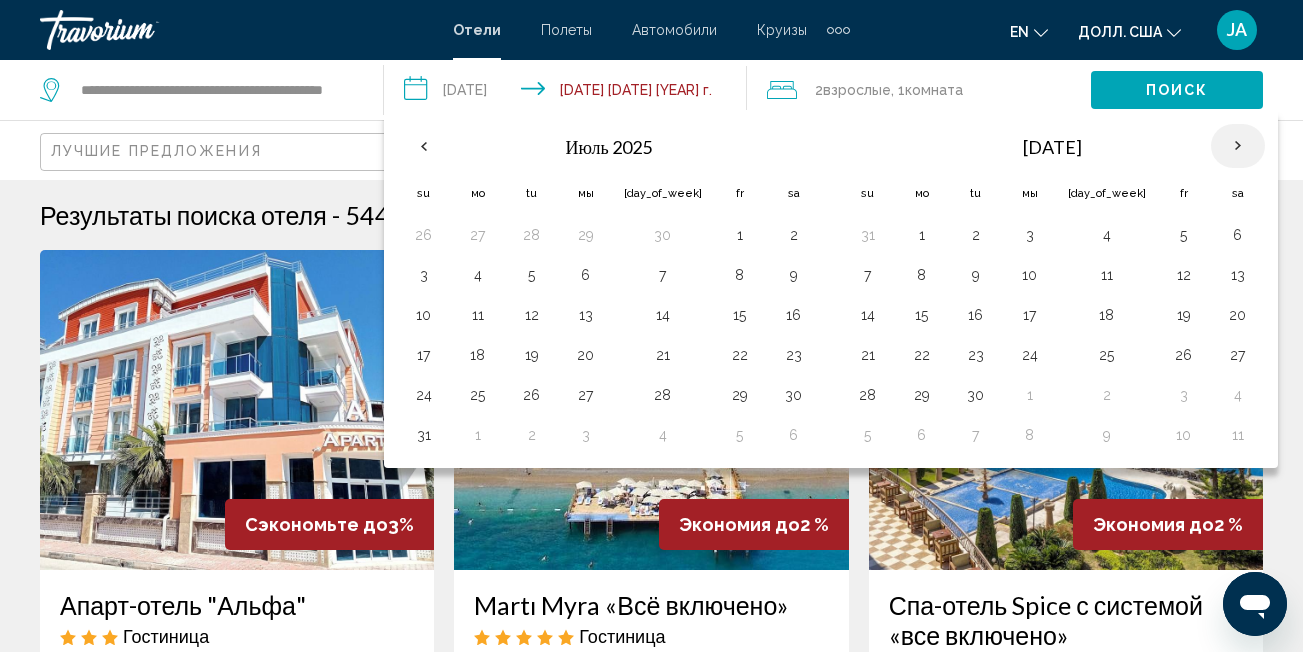 click at bounding box center (1238, 146) 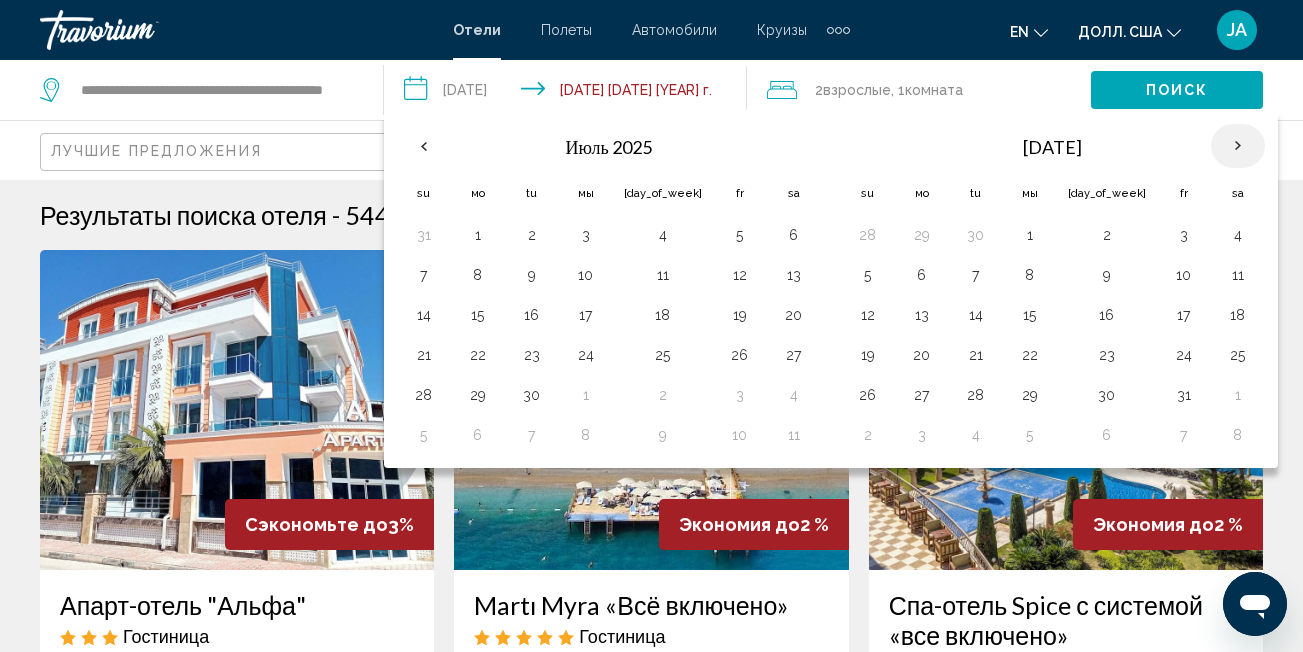 click at bounding box center [1238, 146] 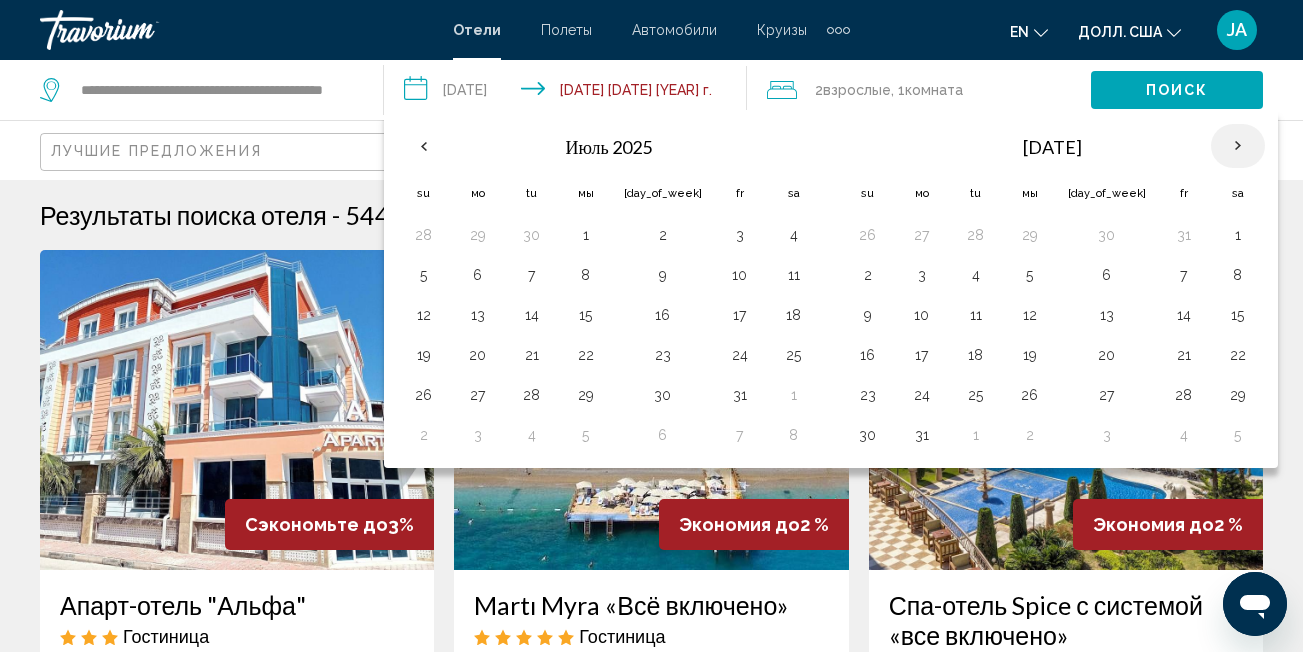 click at bounding box center [1238, 146] 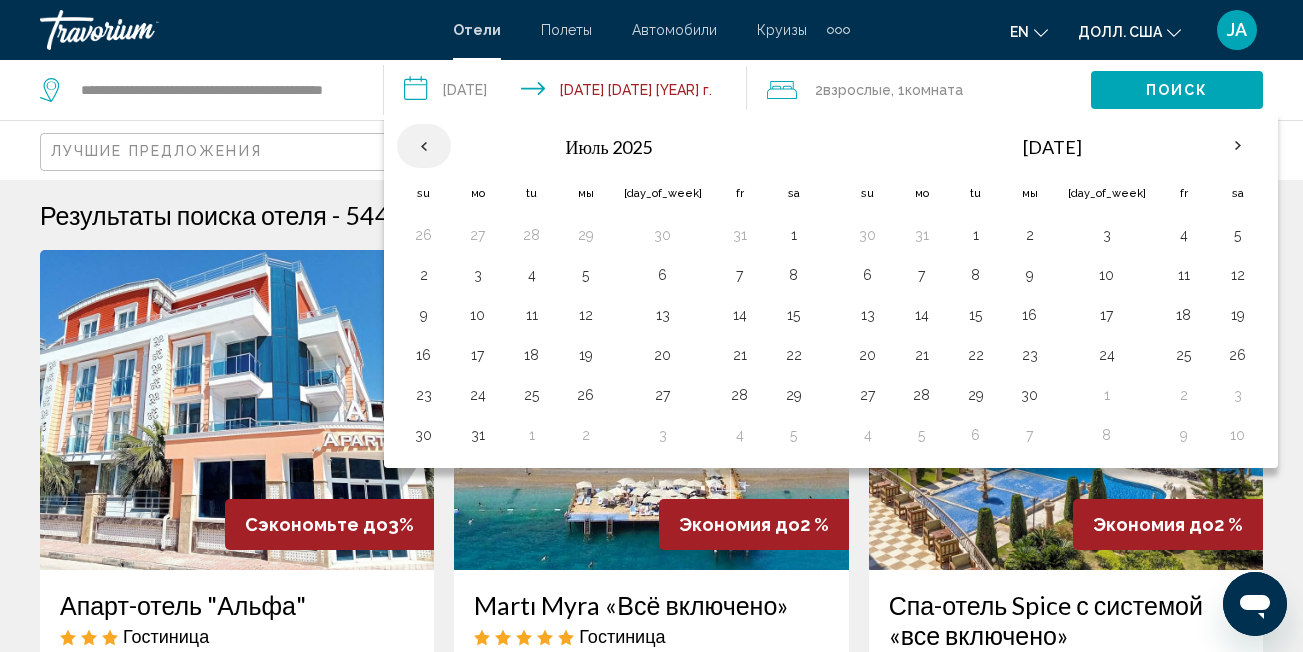click at bounding box center [424, 146] 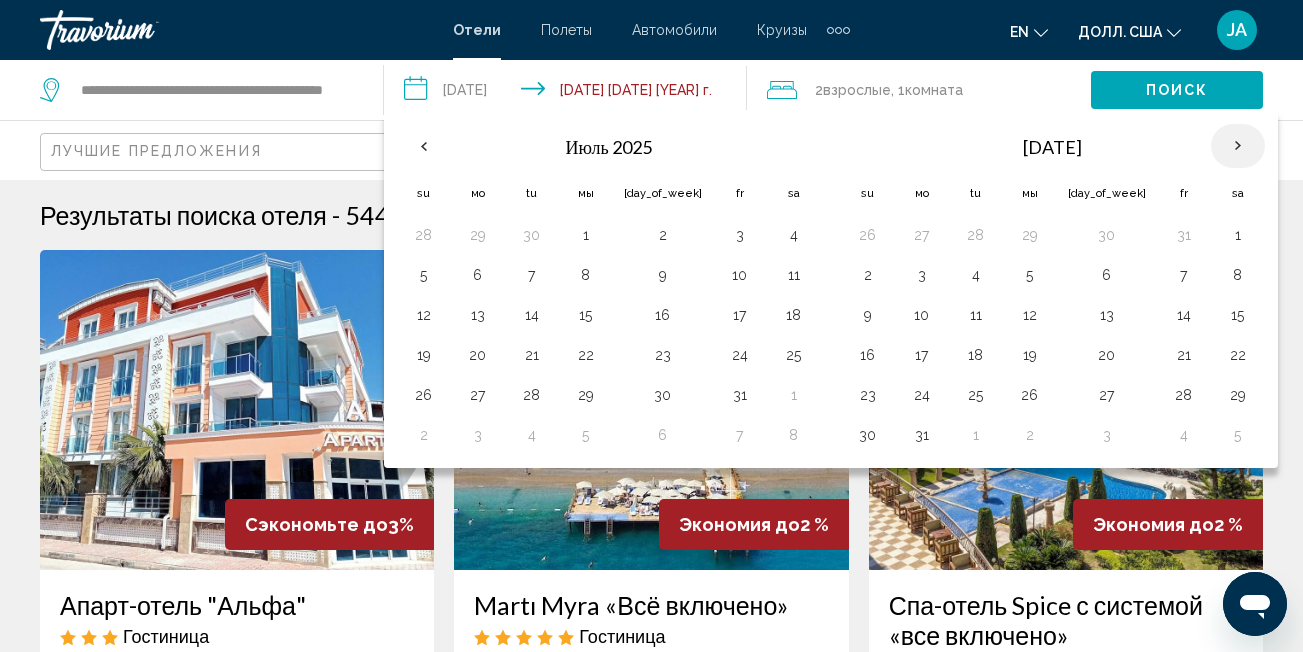 click at bounding box center [1238, 146] 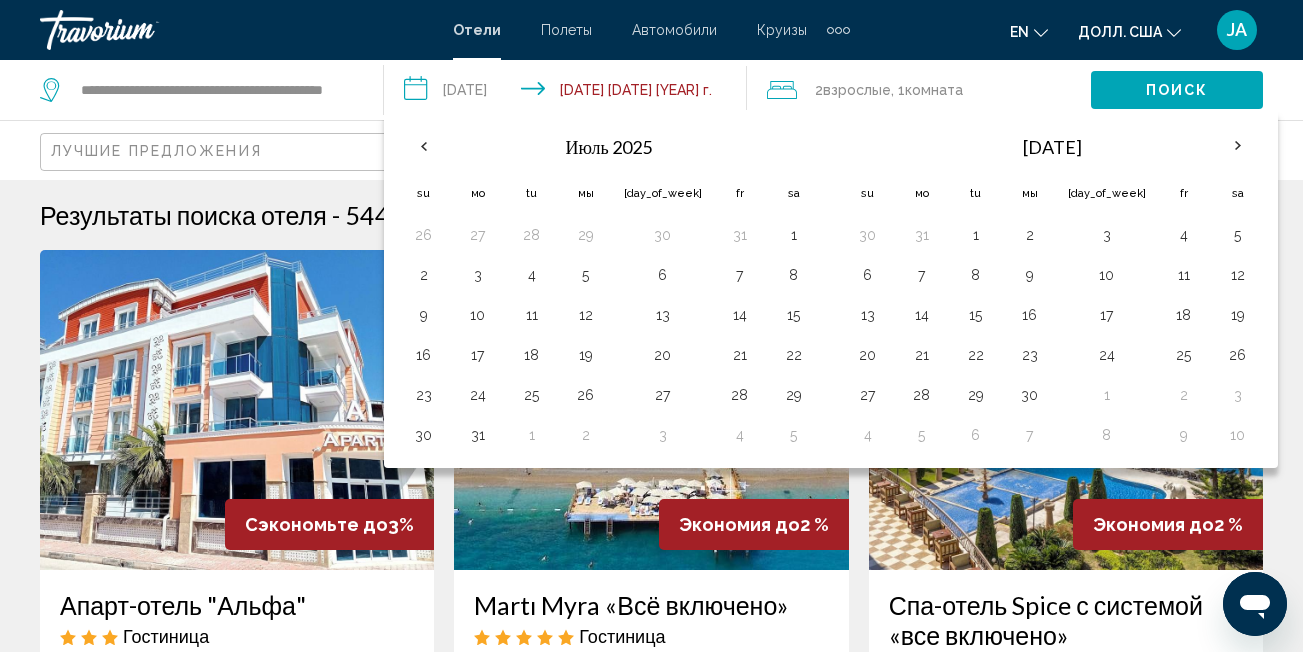 click on "[DATE]" at bounding box center [1052, 147] 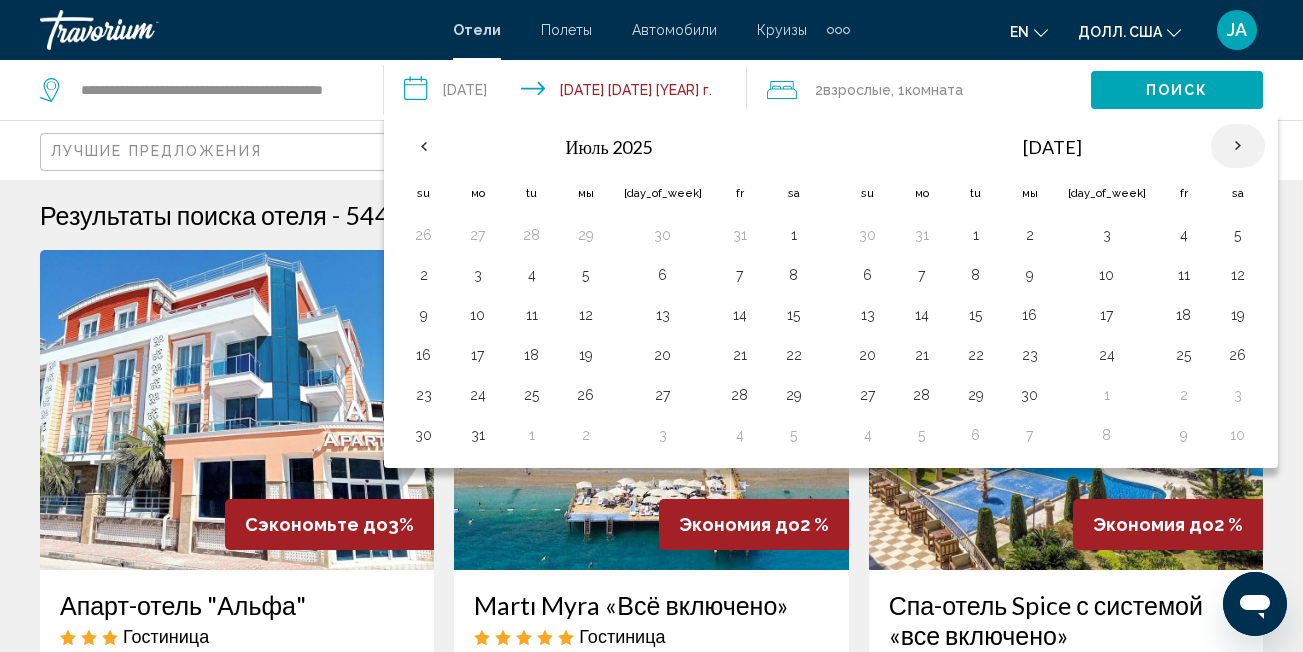 click at bounding box center (1238, 146) 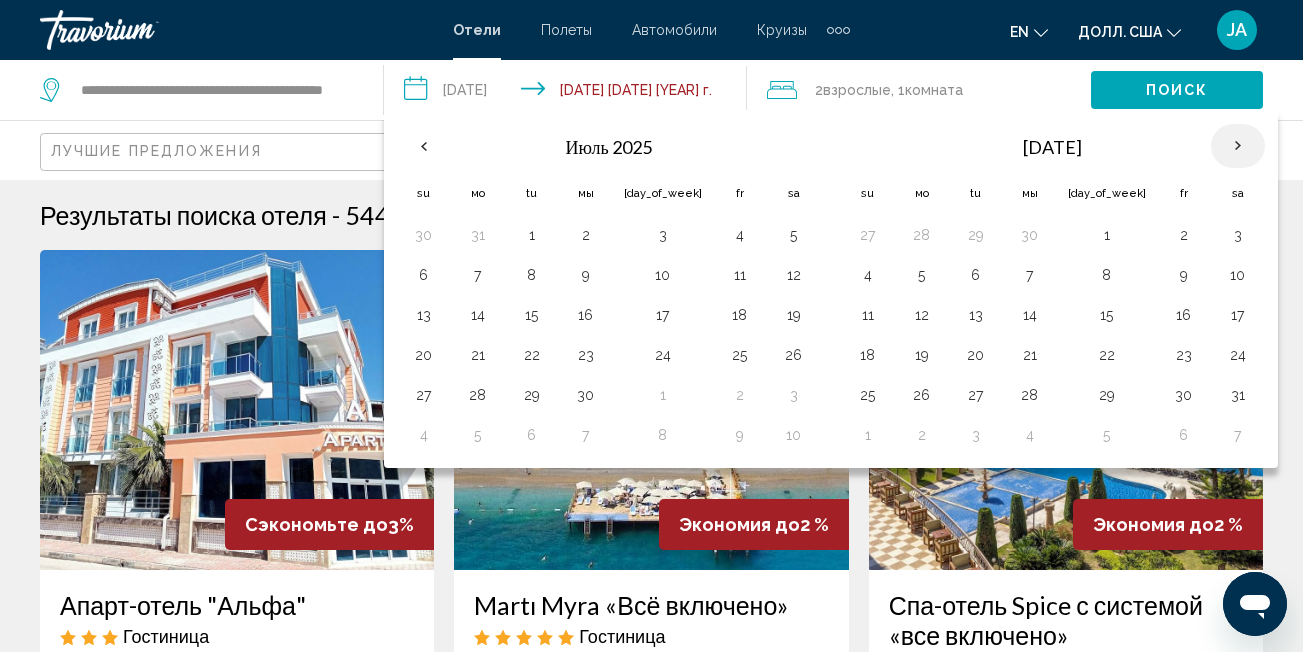 click at bounding box center (1238, 146) 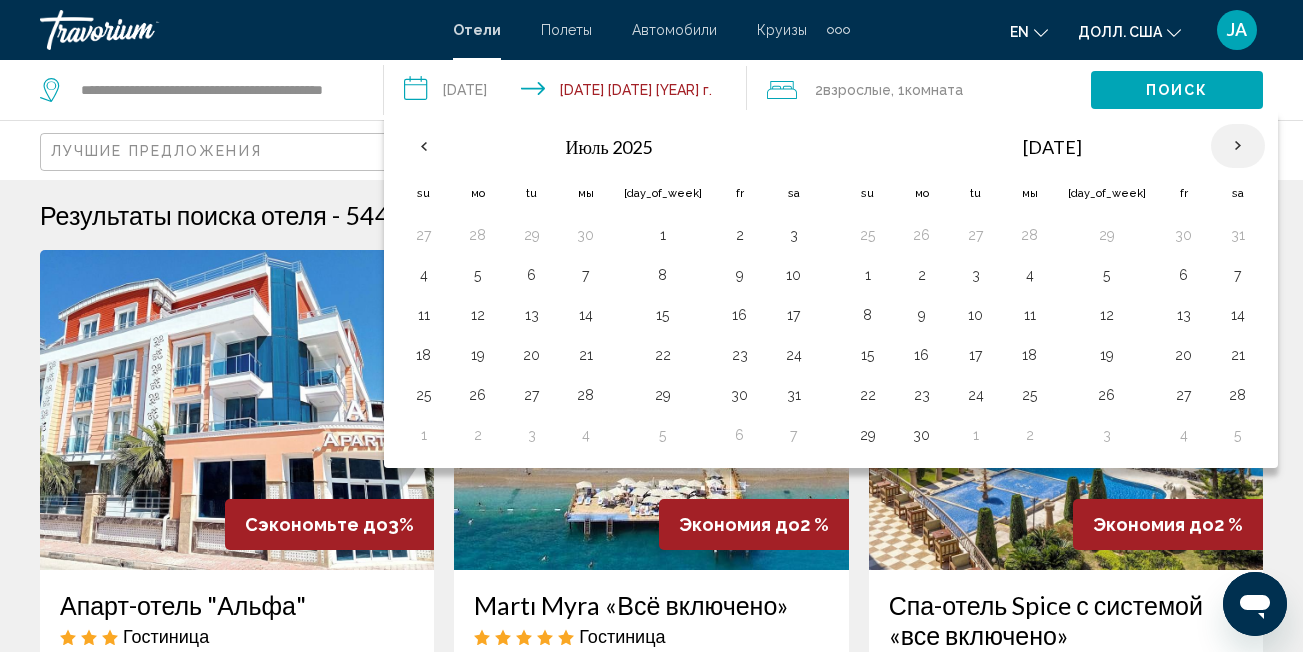 click at bounding box center [1238, 146] 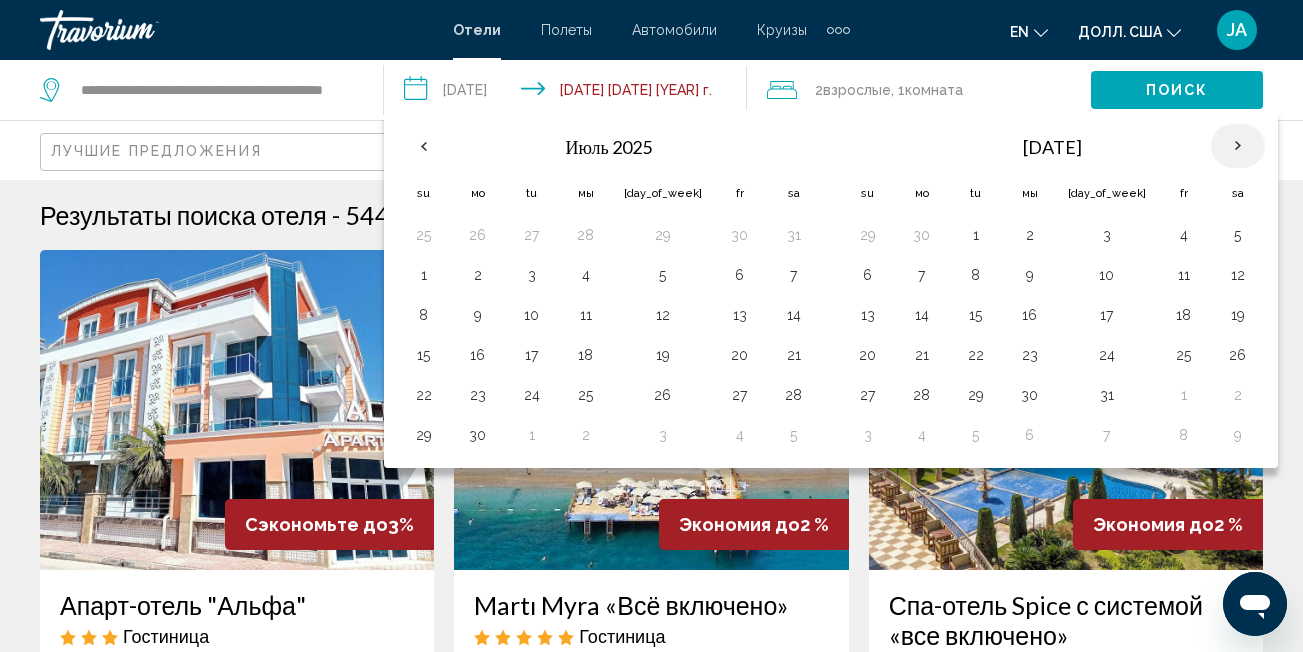 click at bounding box center (1238, 146) 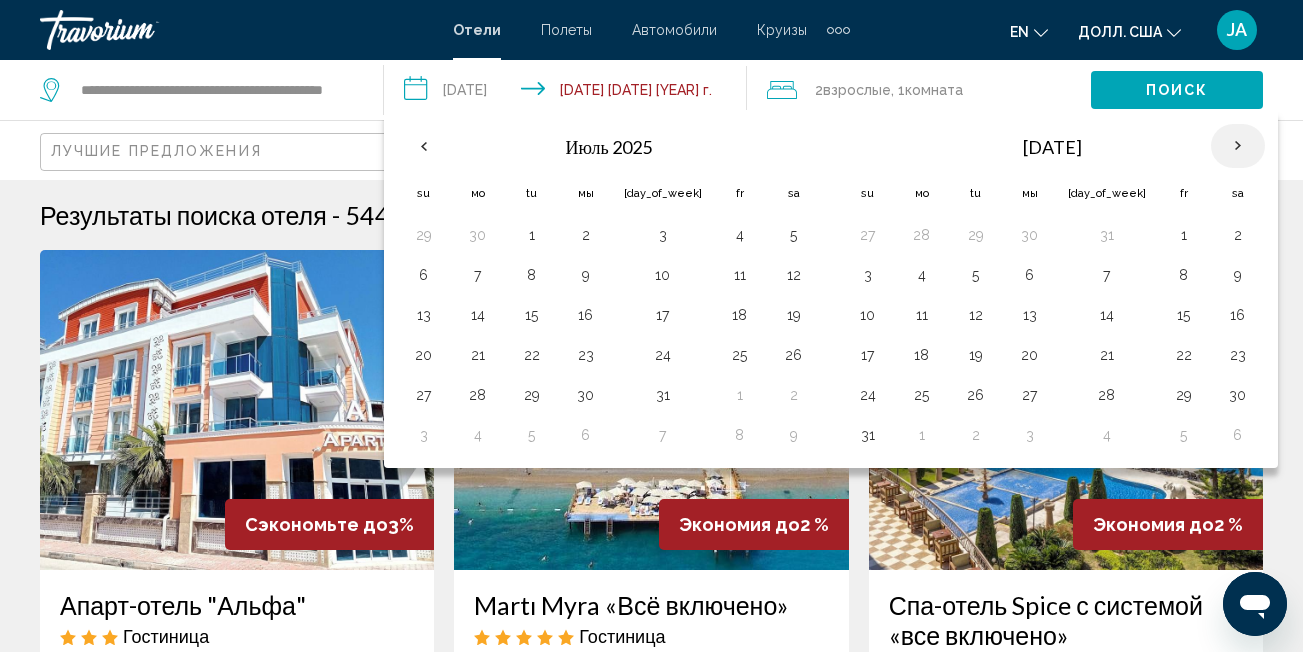 click at bounding box center [1238, 146] 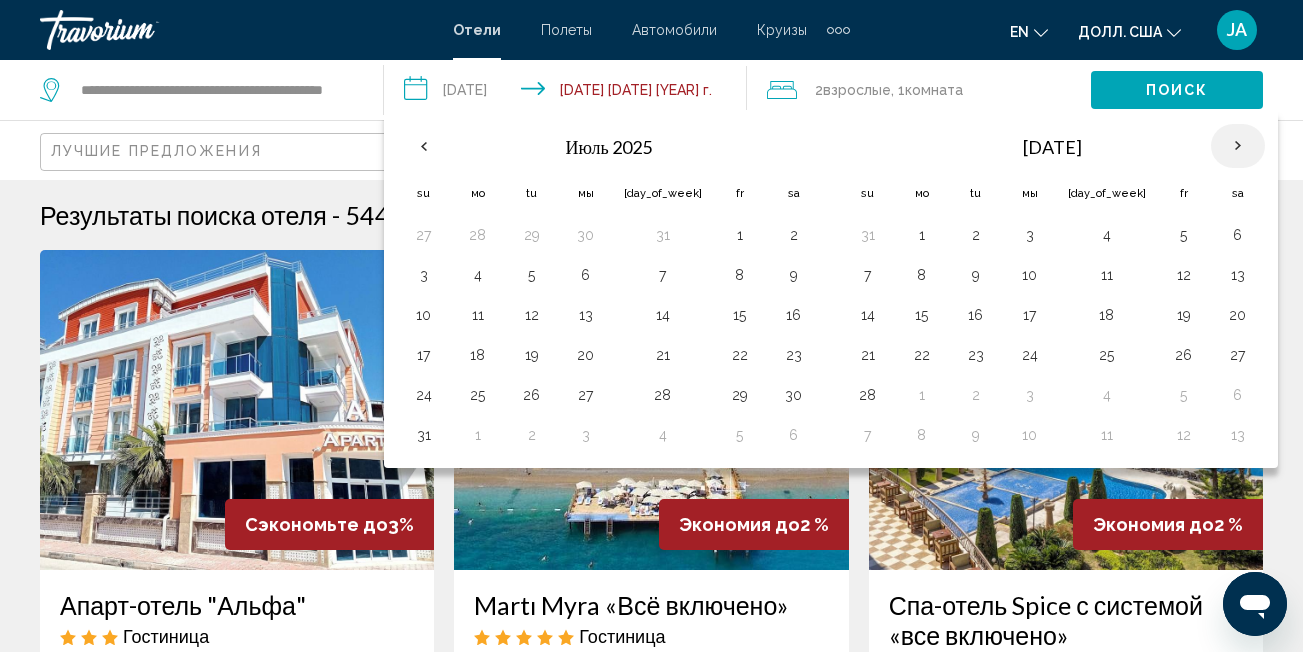 click at bounding box center (1238, 146) 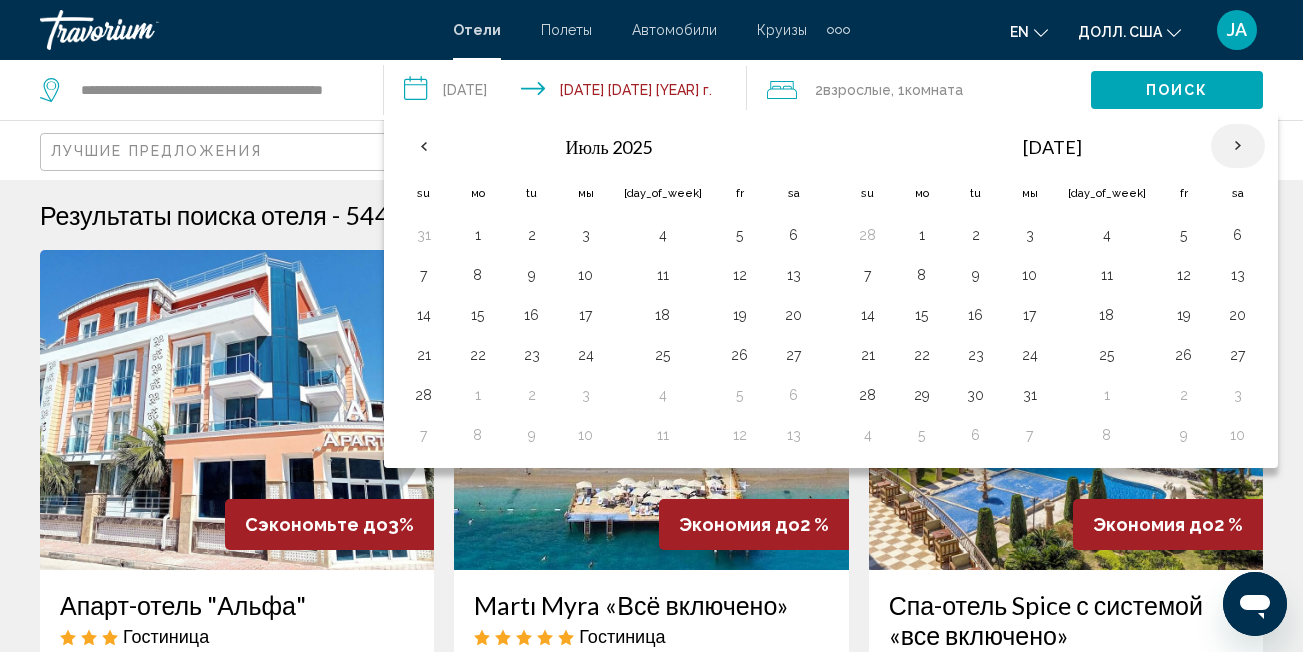 click at bounding box center [1238, 146] 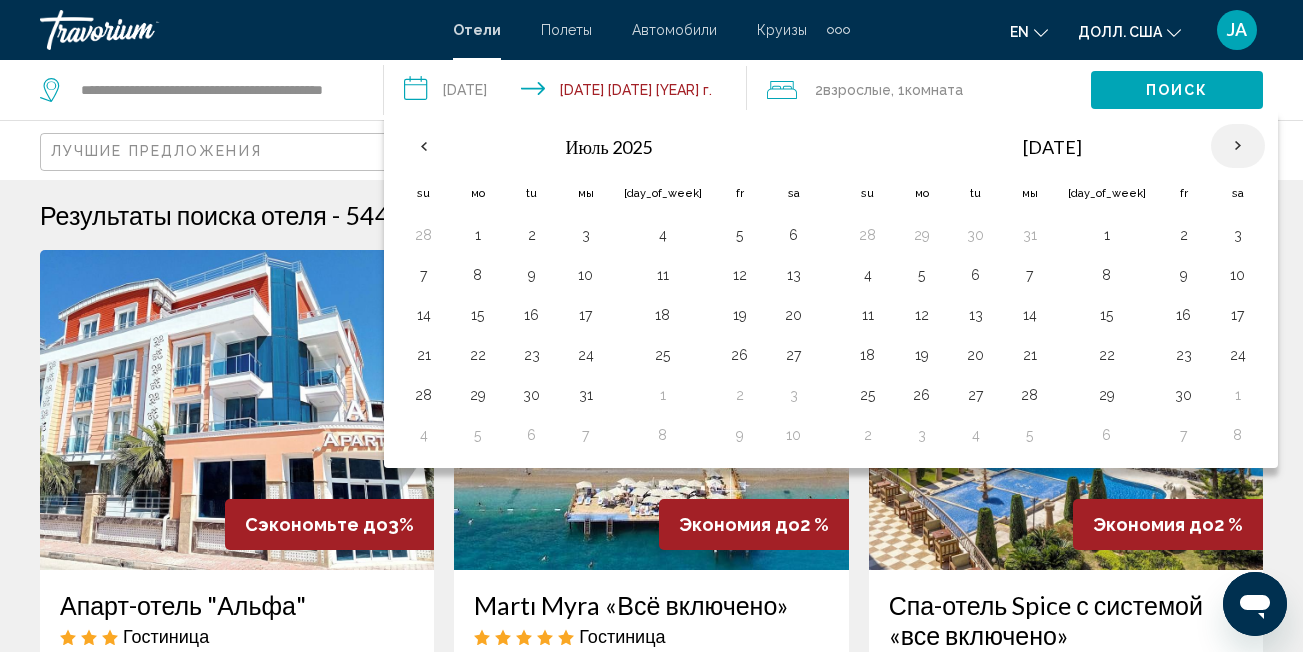 click at bounding box center [1238, 146] 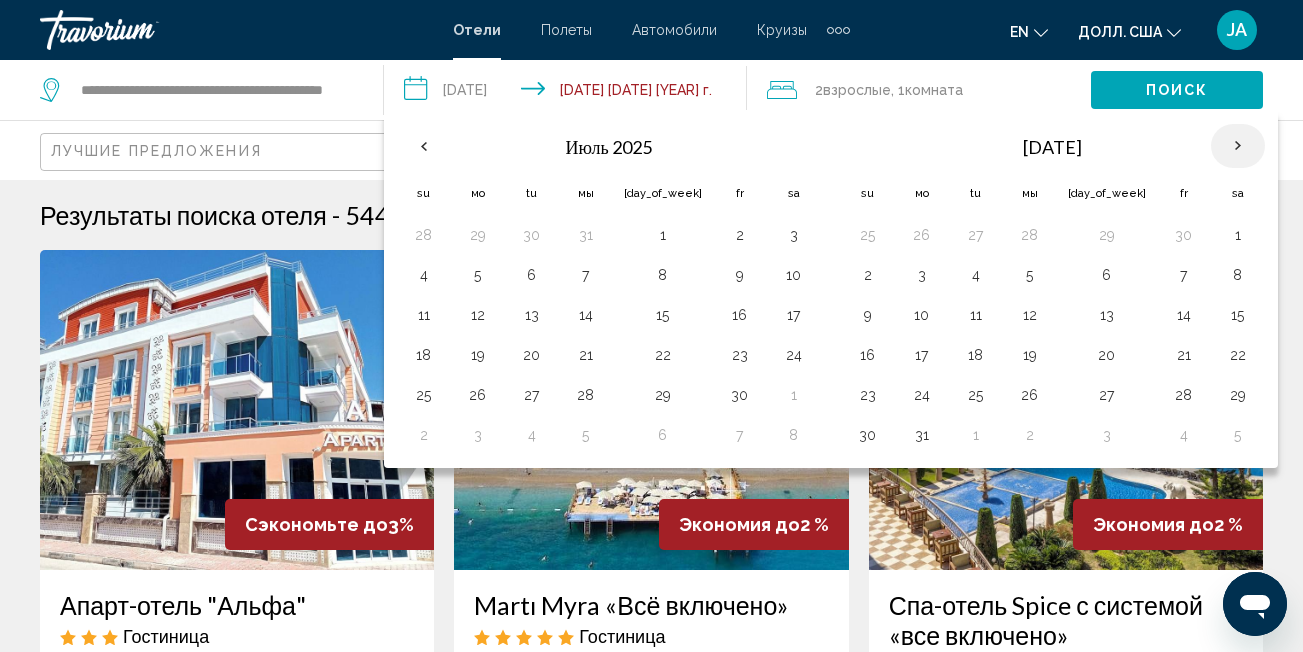 click at bounding box center [1238, 146] 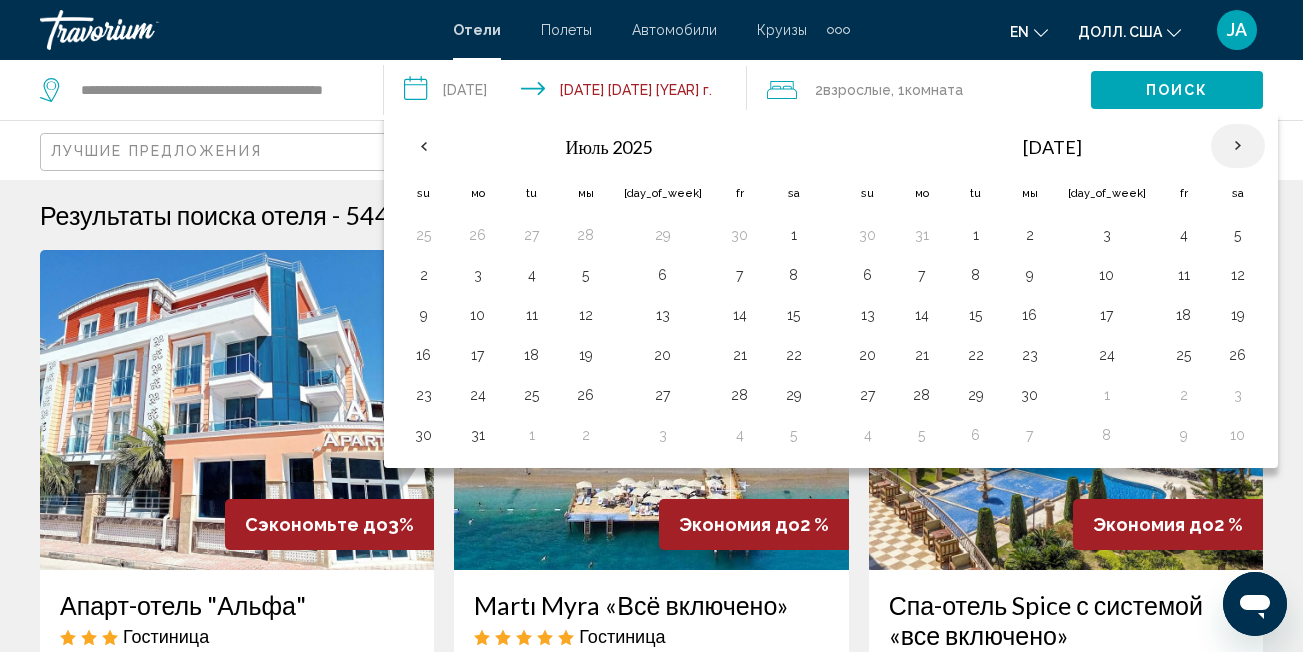 click at bounding box center [1238, 146] 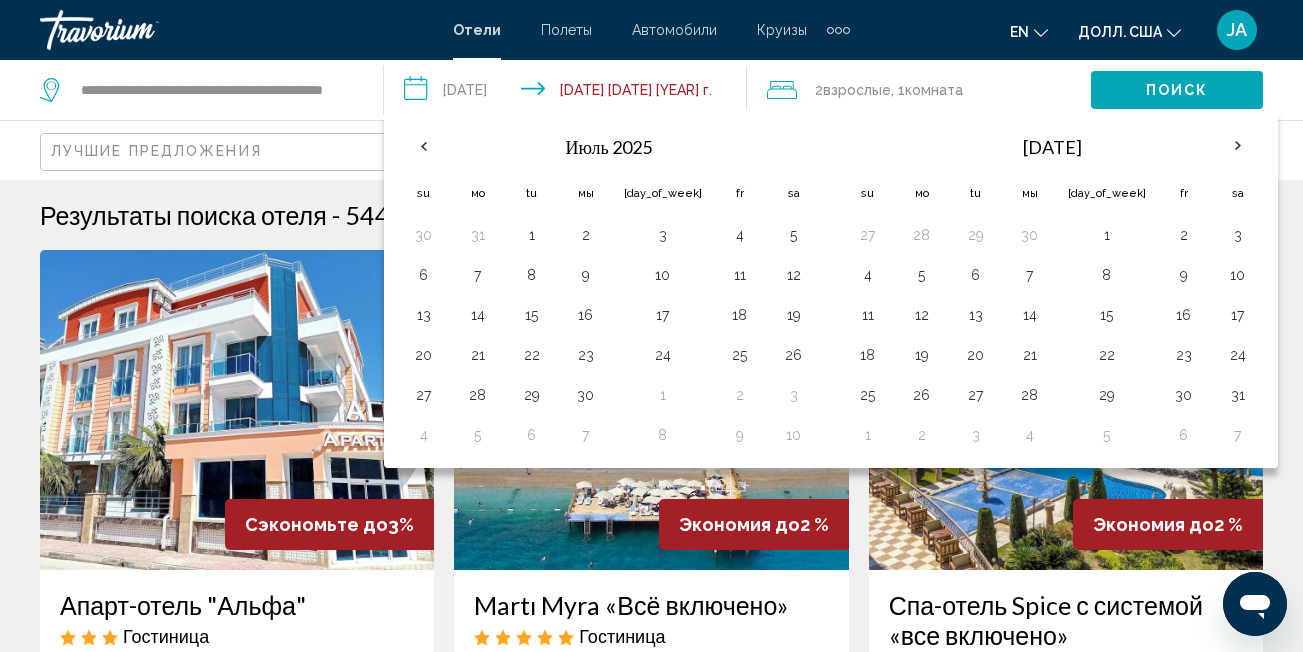 click on "Июль 2025" at bounding box center [609, 147] 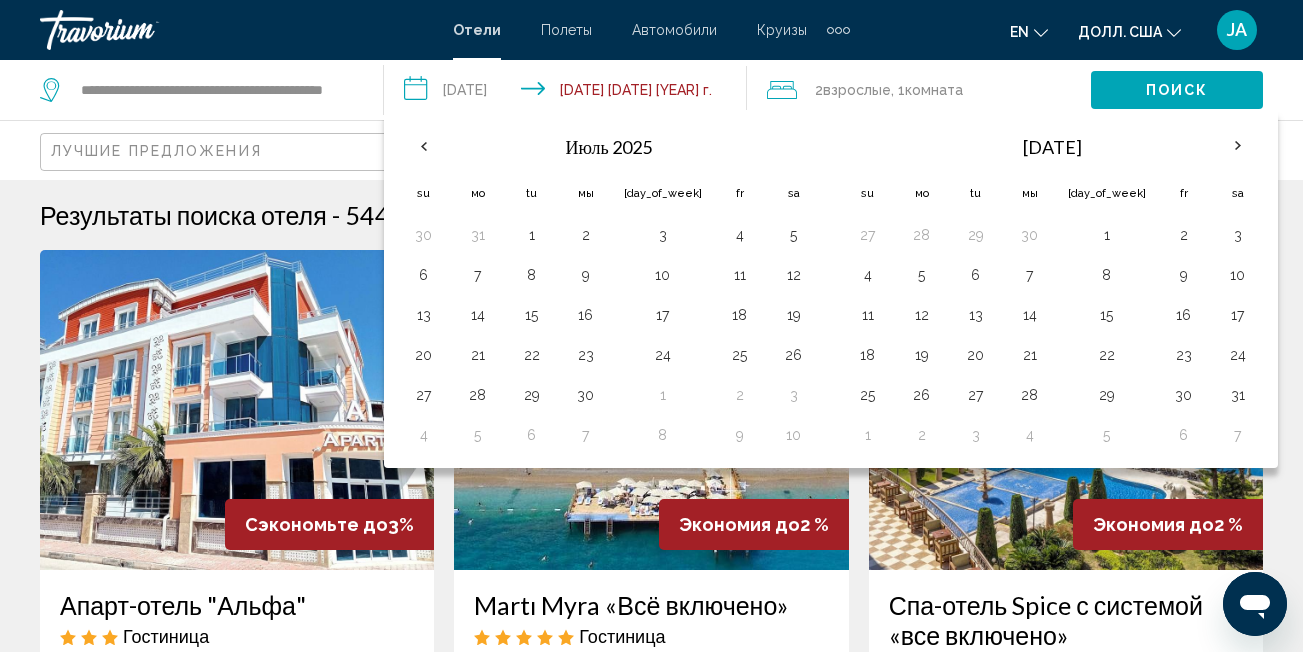 click on "**********" at bounding box center (570, 93) 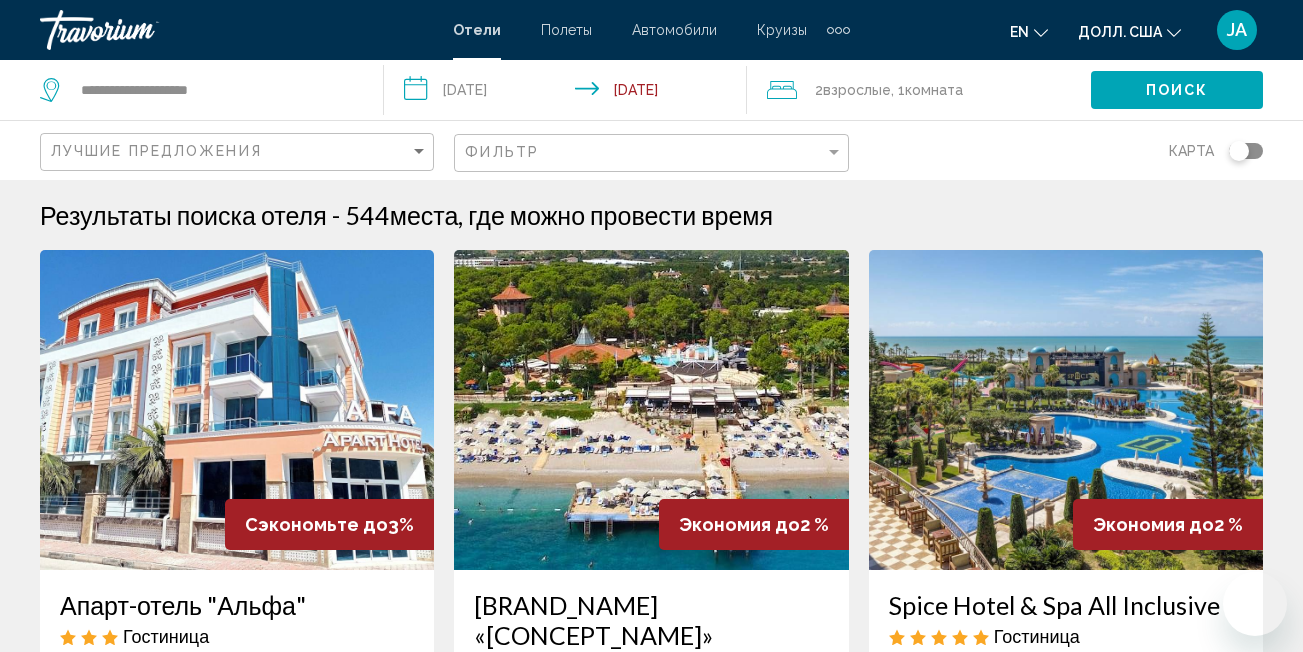 scroll, scrollTop: 0, scrollLeft: 0, axis: both 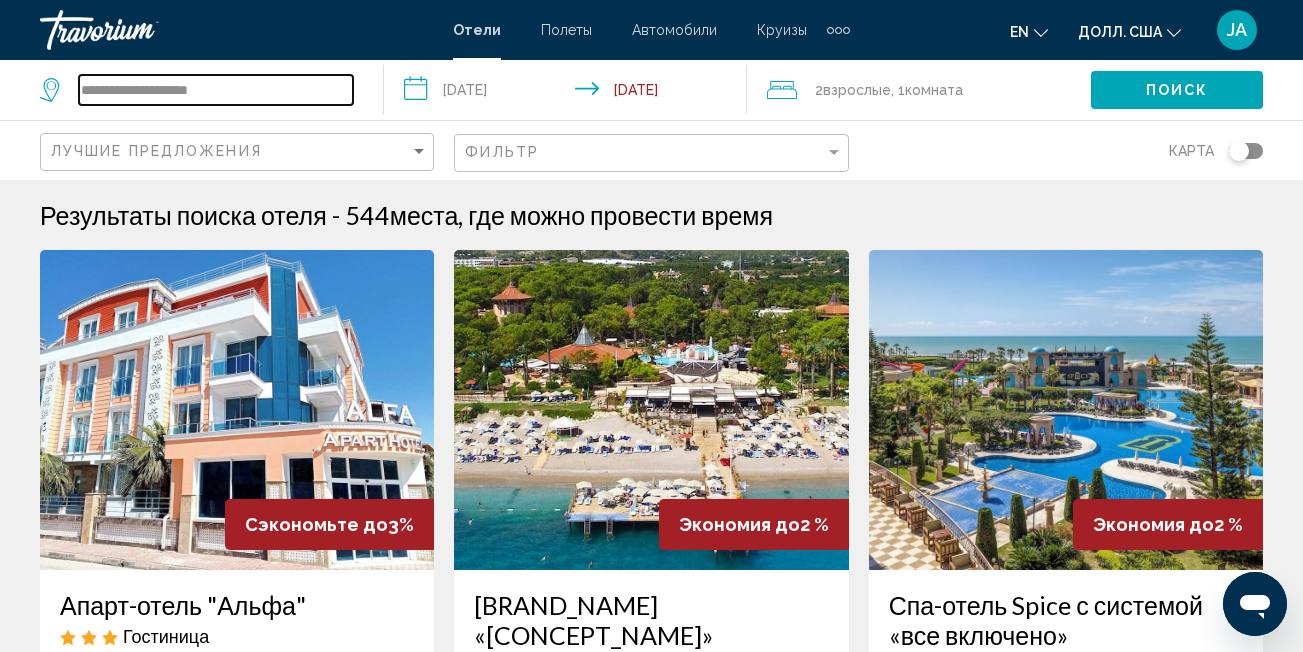 click on "**********" at bounding box center (216, 90) 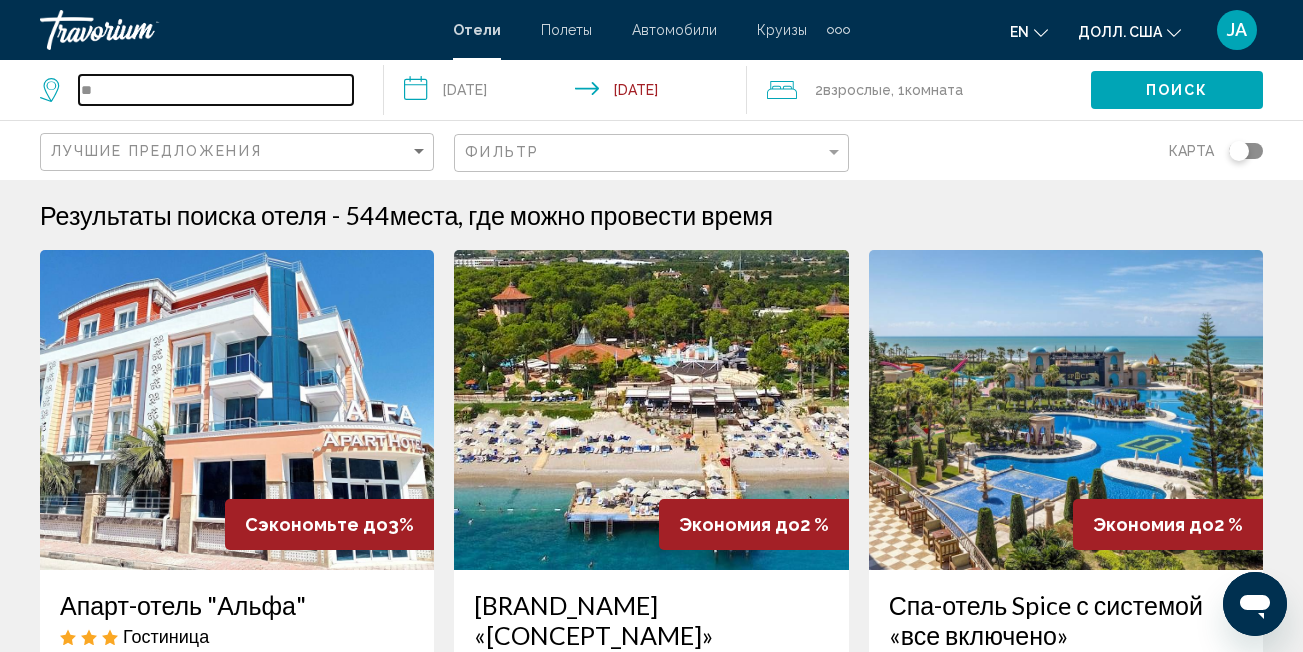 type on "*" 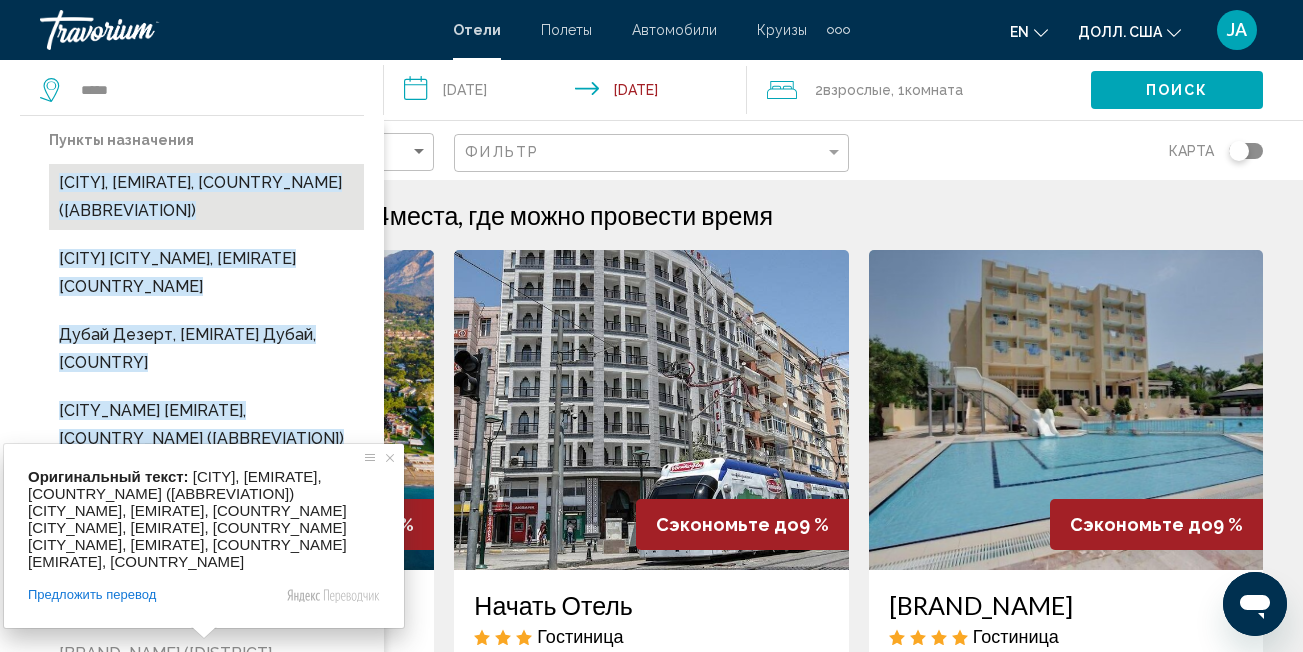 click on "[CITY], [CITY], [COUNTRY] ([CODE])" at bounding box center (200, 196) 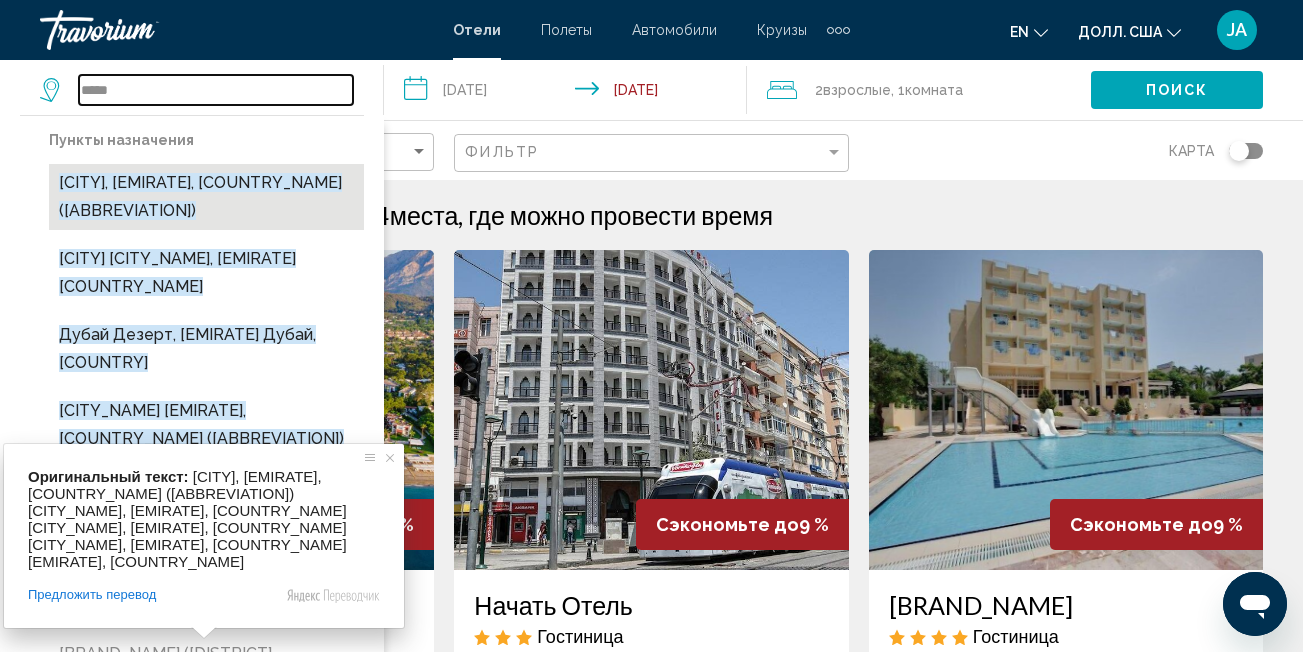 type on "**********" 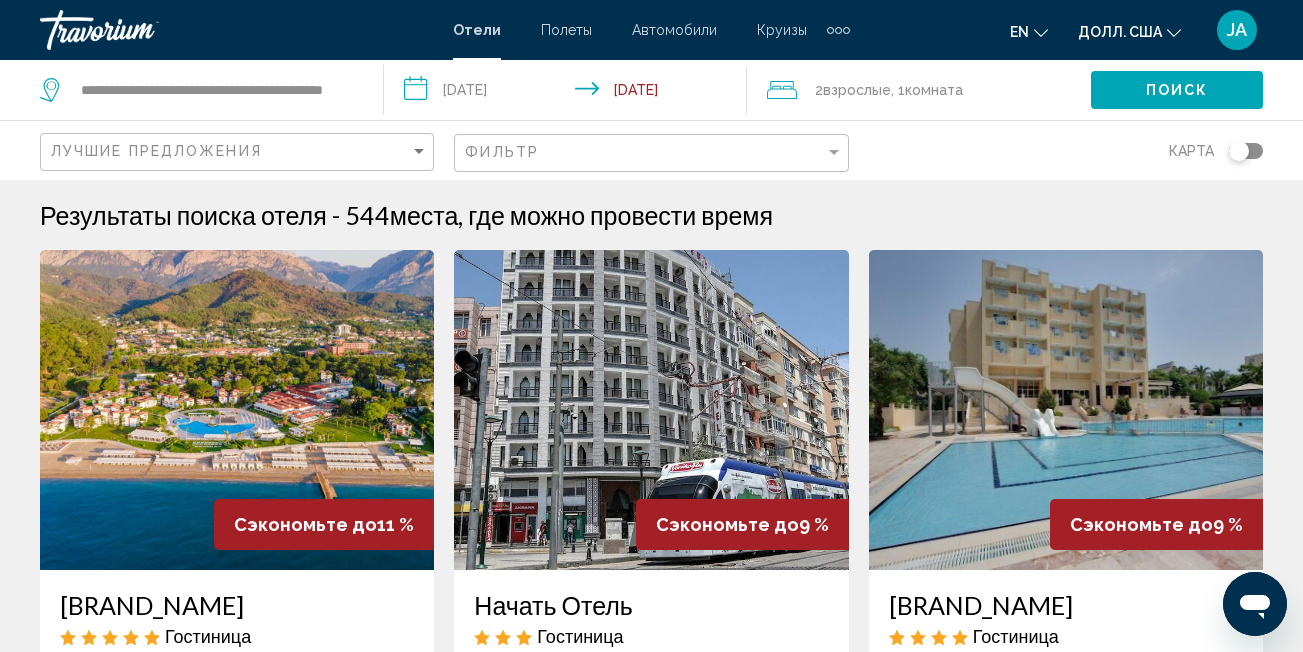 click on "**********" at bounding box center (570, 93) 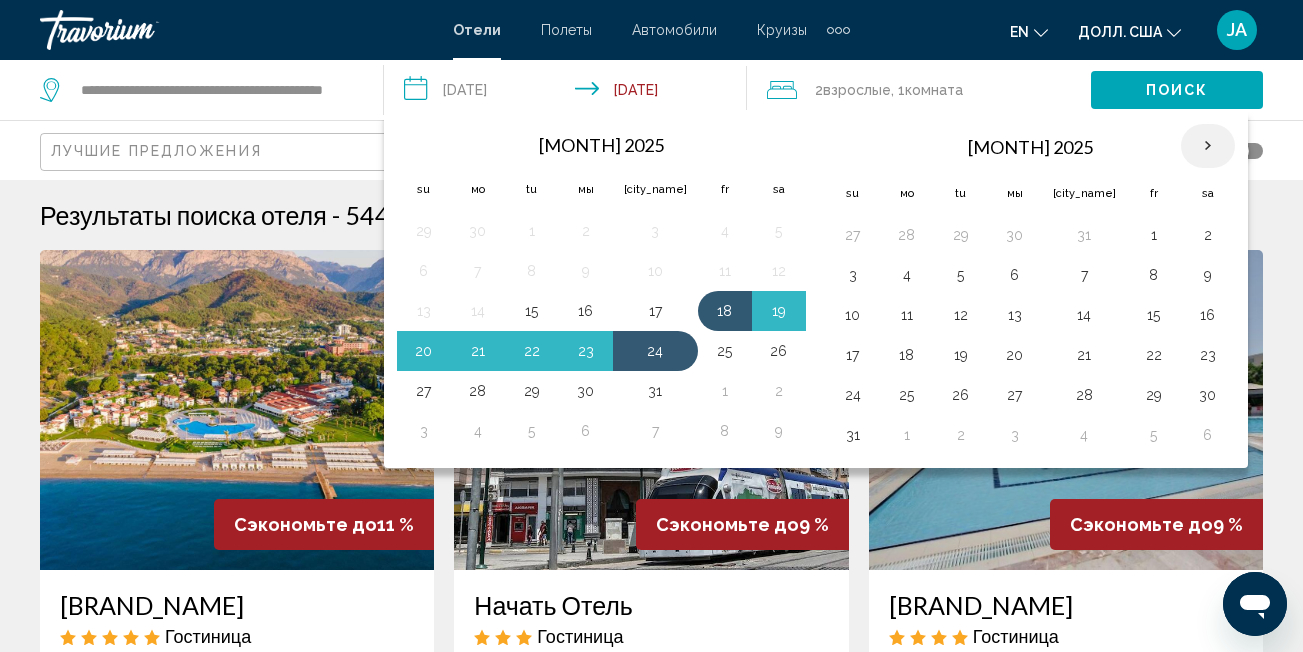 click at bounding box center (1208, 146) 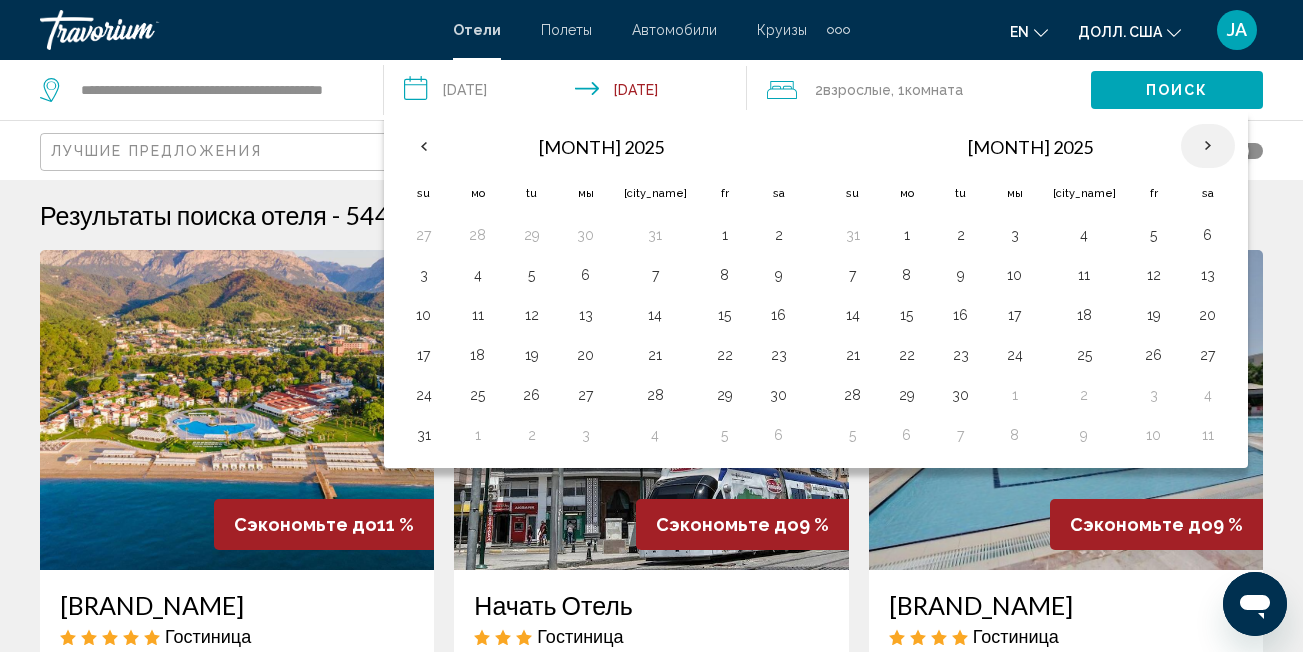 click at bounding box center (1208, 146) 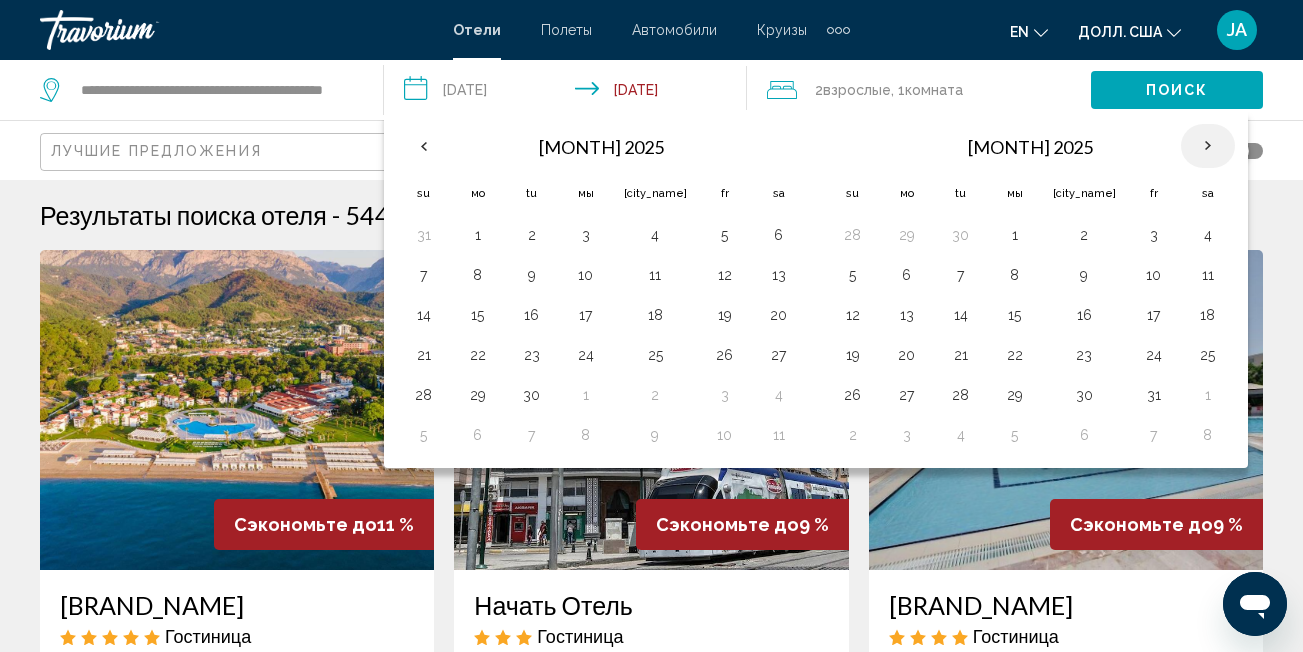 click at bounding box center [1208, 146] 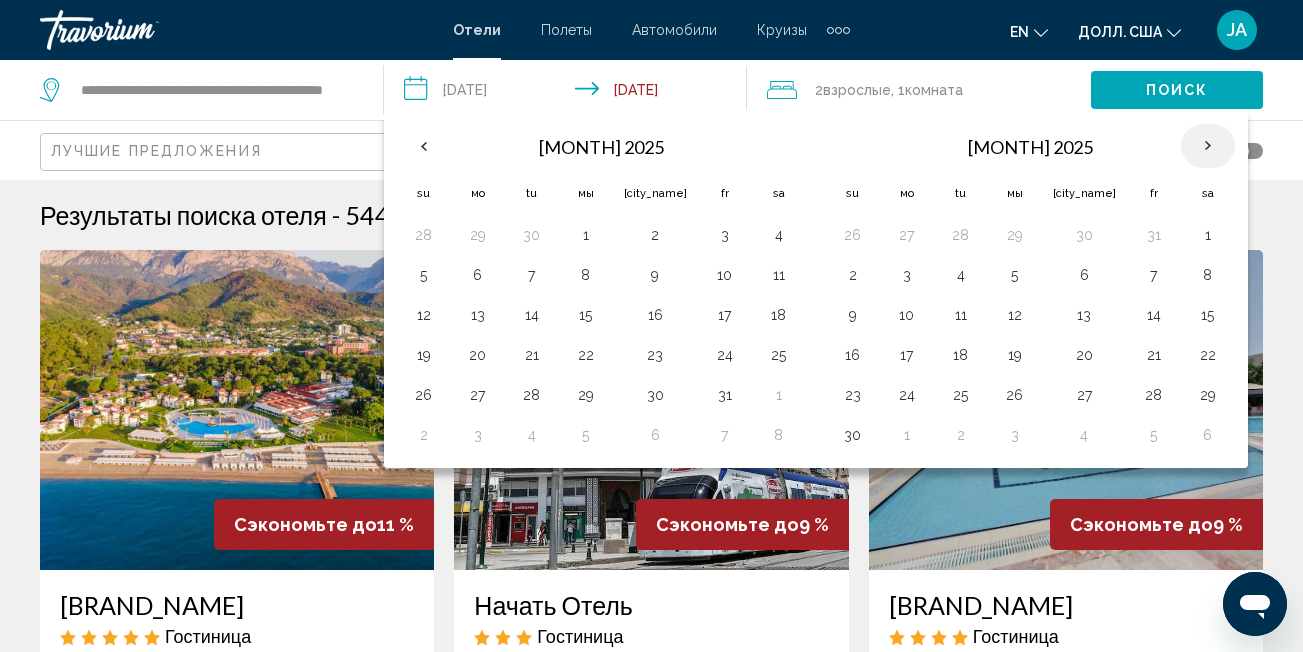click at bounding box center (1208, 146) 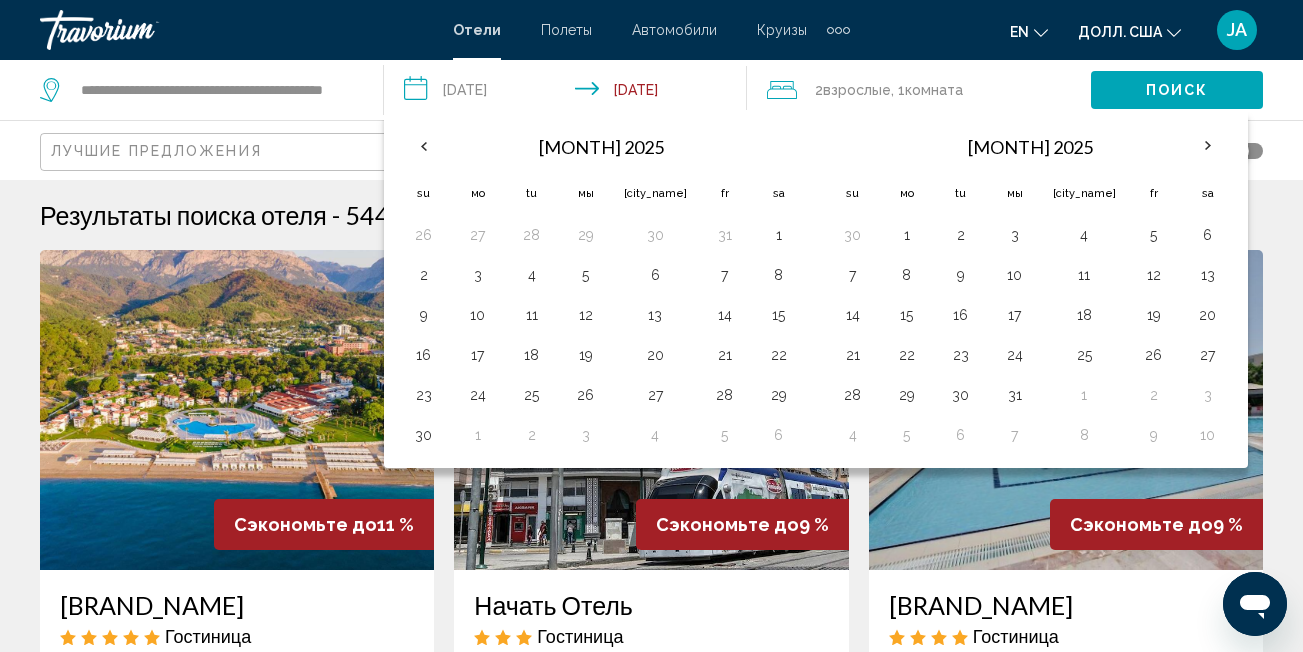 click on "**********" at bounding box center [570, 93] 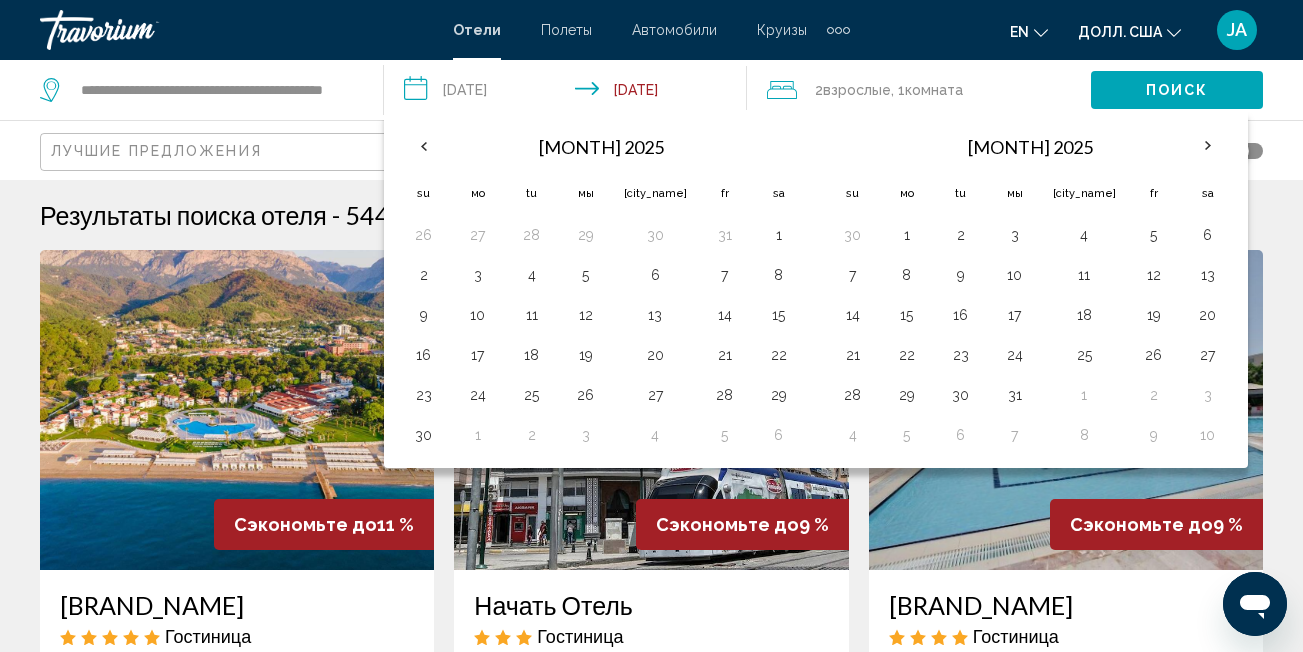click on "**********" at bounding box center (570, 93) 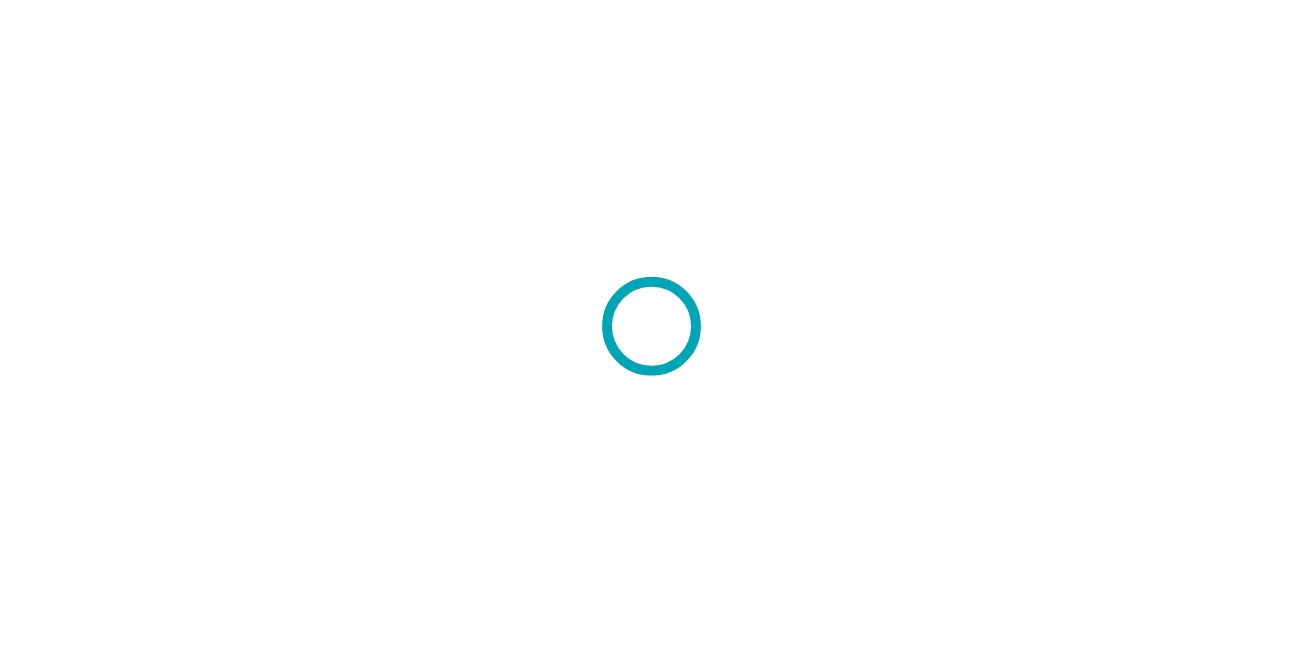 scroll, scrollTop: 0, scrollLeft: 0, axis: both 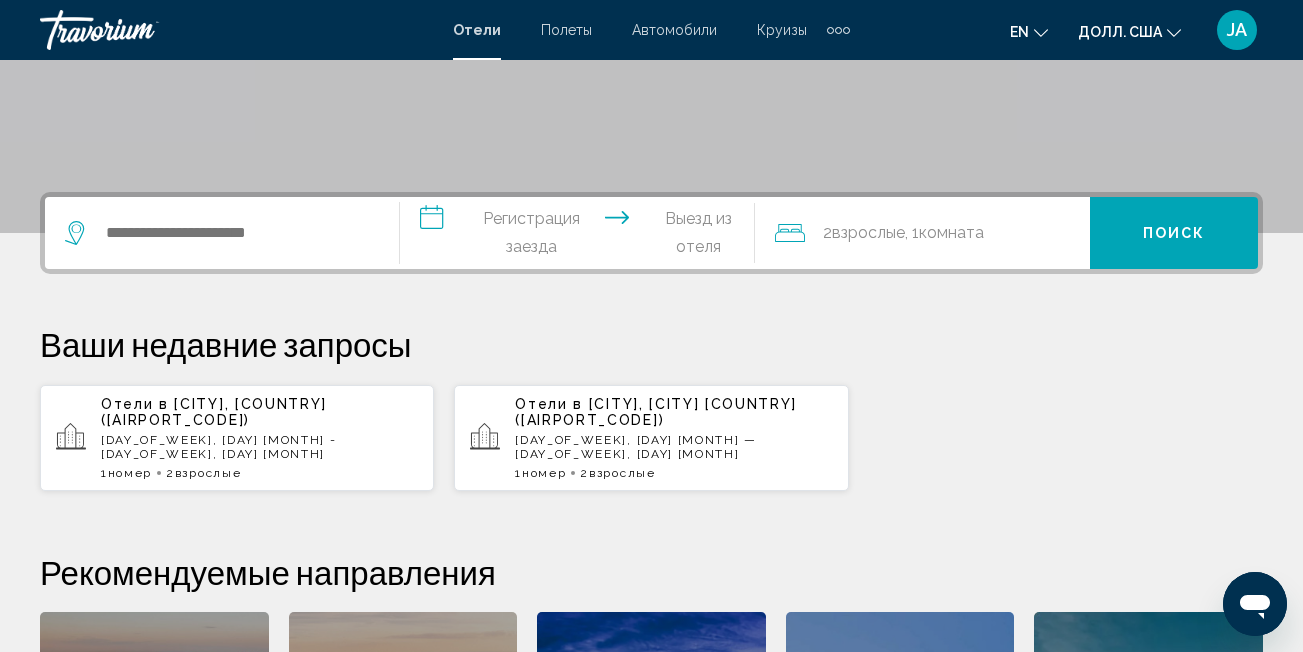 click on "Дубае, Эмират Дубай, Объединённые Арабские Эмираты (DXB)" at bounding box center (656, 412) 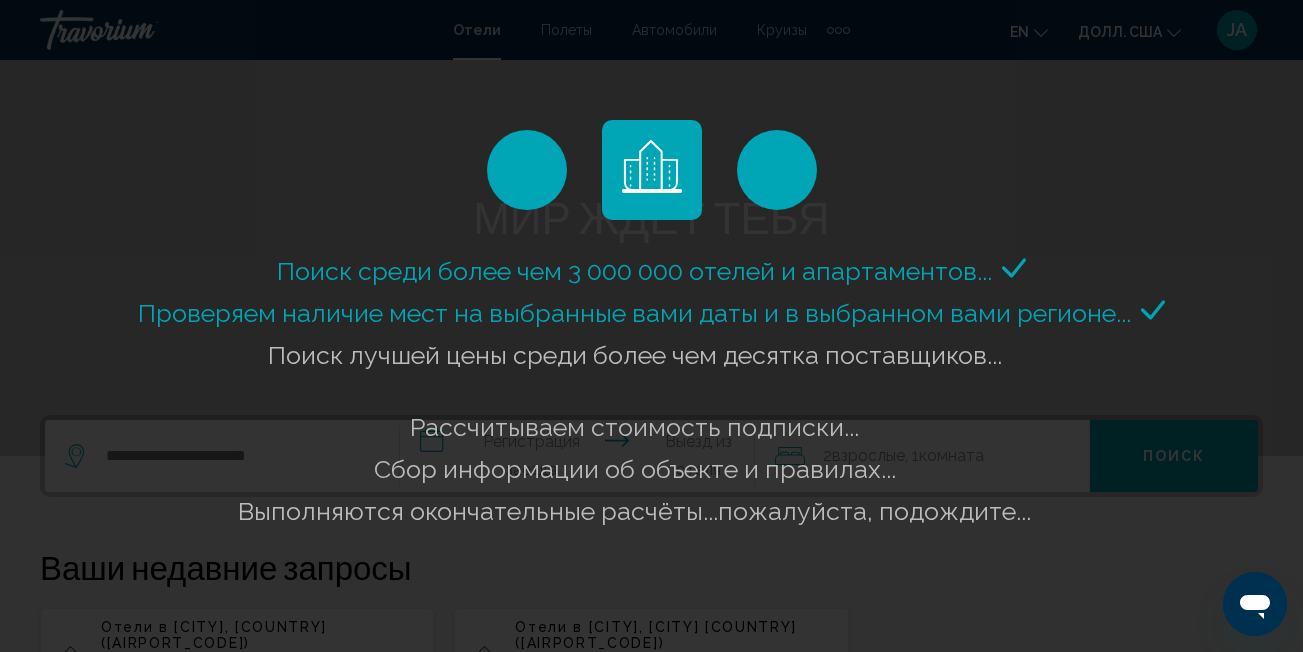 scroll, scrollTop: 67, scrollLeft: 0, axis: vertical 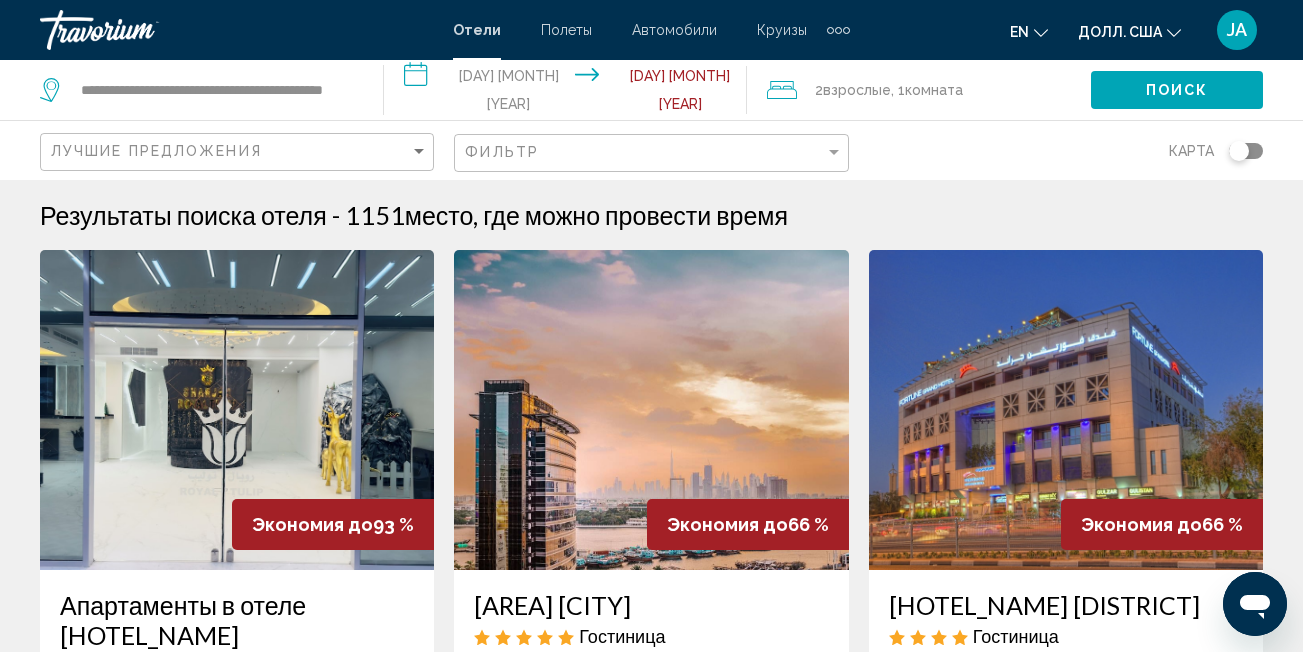 click on "**********" at bounding box center [570, 93] 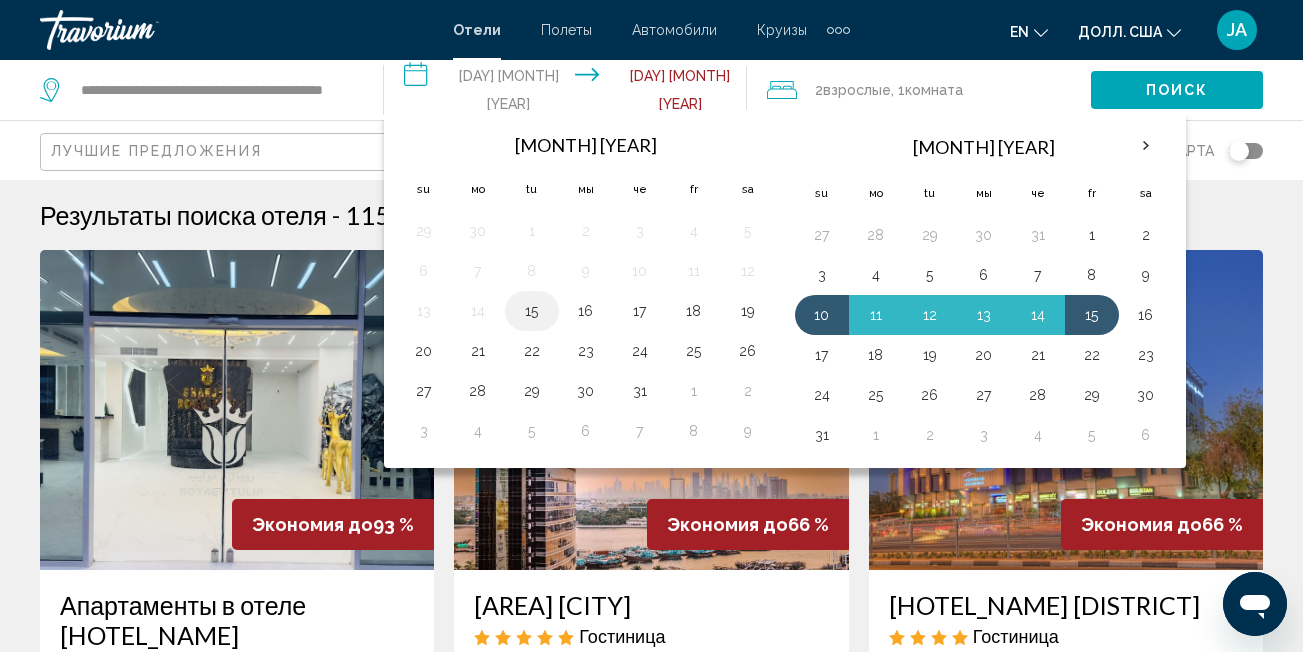 click on "15" at bounding box center [532, 311] 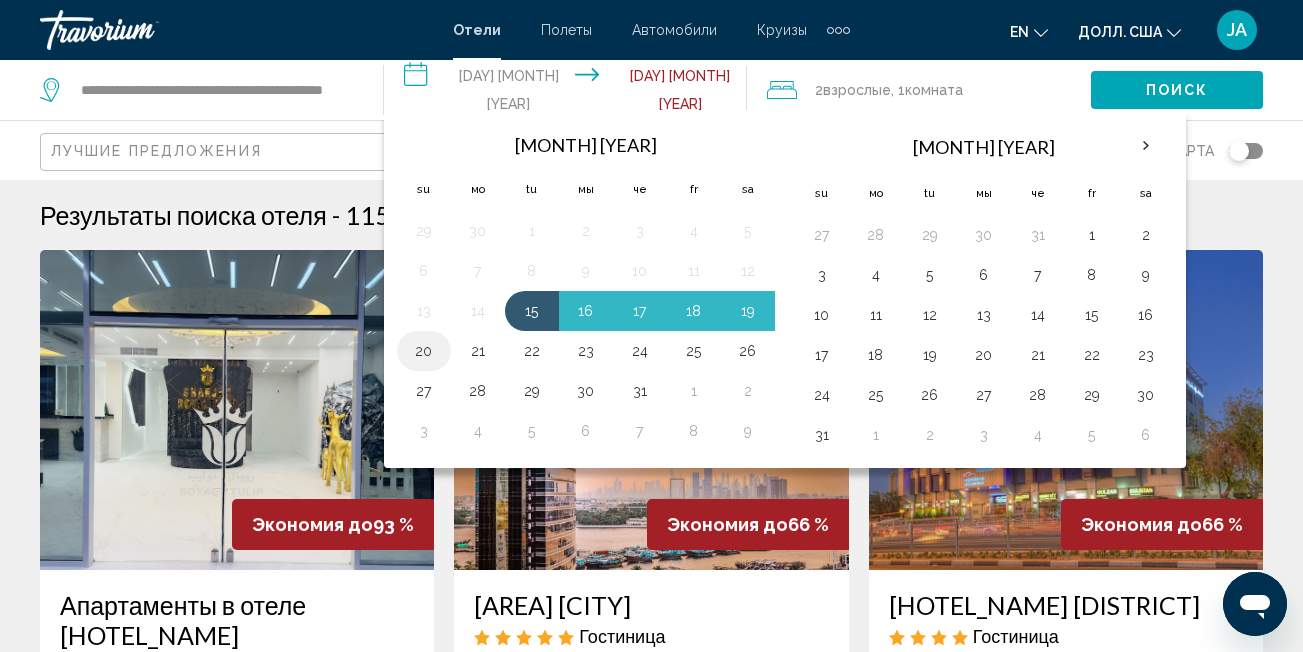 click on "20" at bounding box center (424, 351) 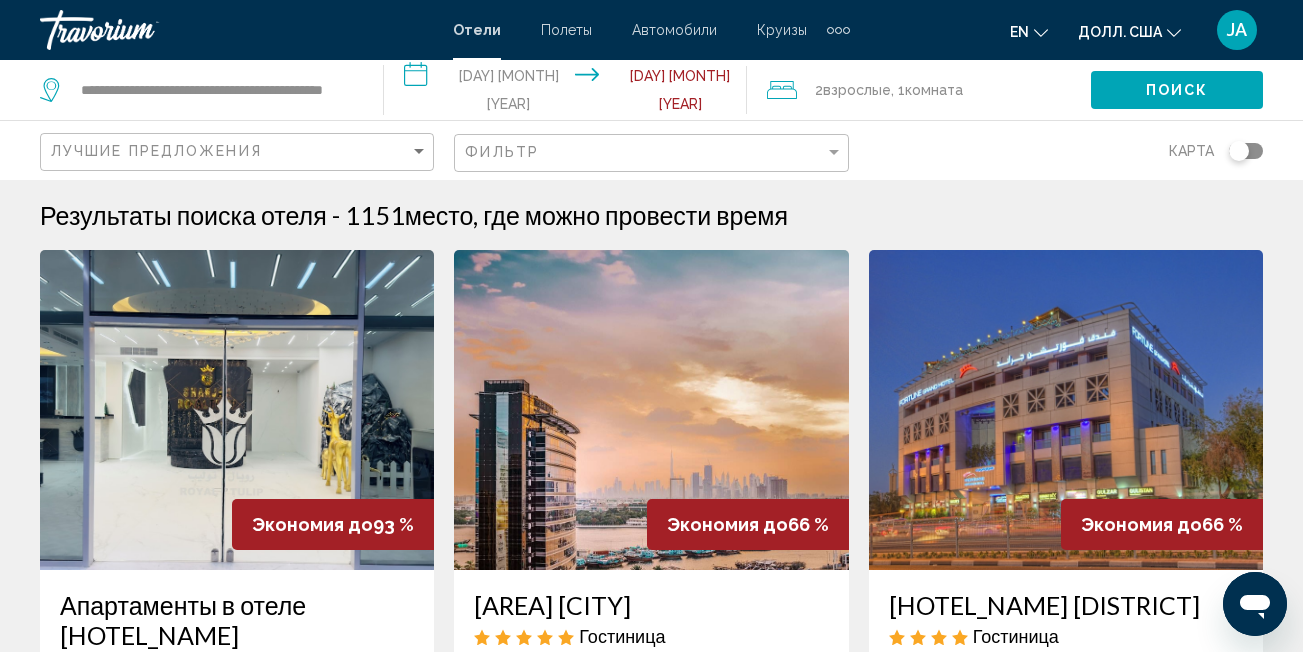 click on "**********" at bounding box center [570, 93] 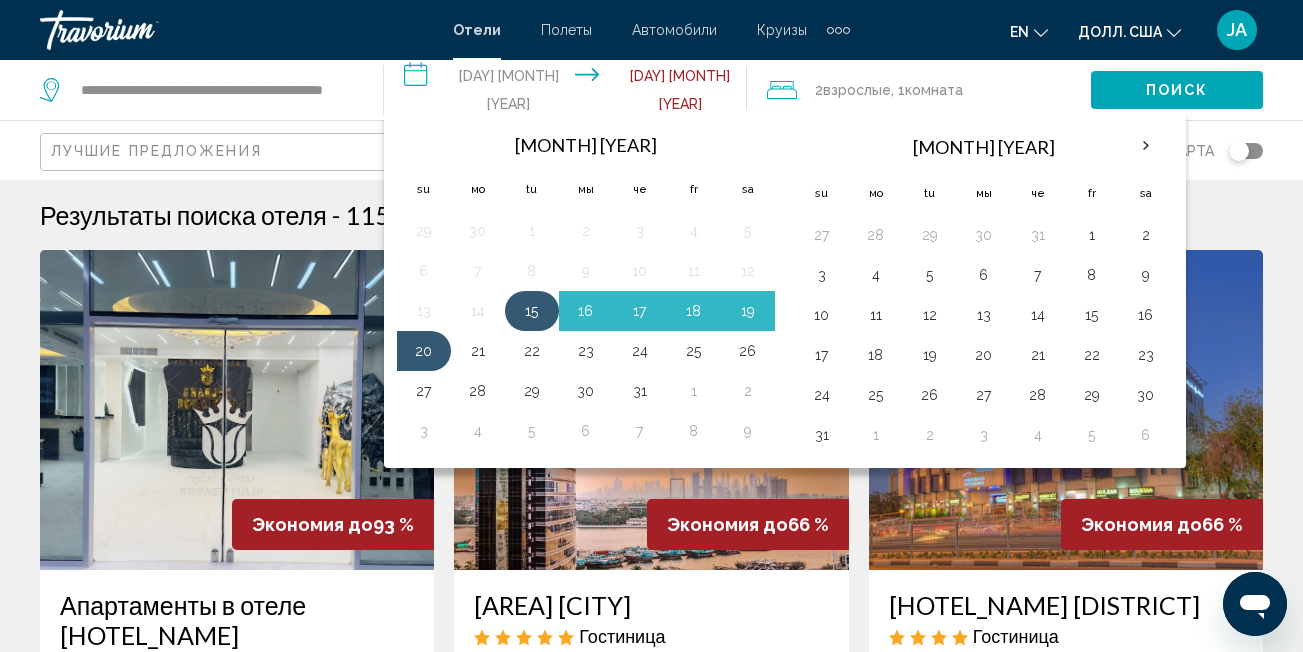 click on "15" at bounding box center (532, 311) 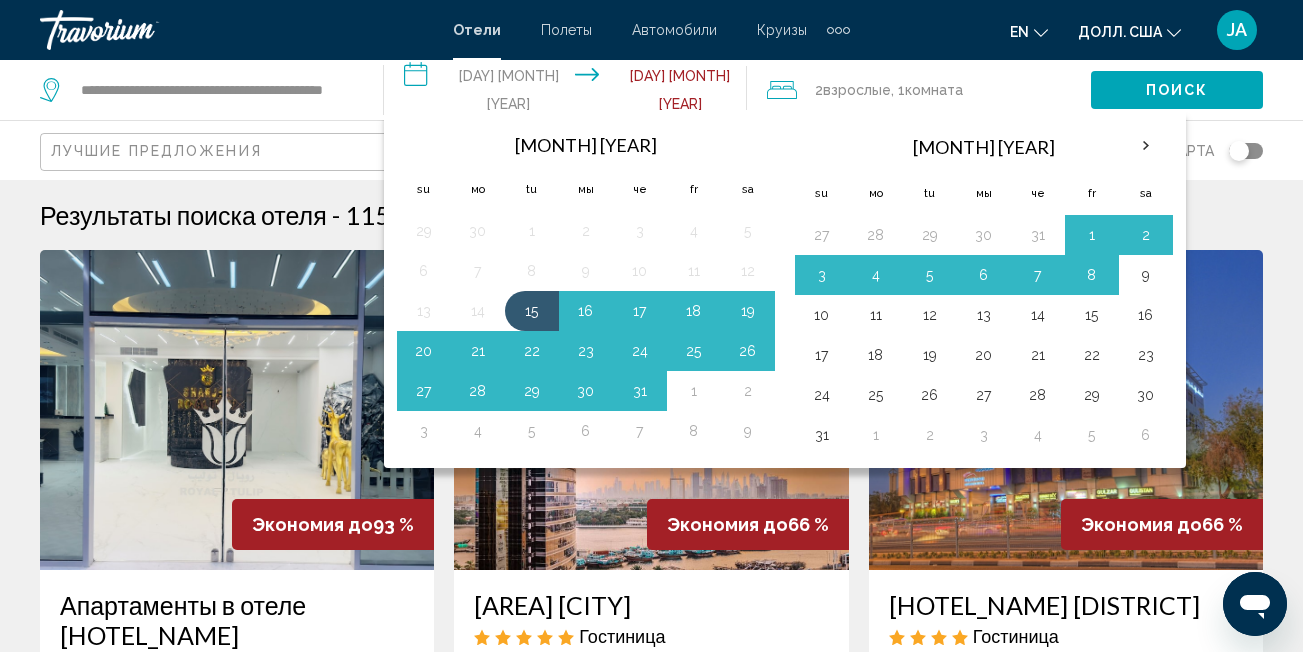 click on "Результаты поиска отеля  -   1151  место, где можно провести время Экономия до  93 %   Апартаменты в отеле Royal Tulip Sharjah
Гостиница
Иммиграционная дорога Аль-Джавазат 28443 28443, Шарджа 12,7 мили  от центра Дубая от отеля 3 От 2990,40 долларов США 196,73 доллара США  Вы экономите  2793,67 доллара США
Завтрак
Бесплатный Wi-Fi
Мини-кухня
3 5 5" at bounding box center [651, 1823] 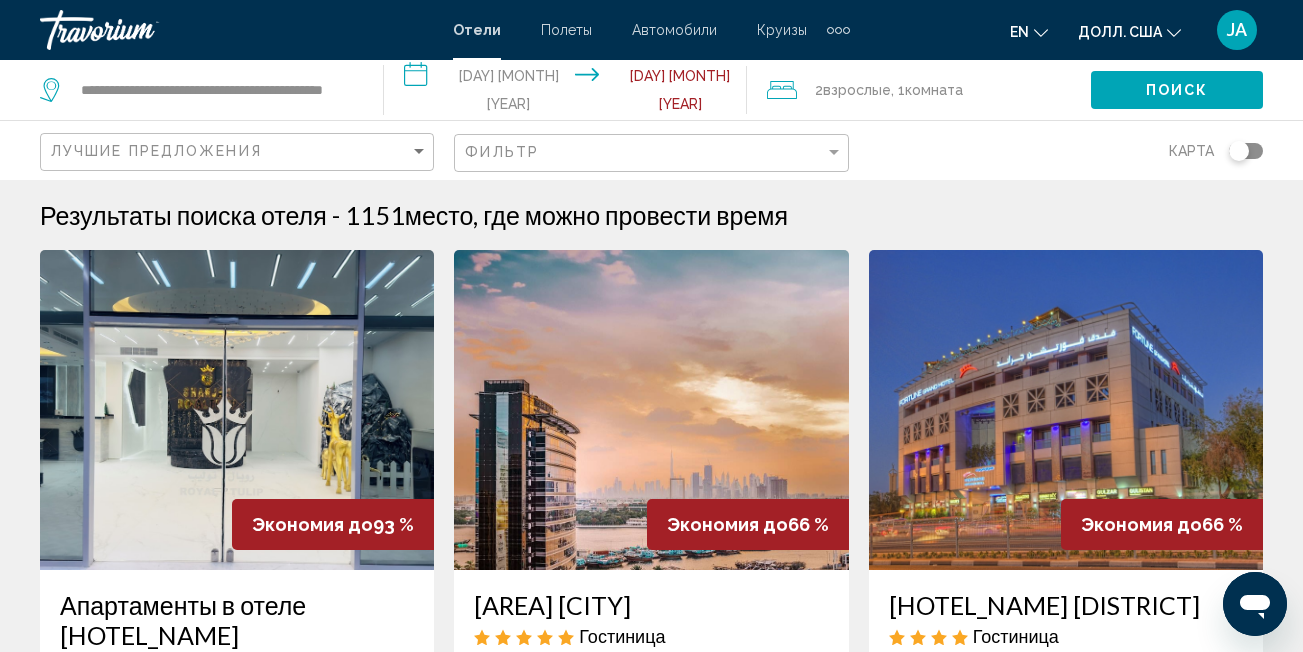 click on "**********" at bounding box center [570, 93] 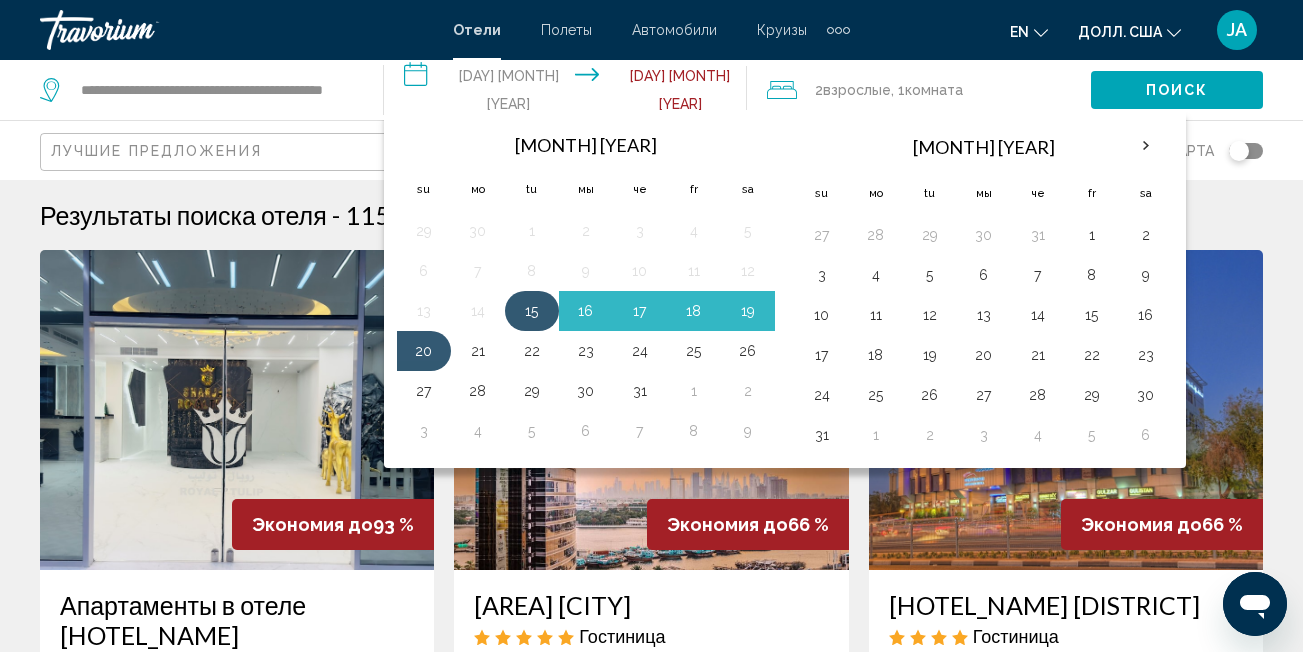 click on "15" at bounding box center (532, 311) 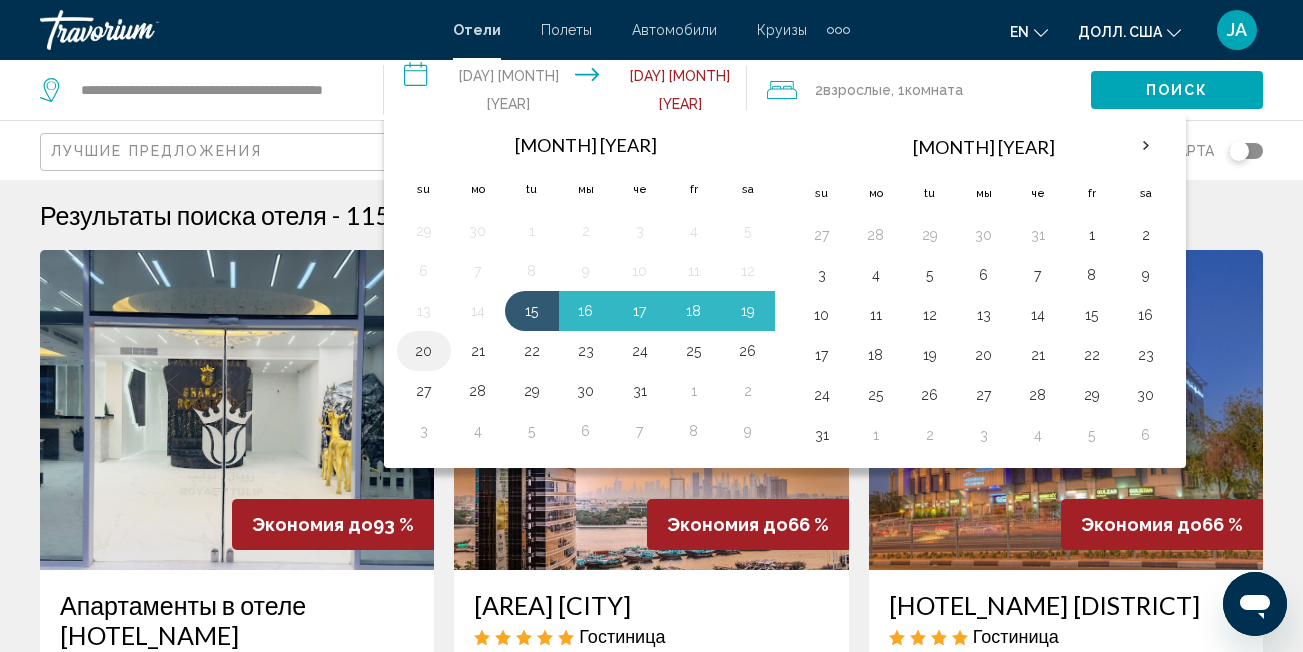 click on "20" at bounding box center (424, 351) 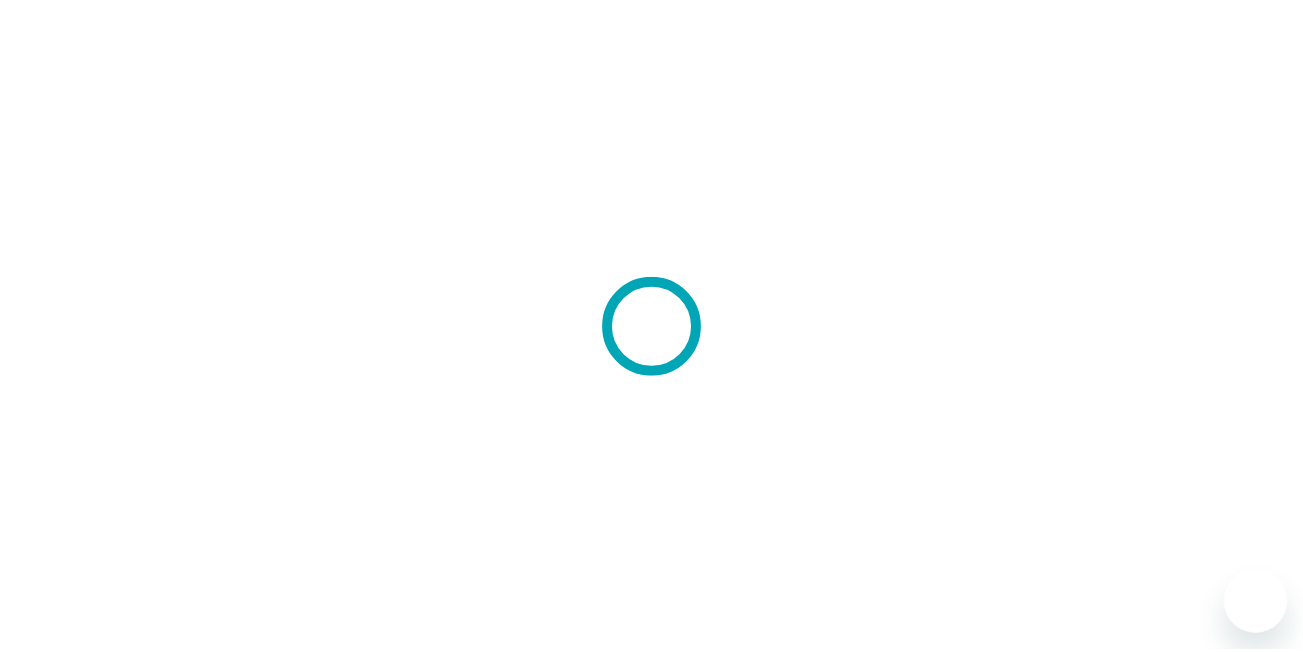 scroll, scrollTop: 0, scrollLeft: 0, axis: both 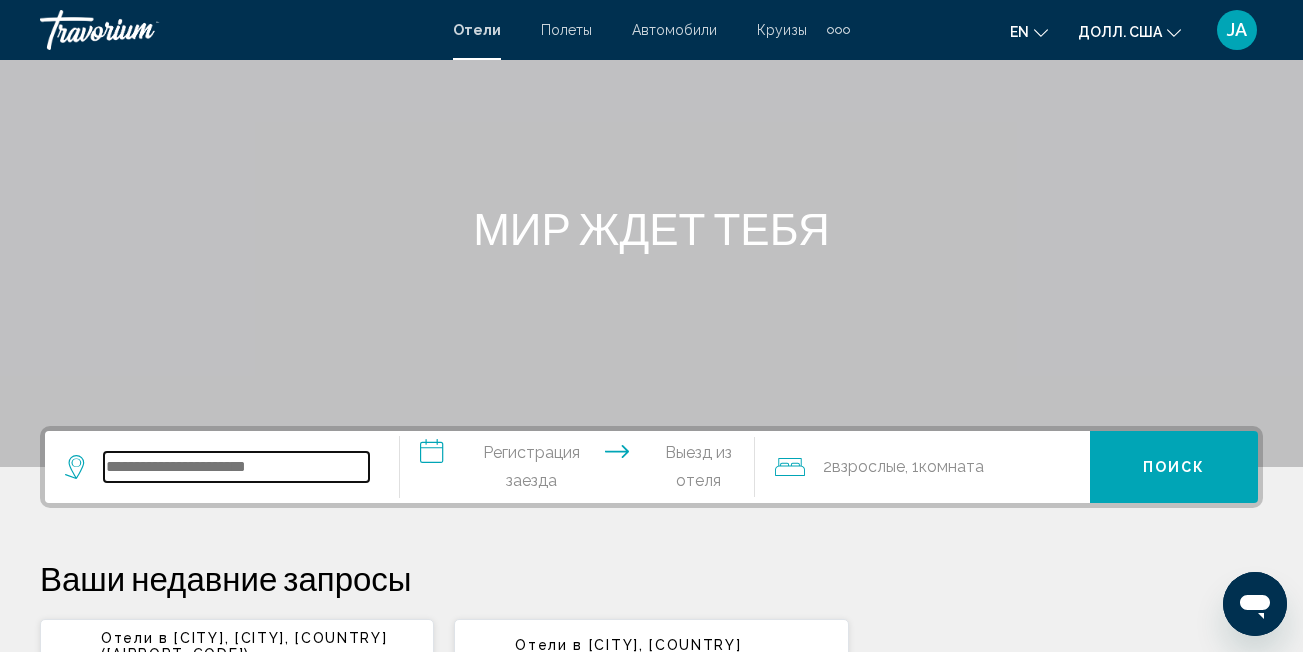 click at bounding box center (236, 467) 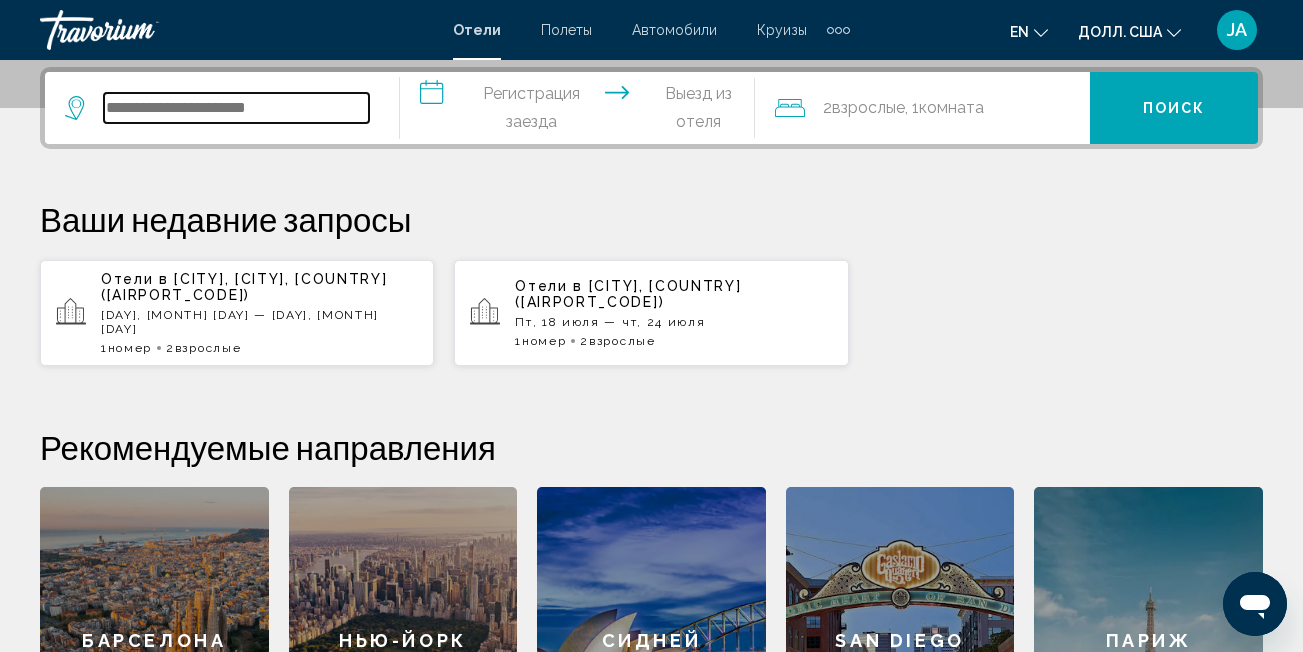 scroll, scrollTop: 494, scrollLeft: 0, axis: vertical 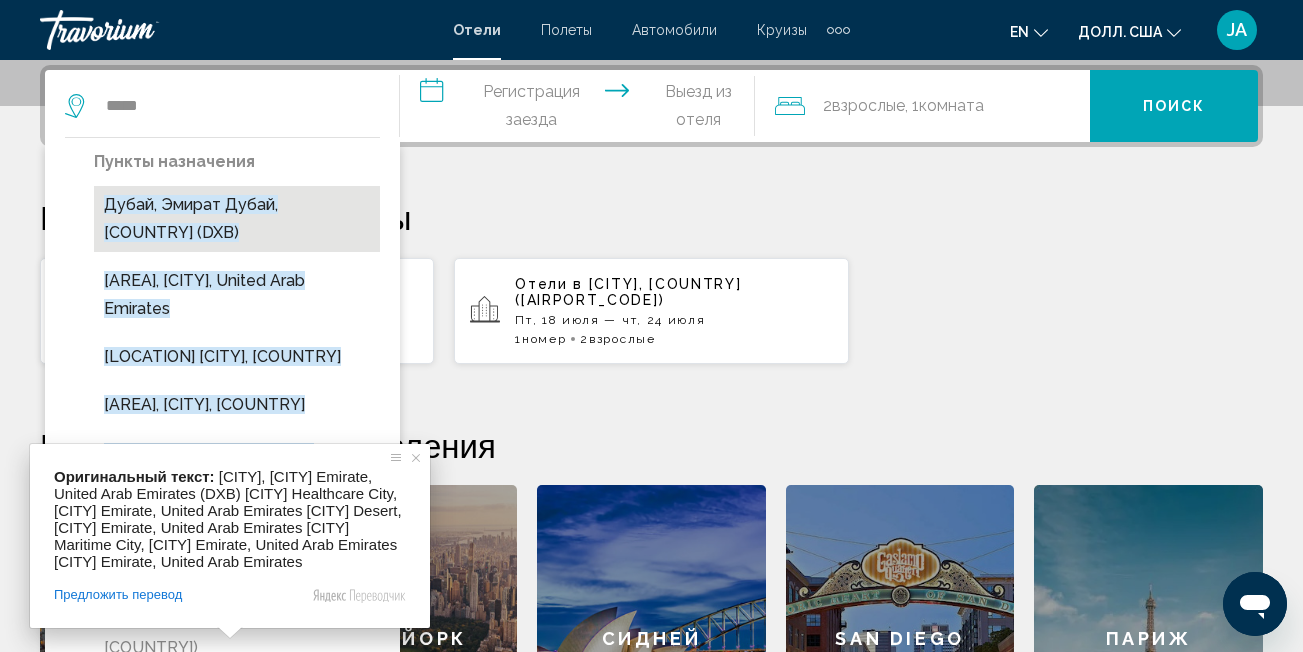 click on "[CITY], [CITY], [COUNTRY] ([CODE])" at bounding box center [191, 218] 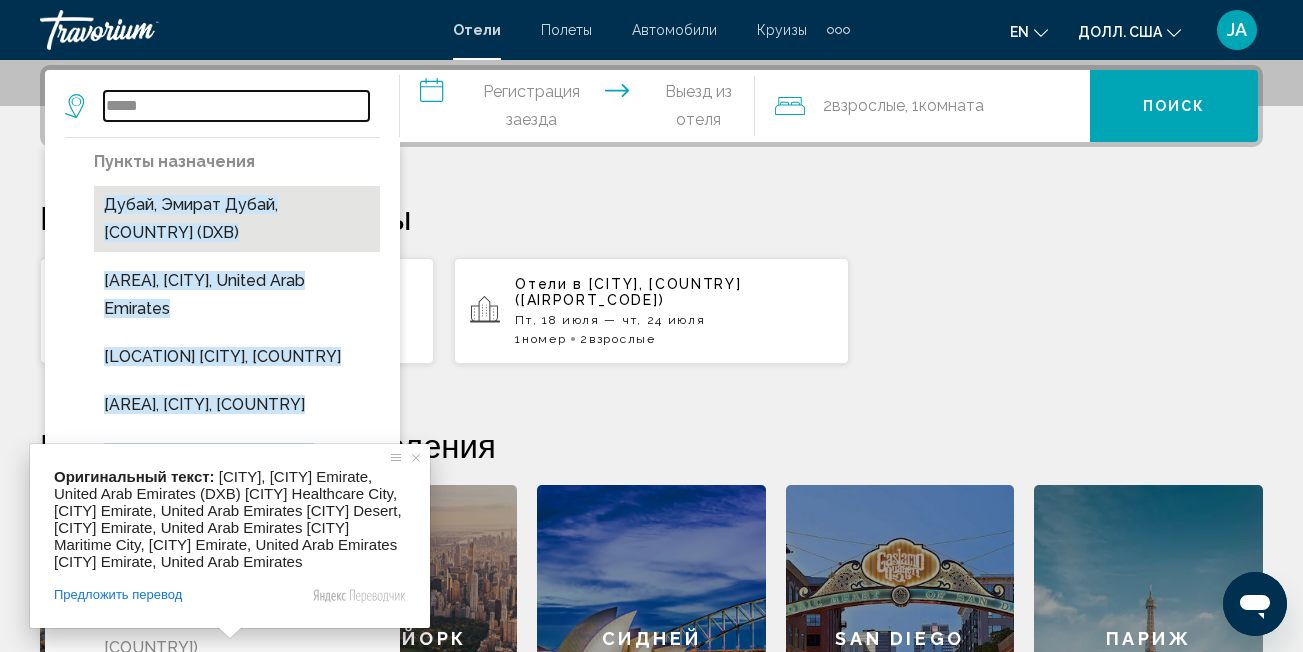 type on "**********" 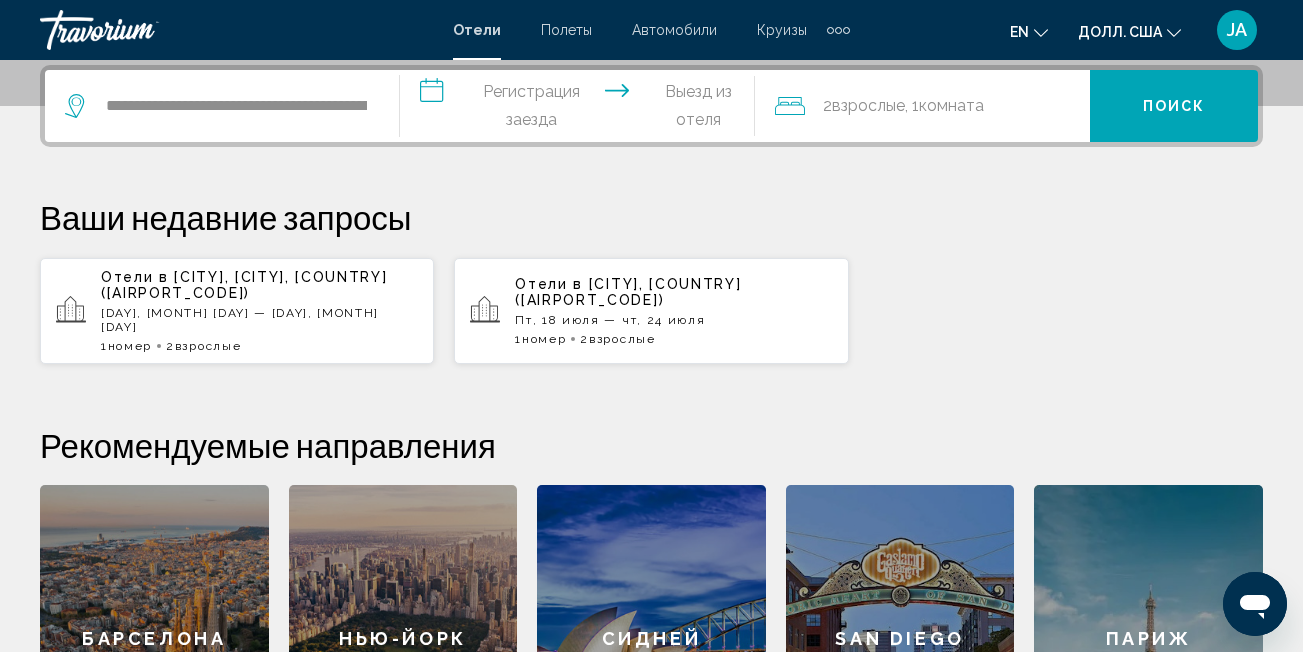 click on "**********" at bounding box center (581, 109) 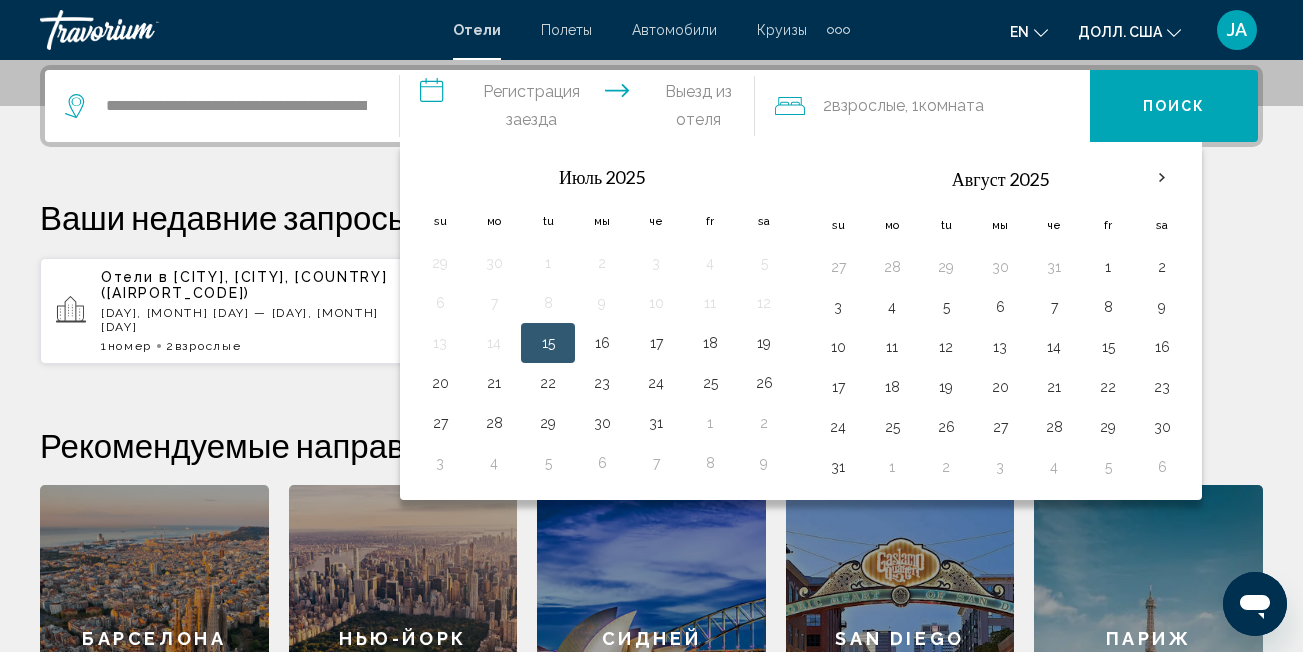 click on "15" at bounding box center (548, 343) 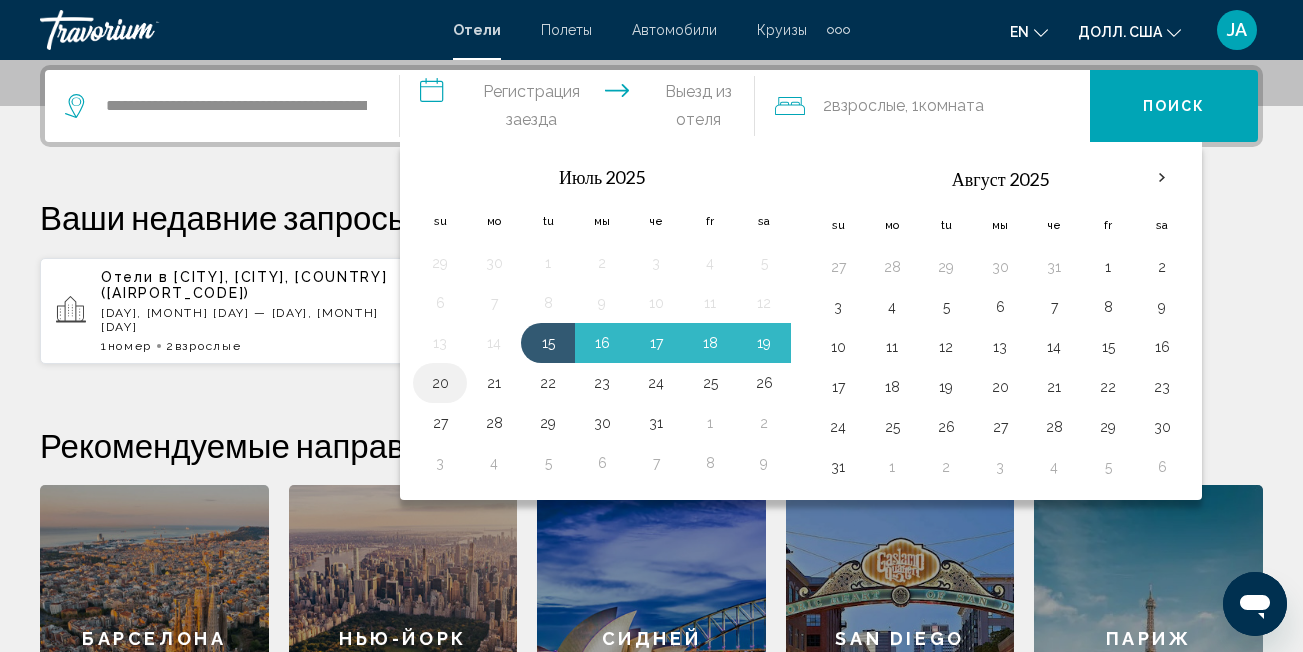click on "20" at bounding box center (440, 383) 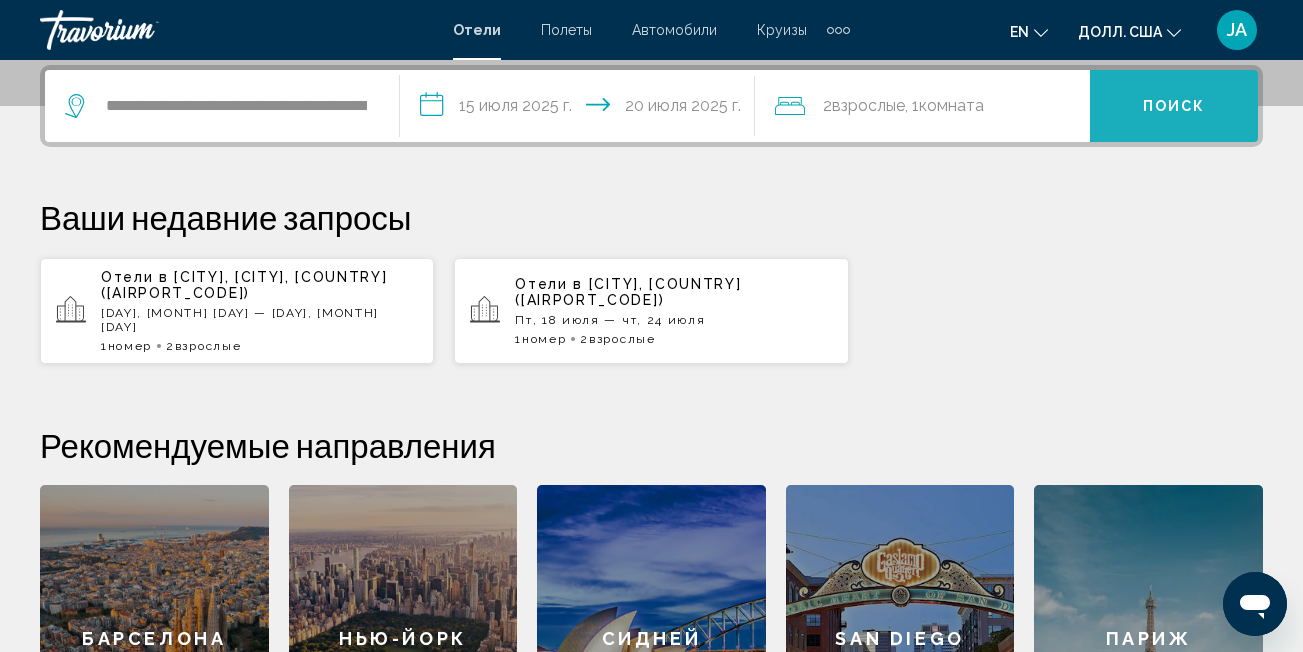 click on "Поиск" at bounding box center [1174, 106] 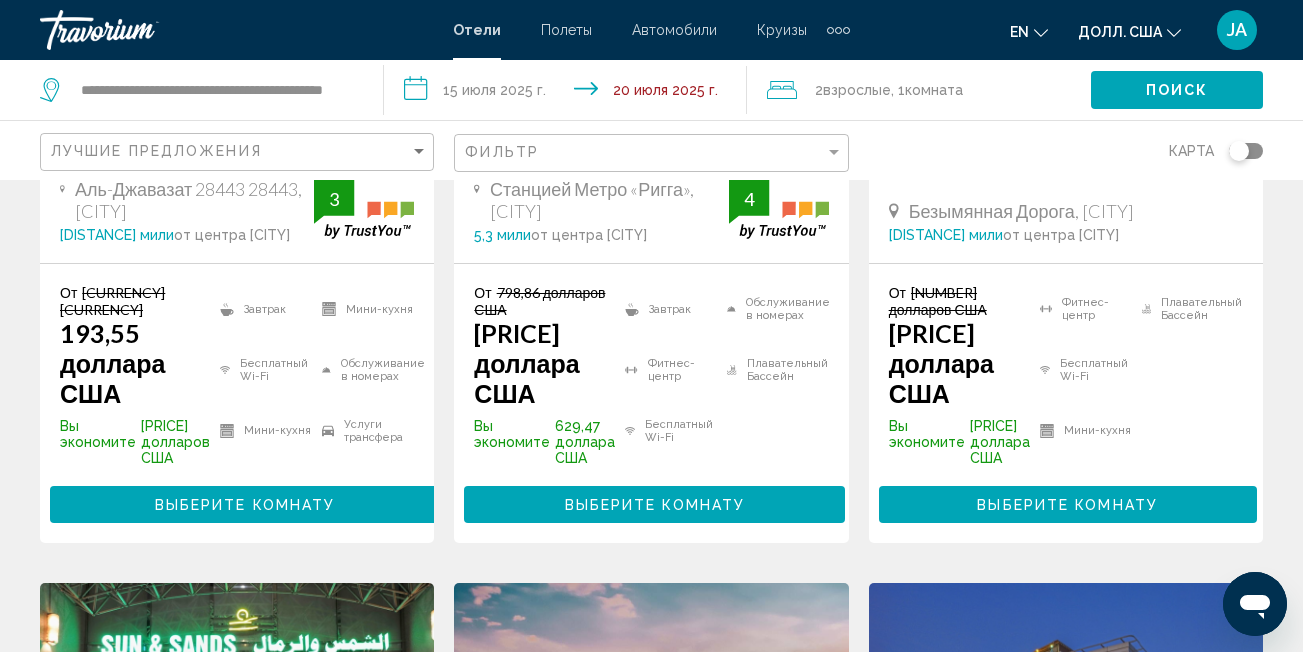 scroll, scrollTop: 567, scrollLeft: 0, axis: vertical 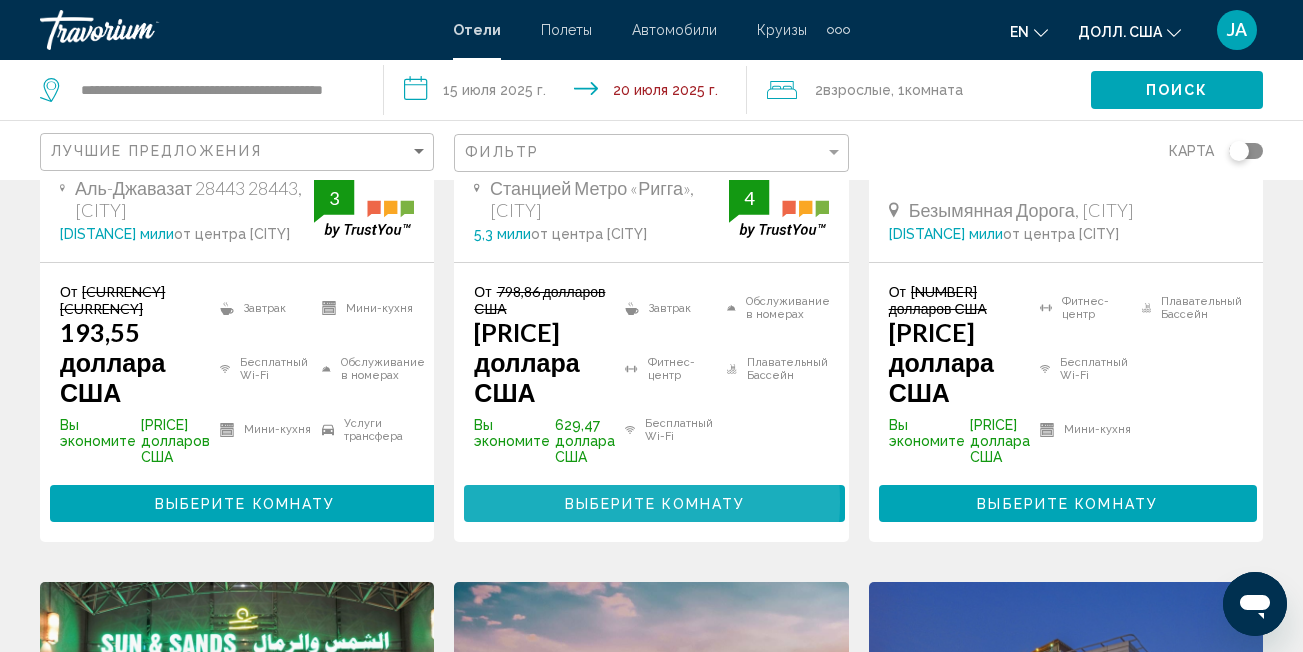 click on "Выберите Комнату" at bounding box center [655, 504] 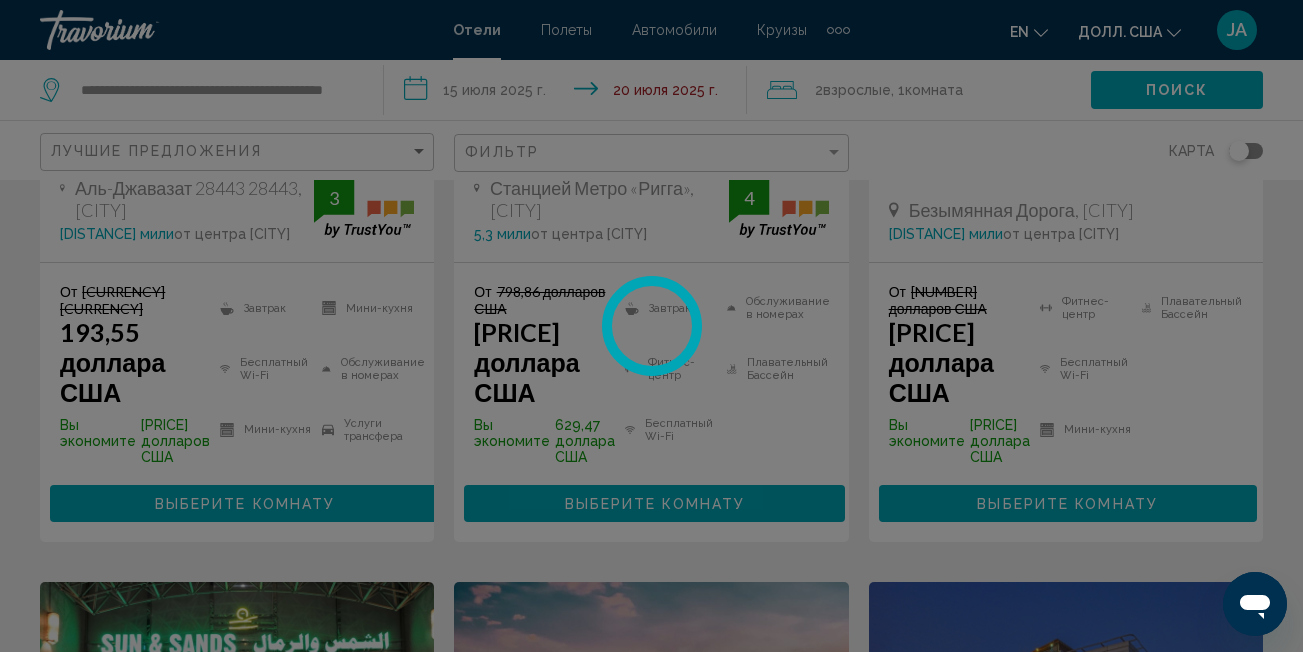 scroll, scrollTop: 209, scrollLeft: 0, axis: vertical 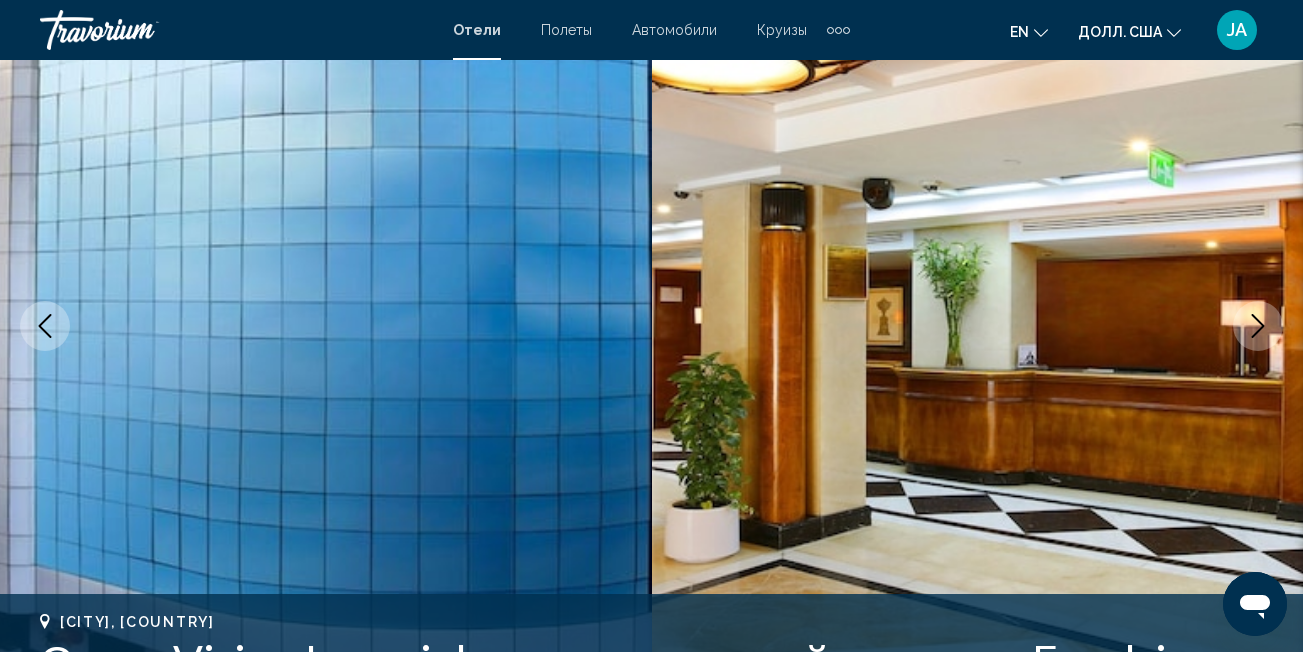 click at bounding box center [1258, 326] 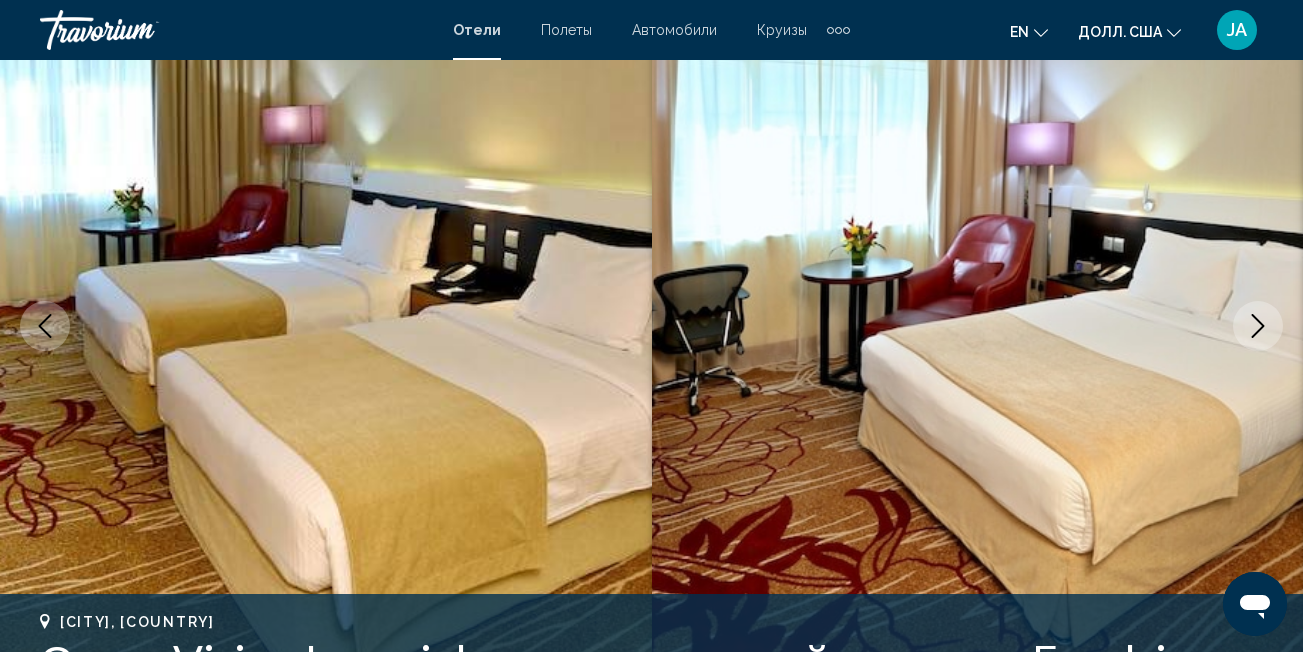 click at bounding box center [1258, 326] 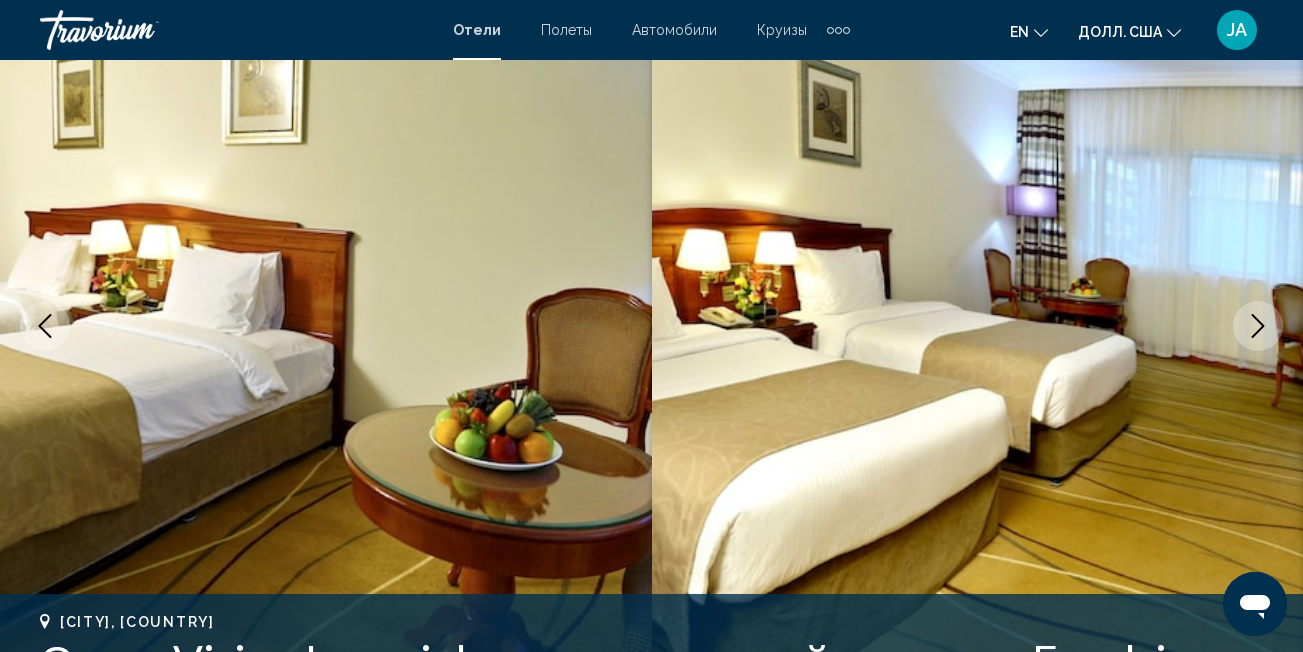click at bounding box center (1258, 326) 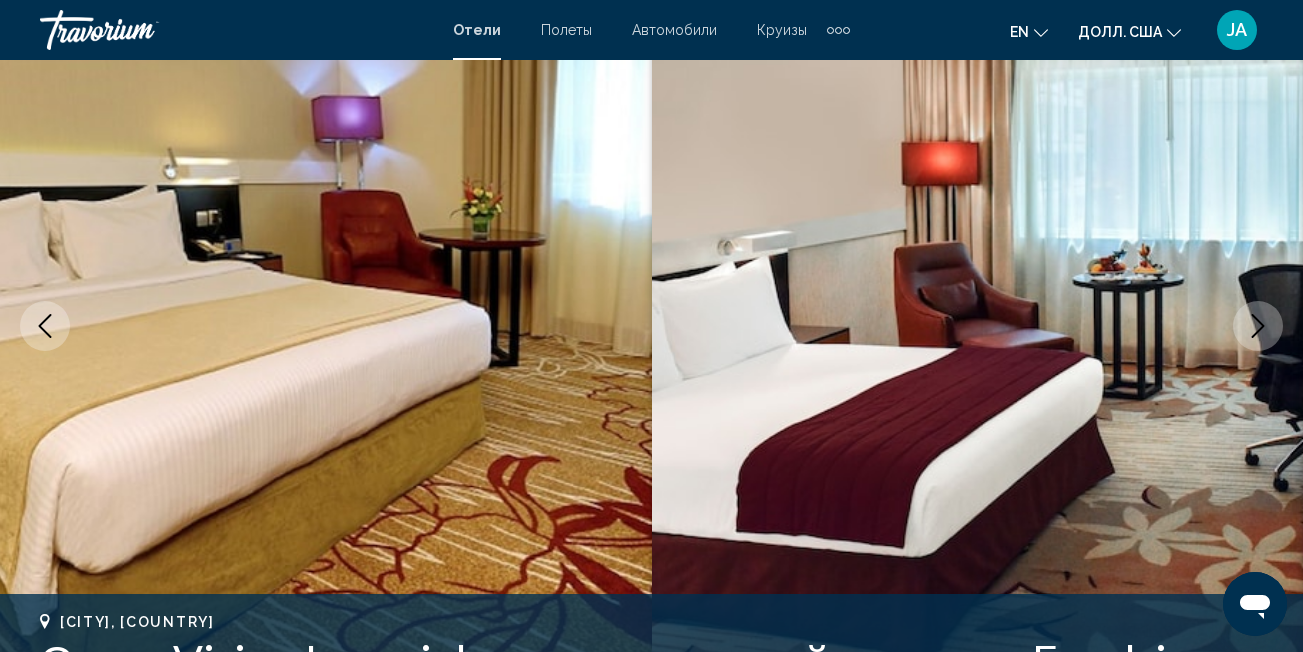click at bounding box center (1258, 326) 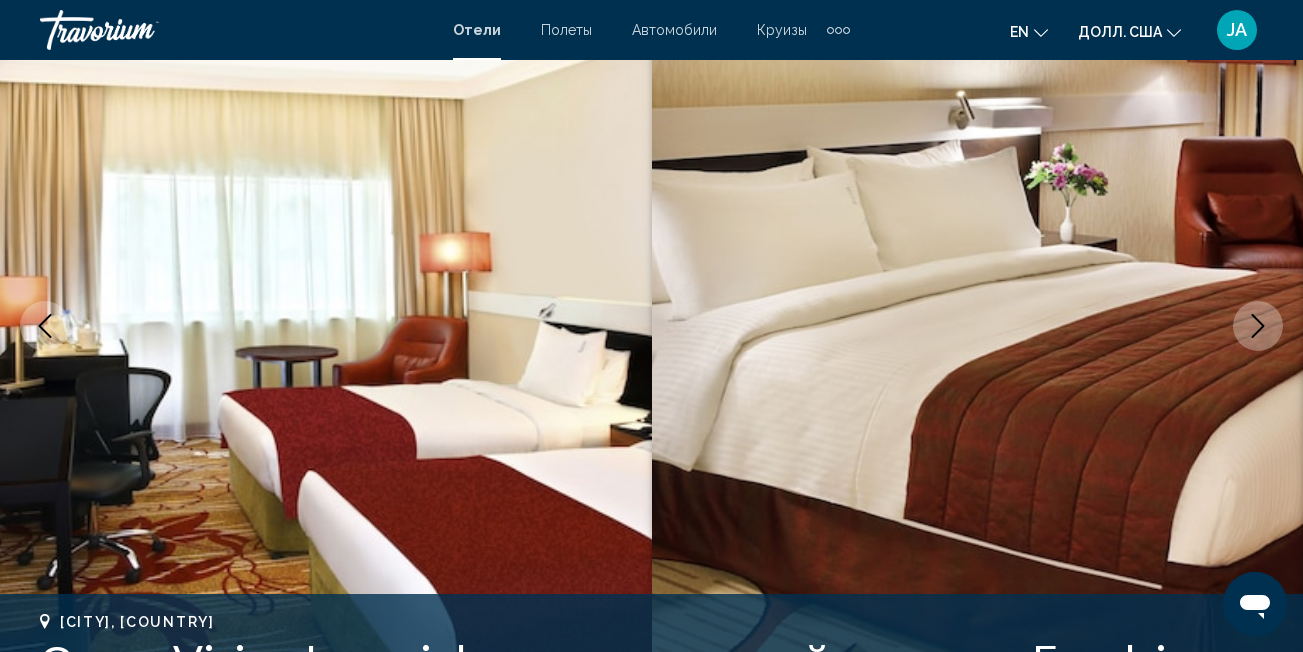 click at bounding box center (1258, 326) 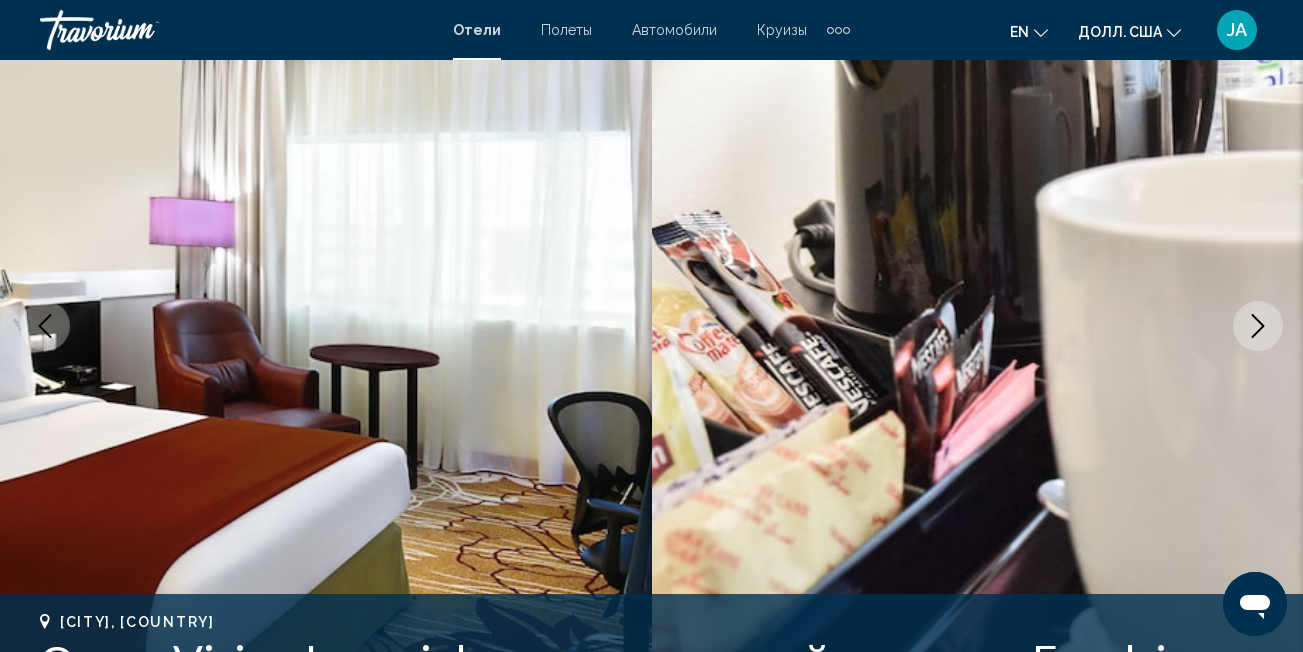 click at bounding box center [1258, 326] 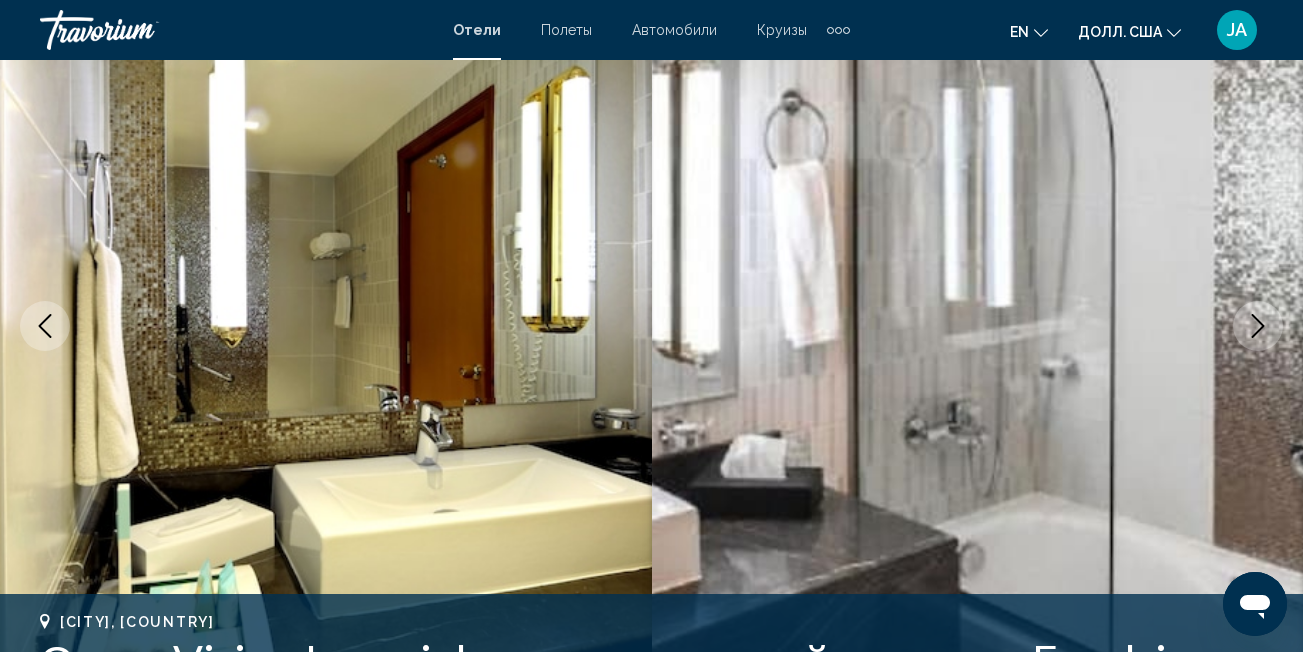 click at bounding box center (1258, 326) 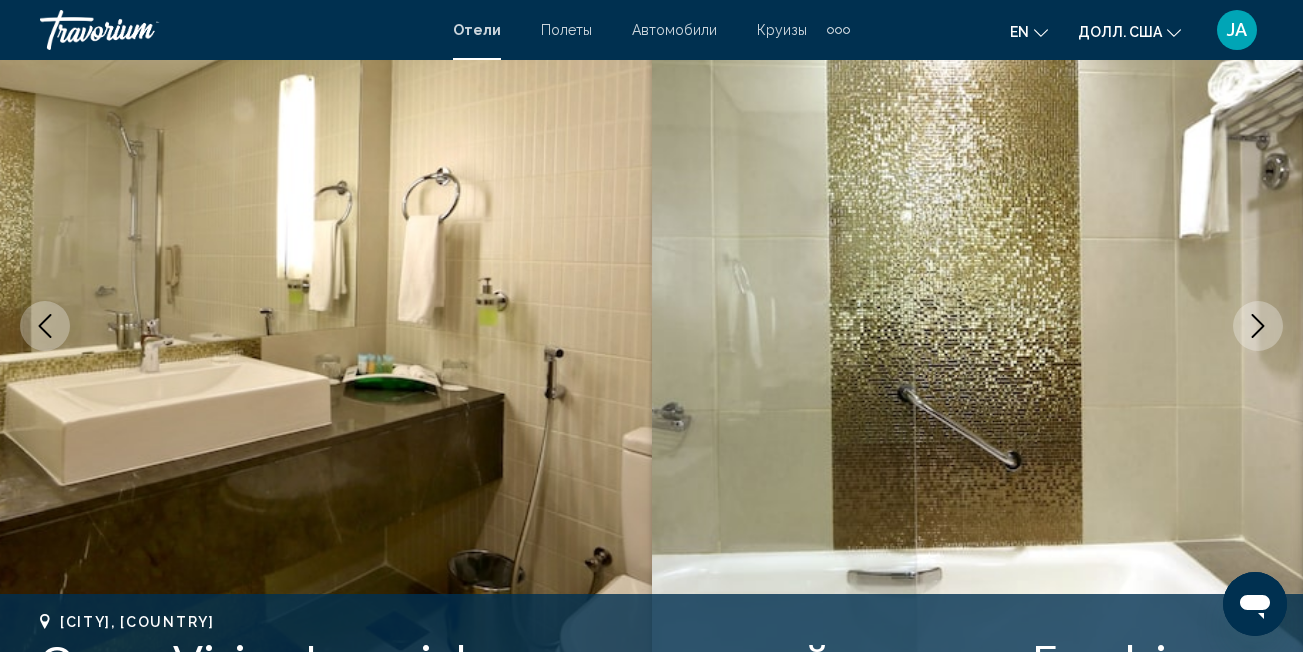 click at bounding box center (1258, 326) 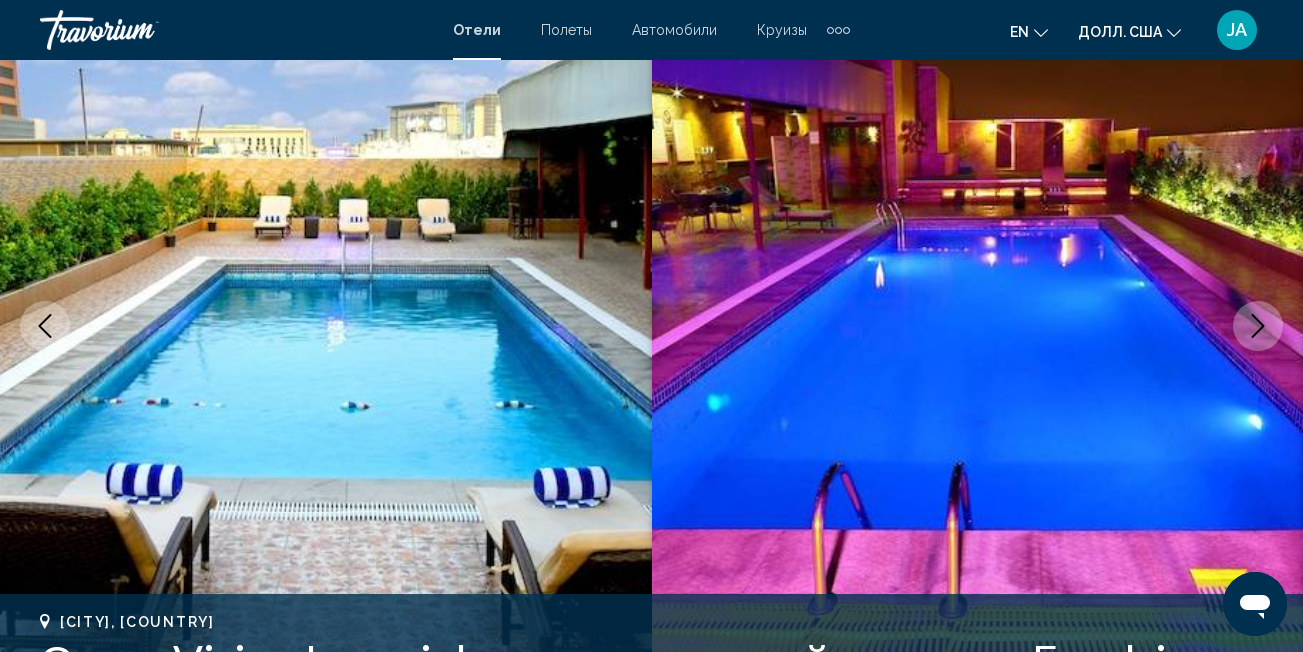 click 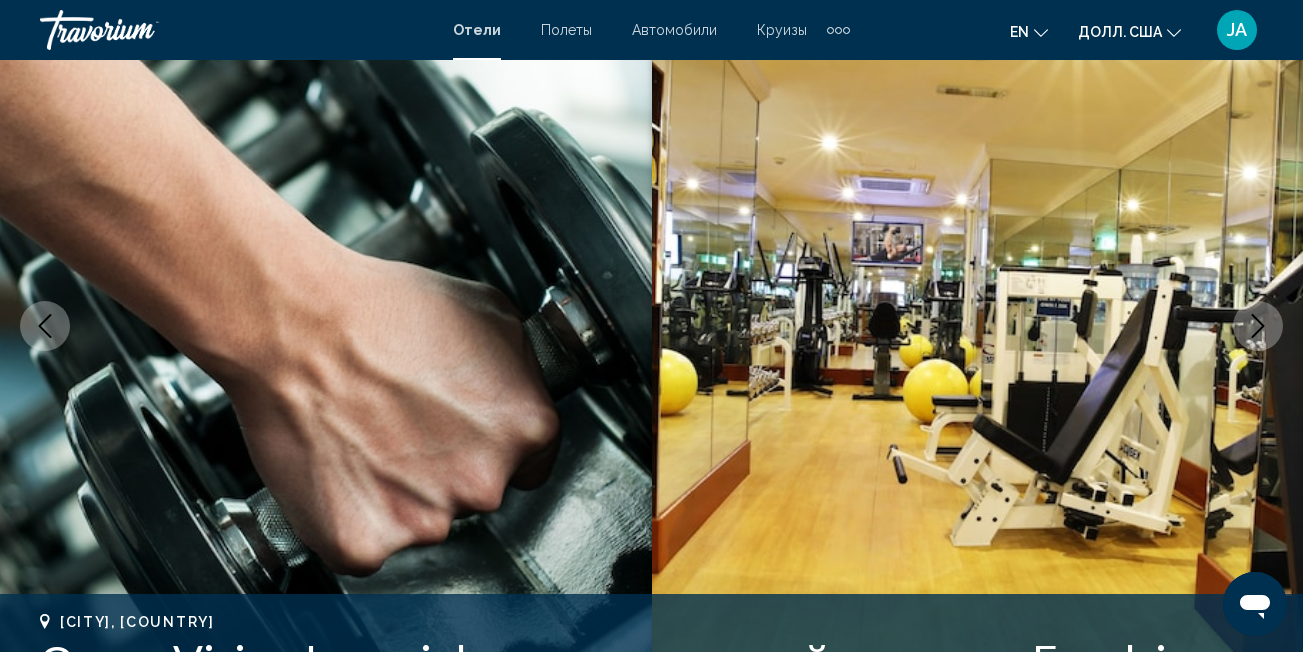 click 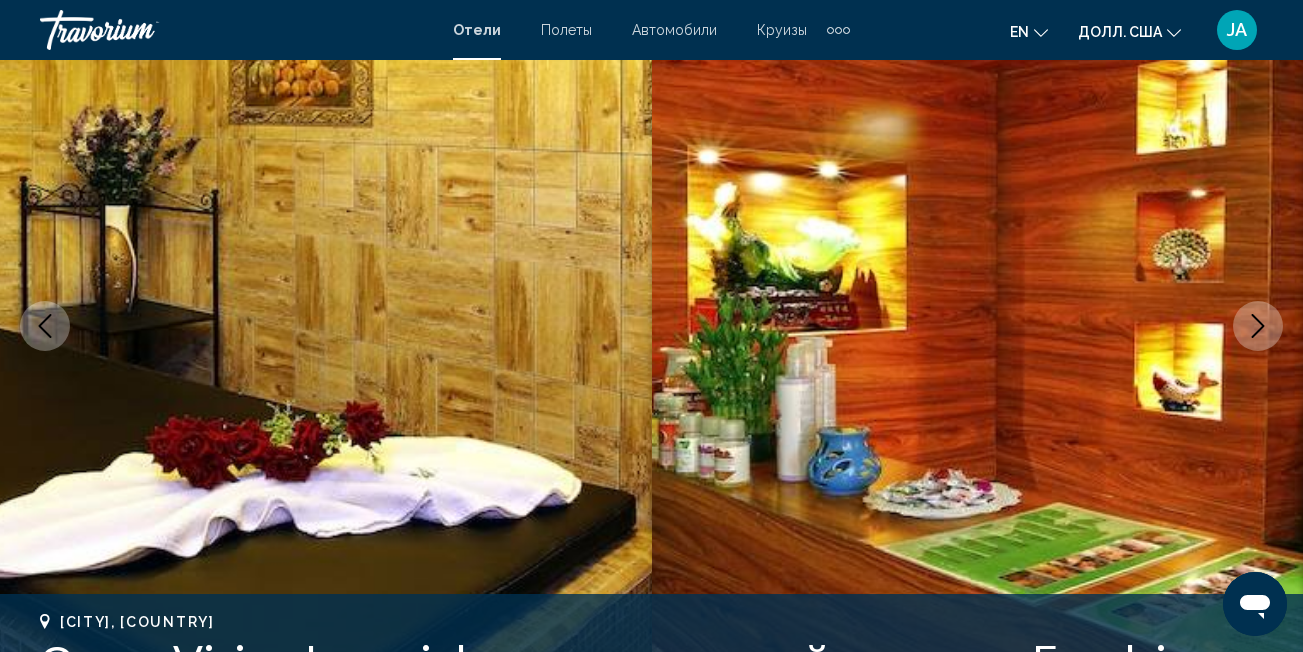 click at bounding box center [1258, 326] 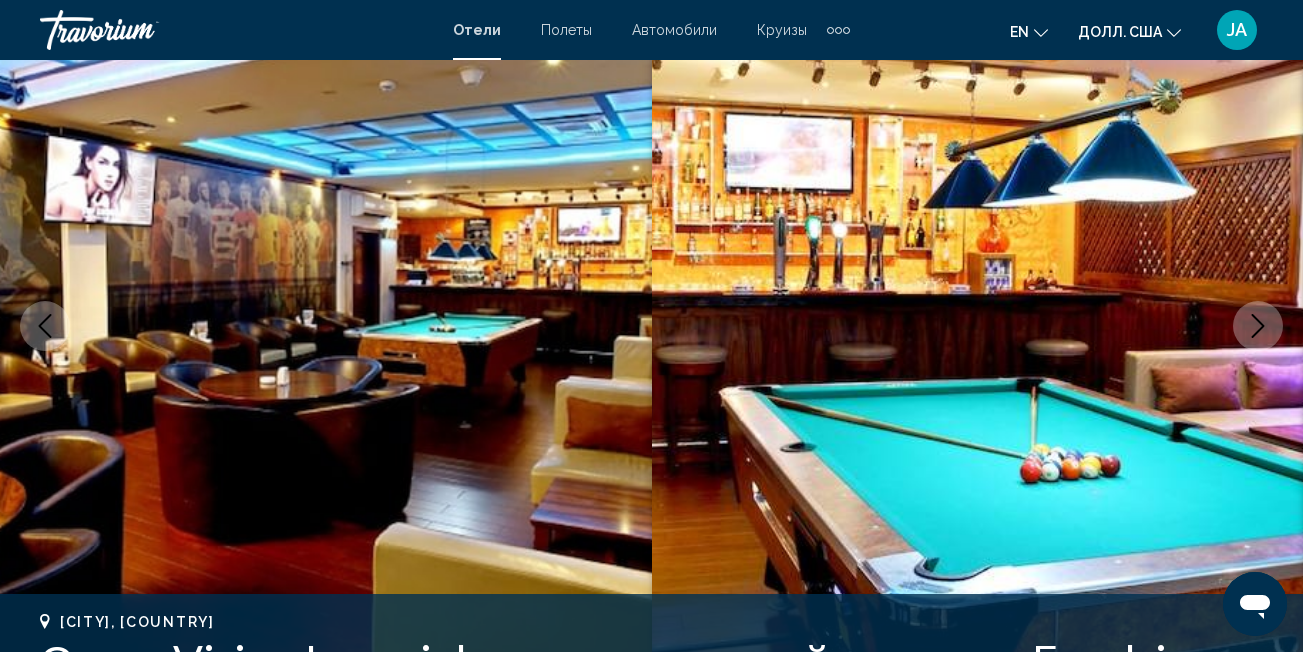 click at bounding box center (1258, 326) 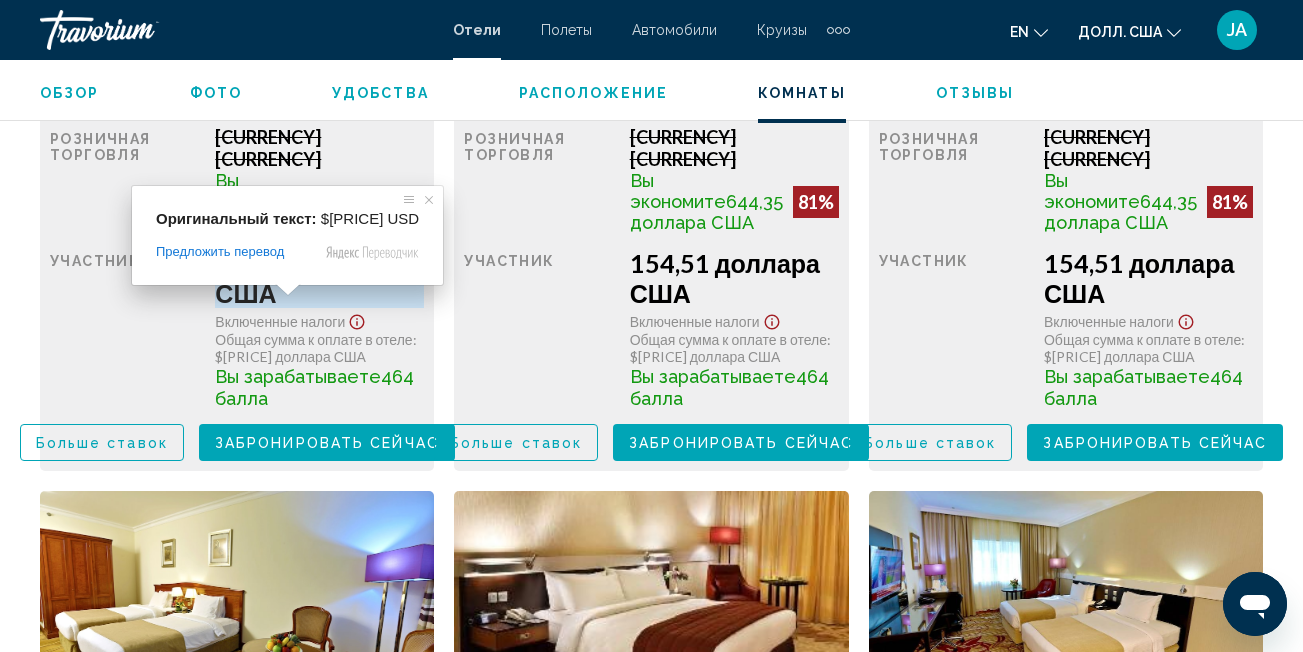 scroll, scrollTop: 3609, scrollLeft: 0, axis: vertical 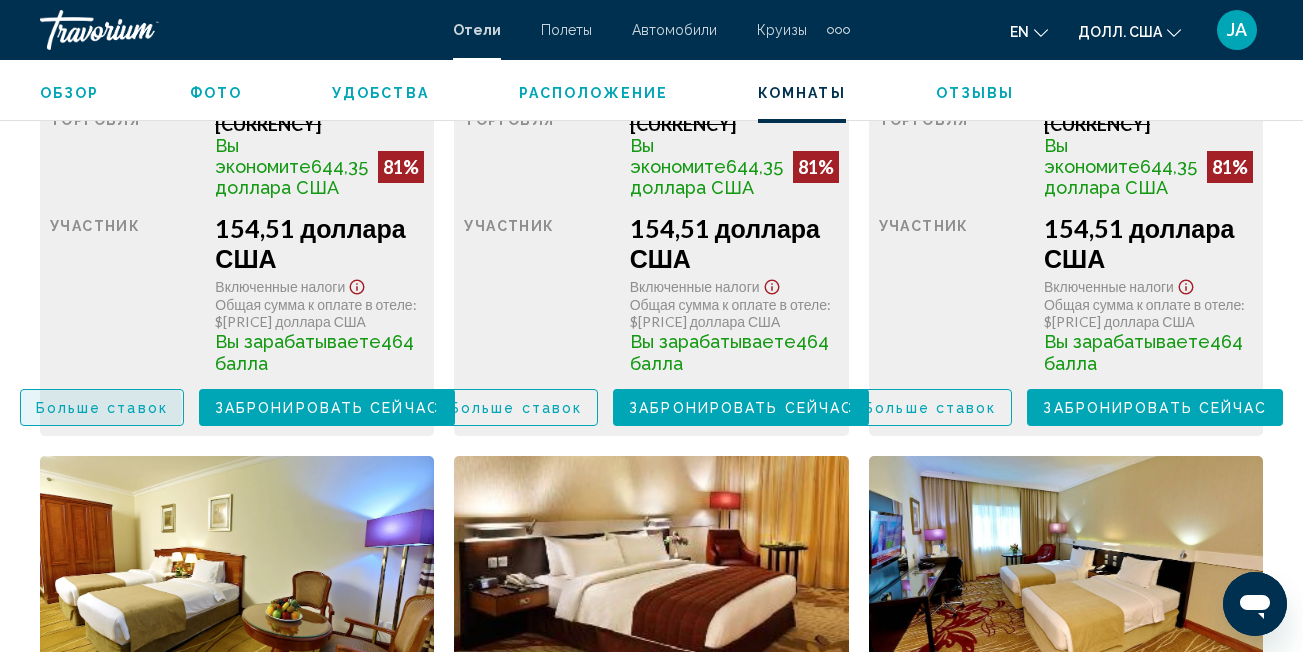 click on "Больше ставок" at bounding box center (102, 408) 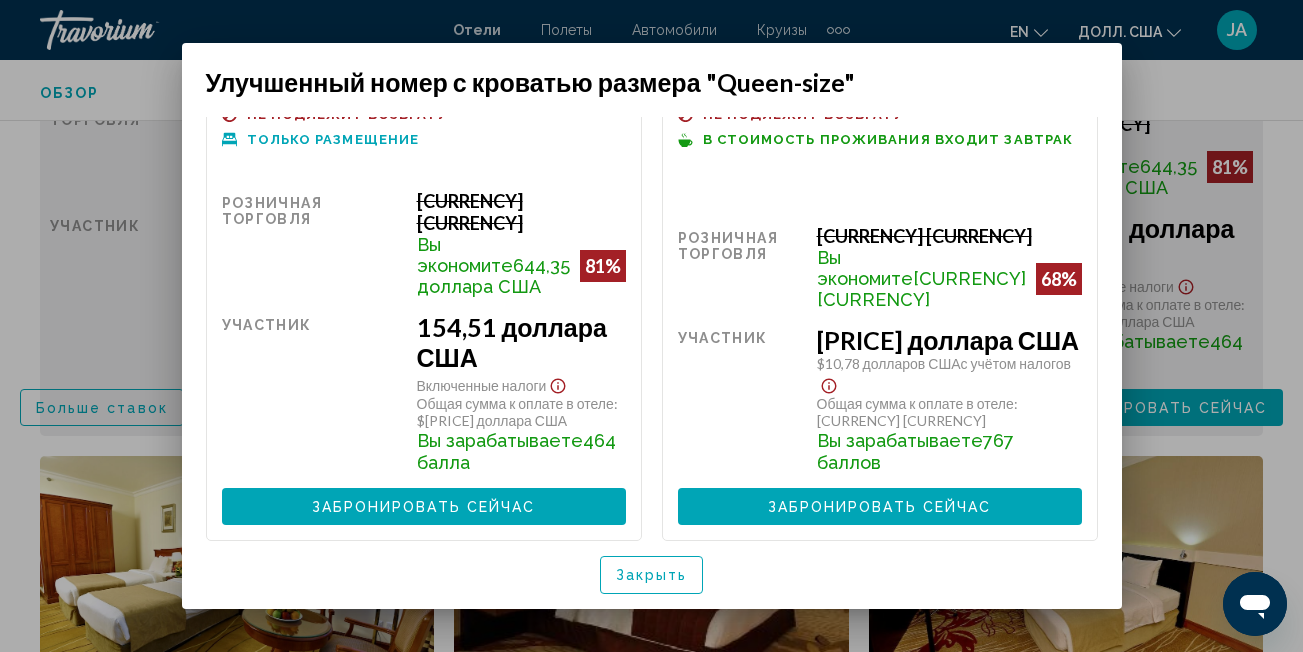 scroll, scrollTop: 132, scrollLeft: 0, axis: vertical 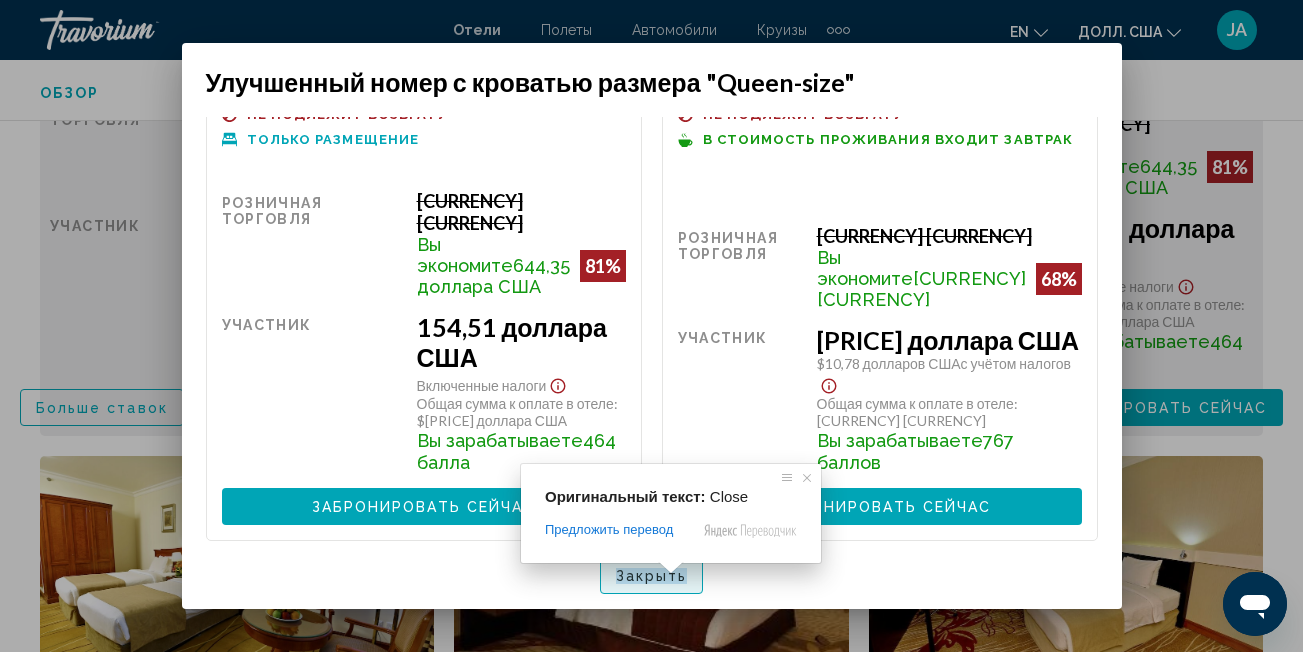 click on "Закрыть" at bounding box center [652, 576] 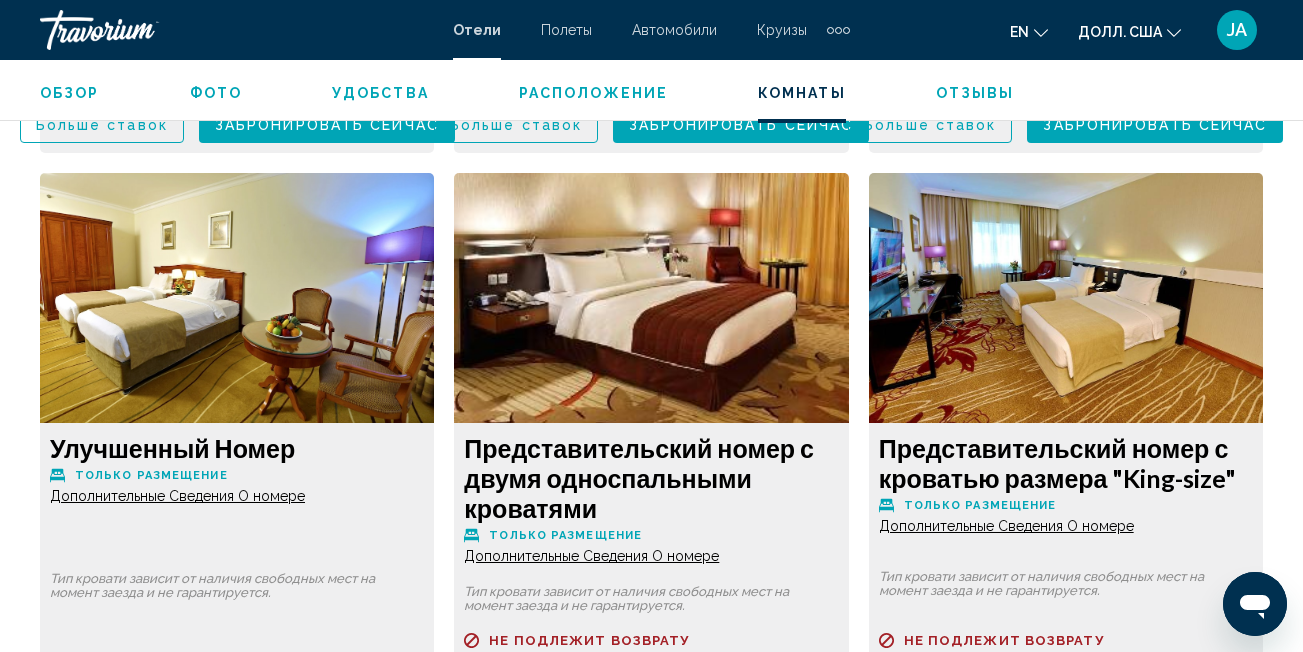 scroll, scrollTop: 3642, scrollLeft: 0, axis: vertical 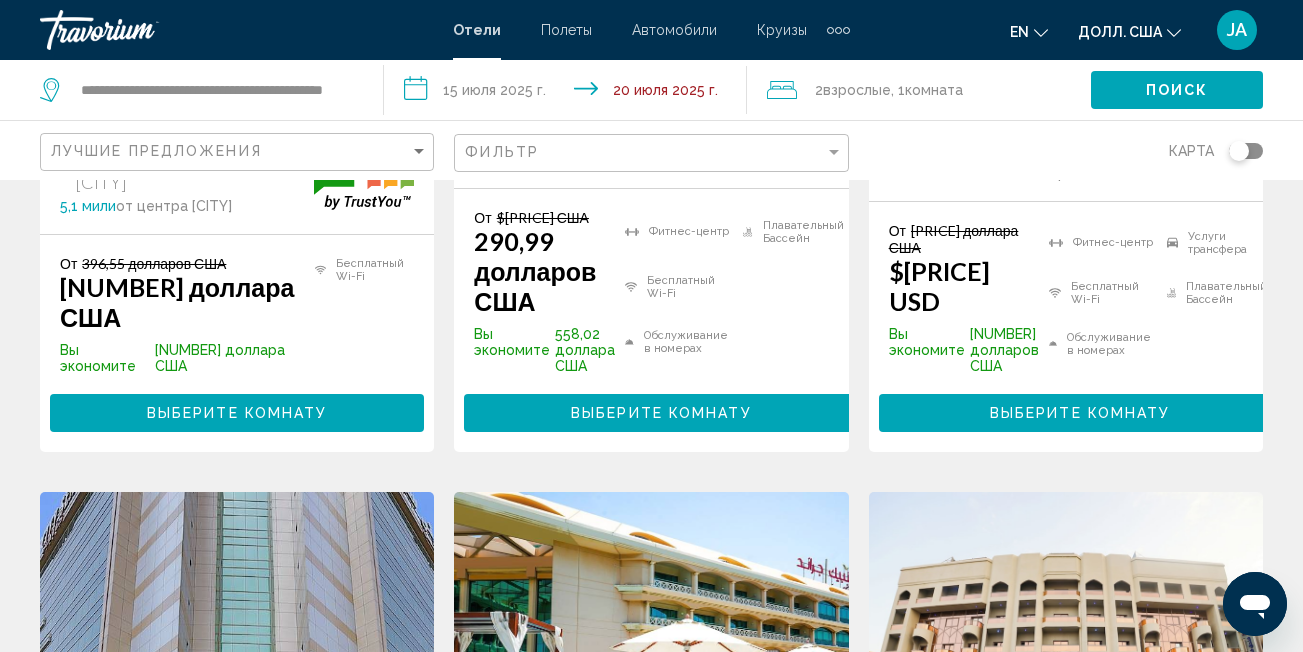 click on "Выберите Комнату" at bounding box center [1080, 414] 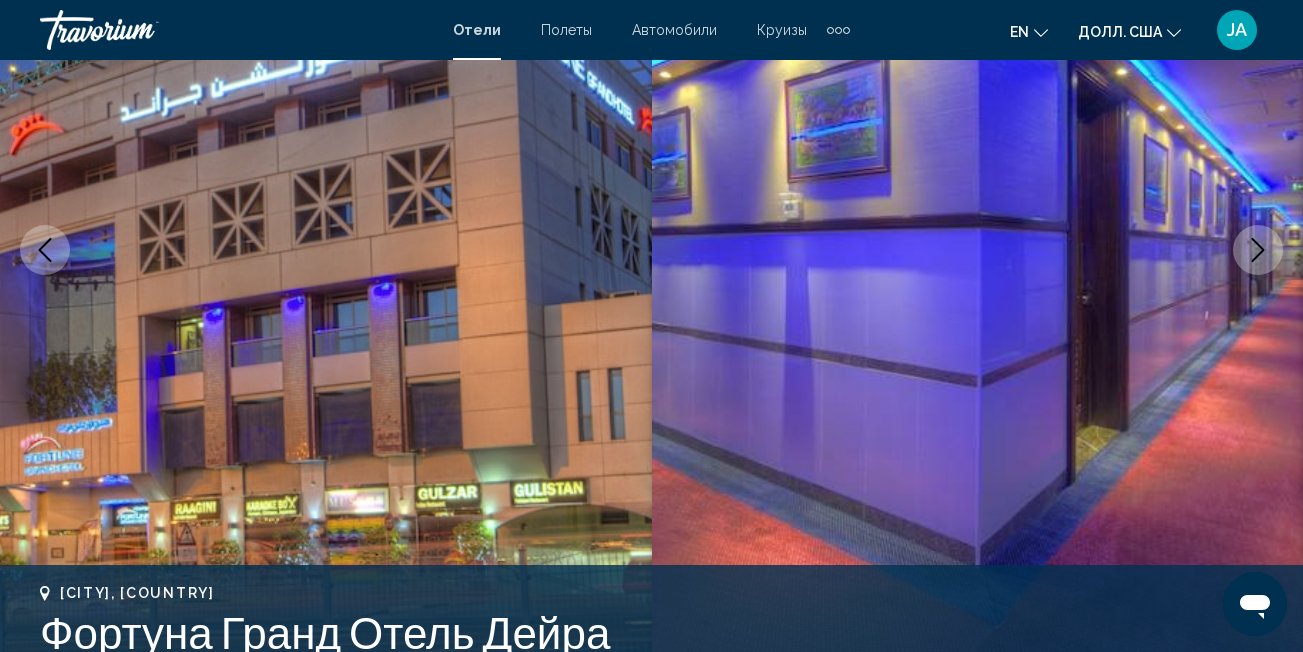 scroll, scrollTop: 242, scrollLeft: 0, axis: vertical 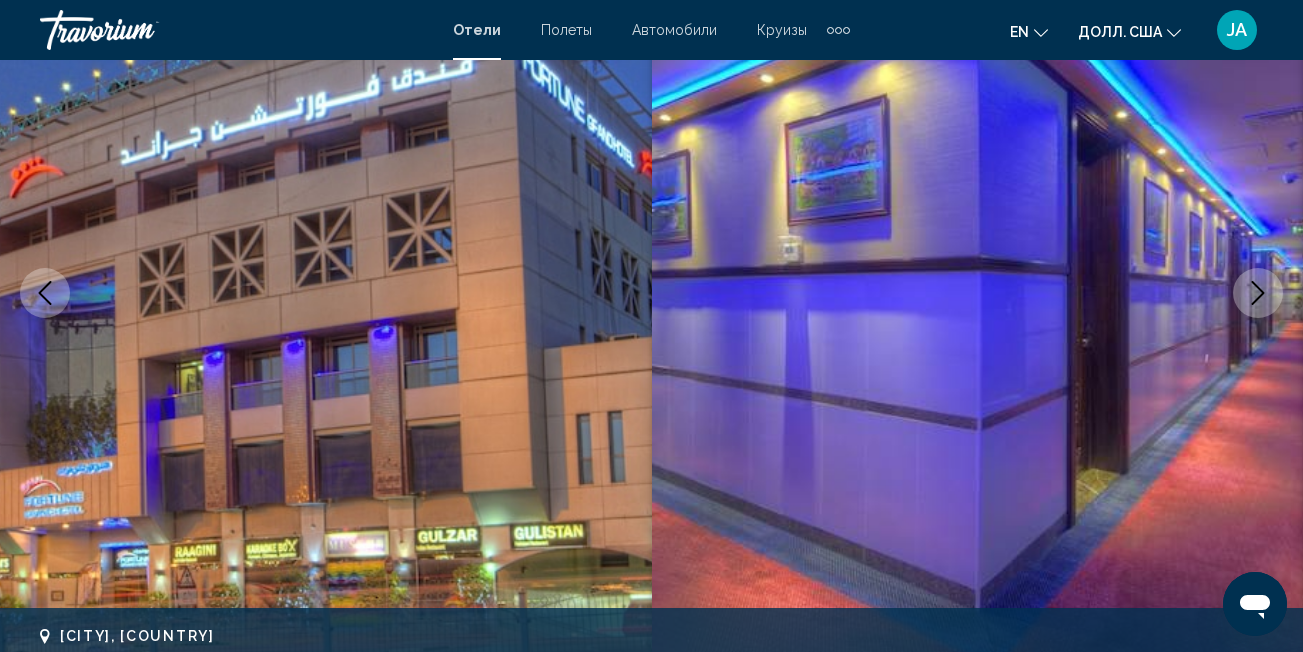 click 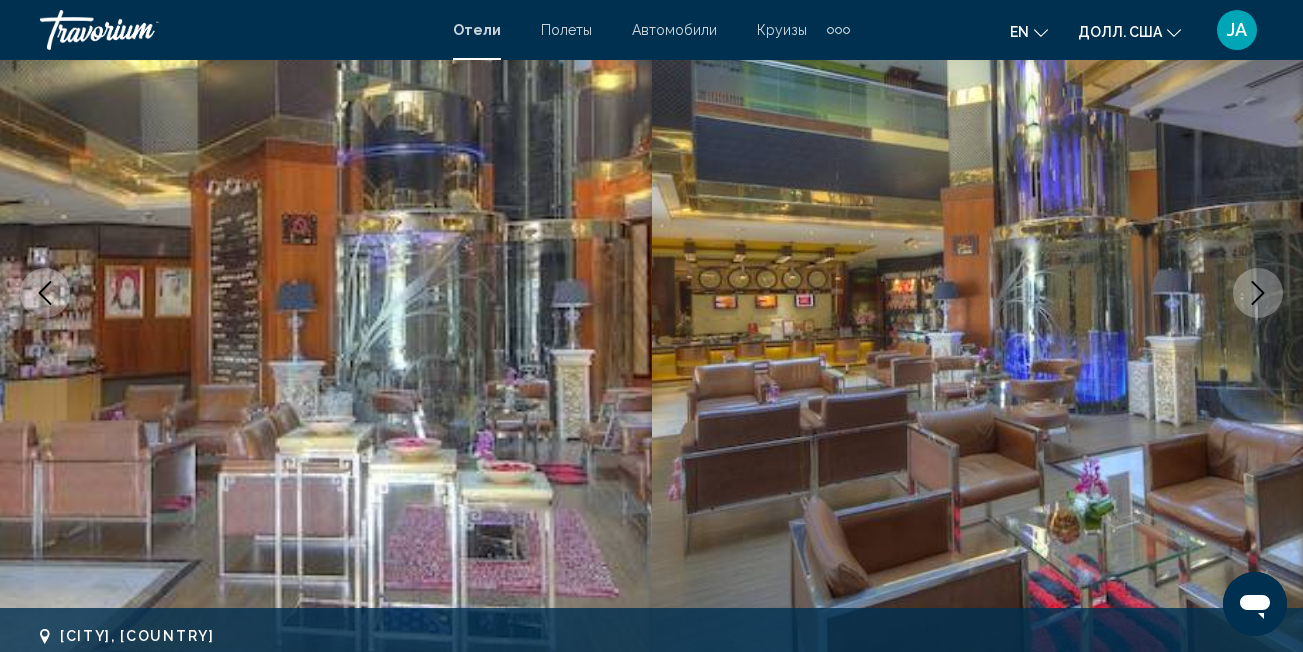 click 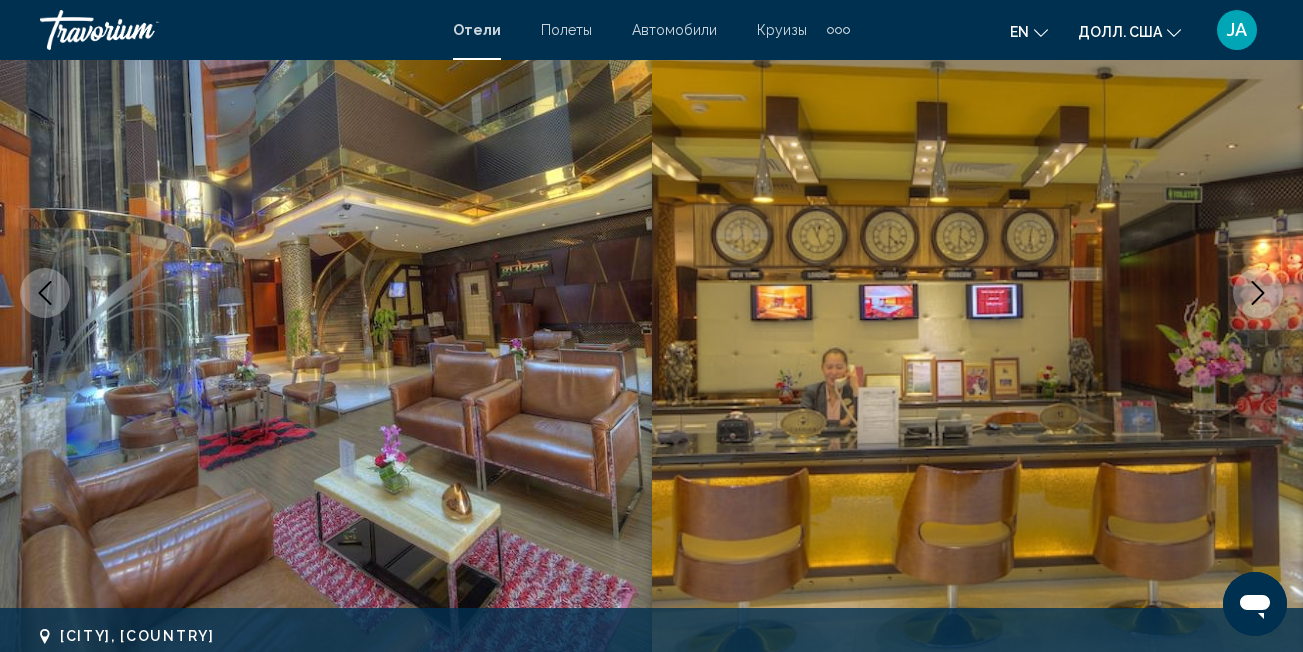 click 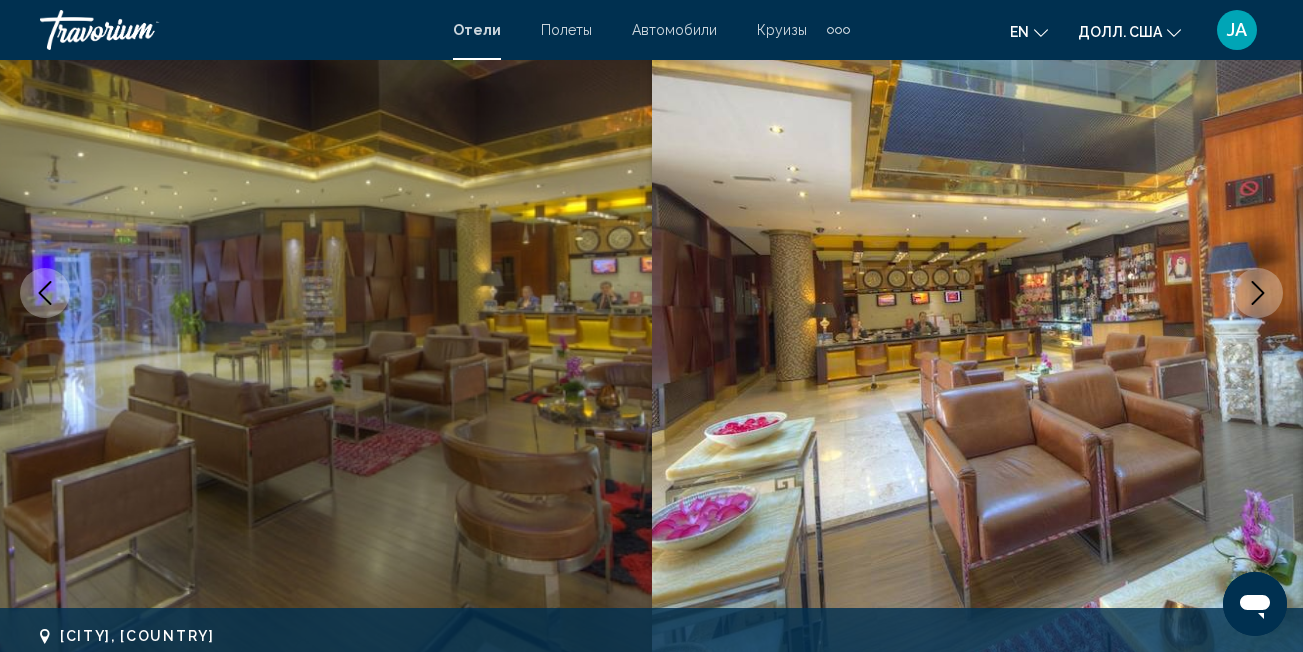 click 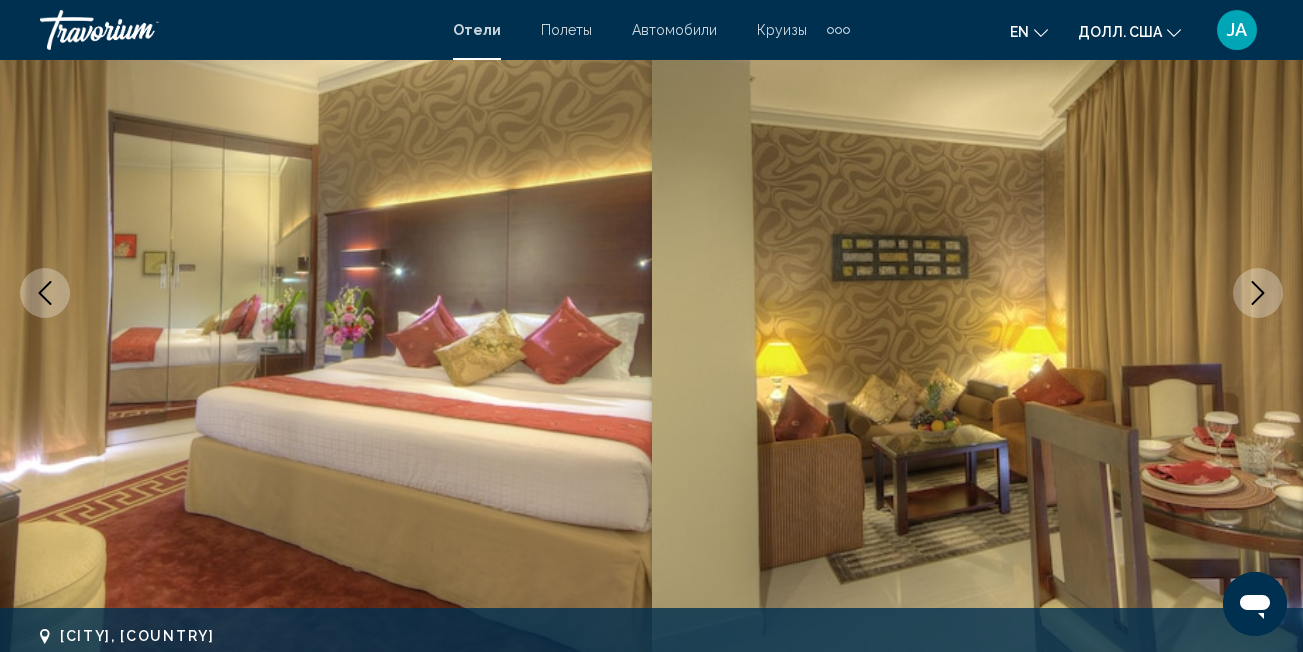 click 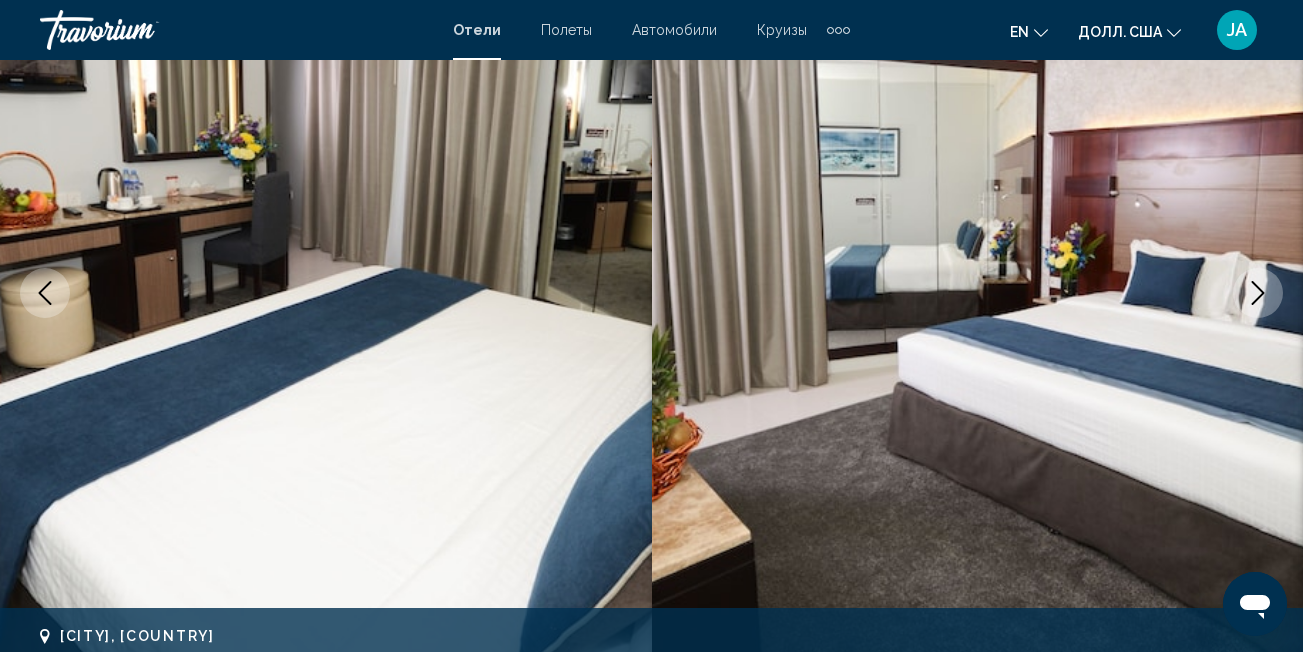 click 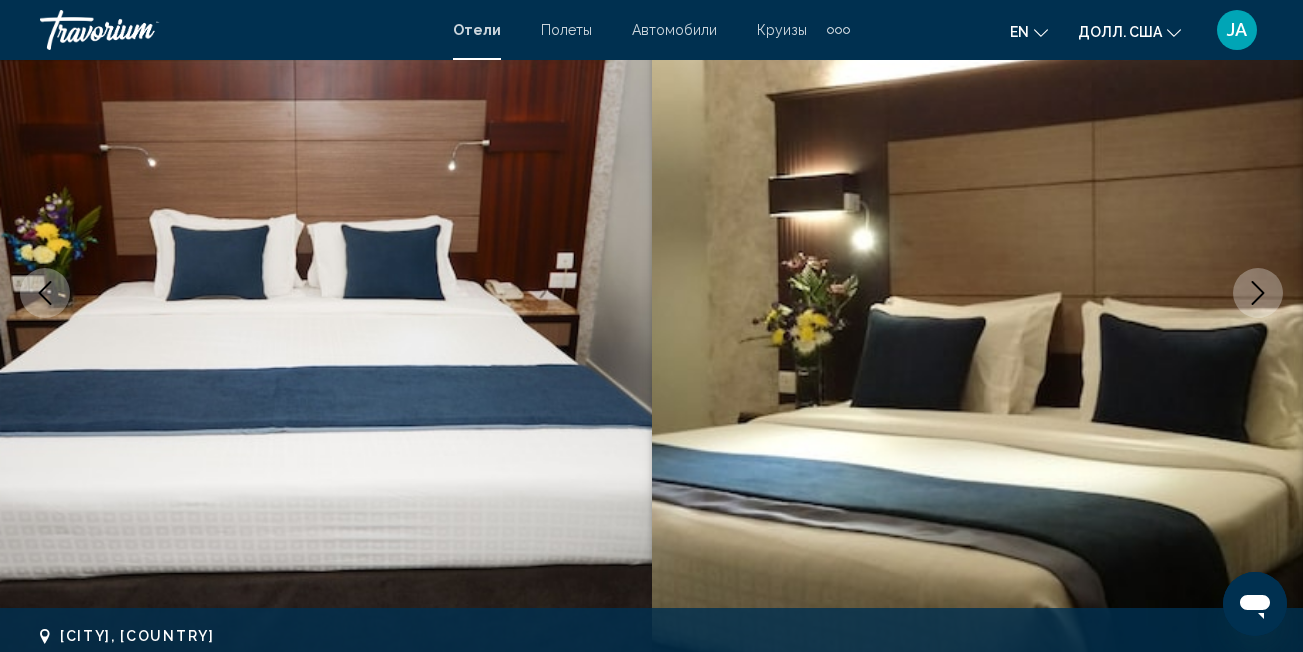click 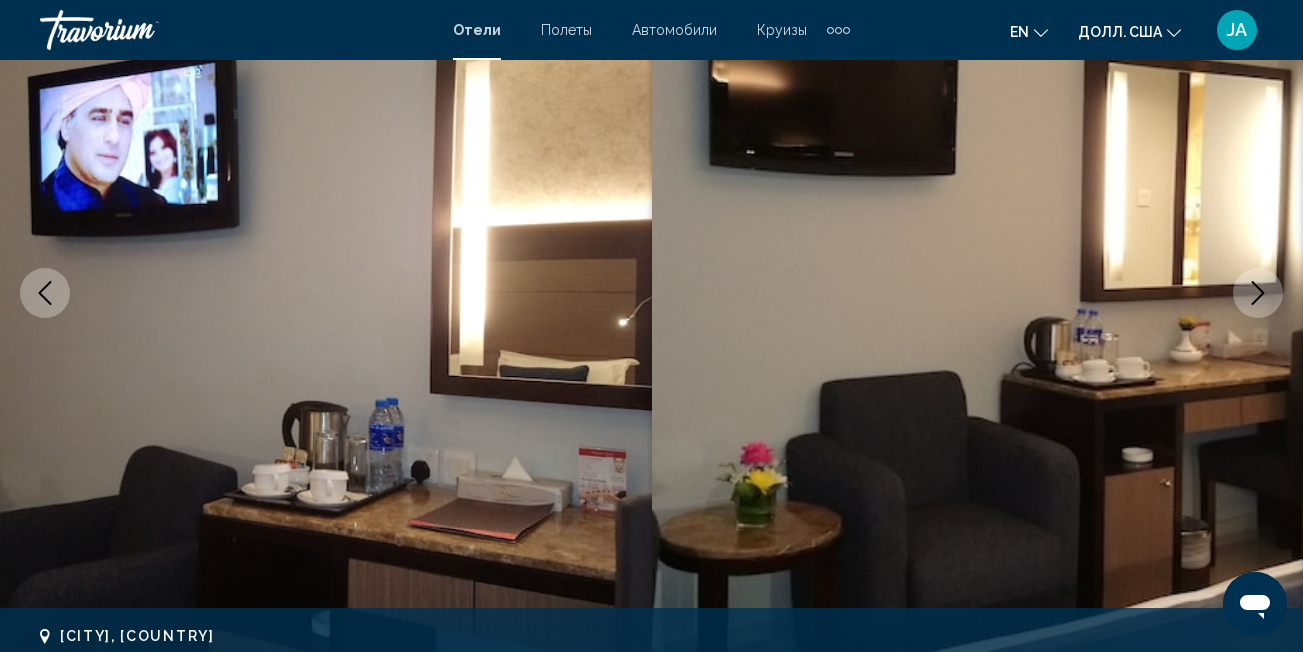 click 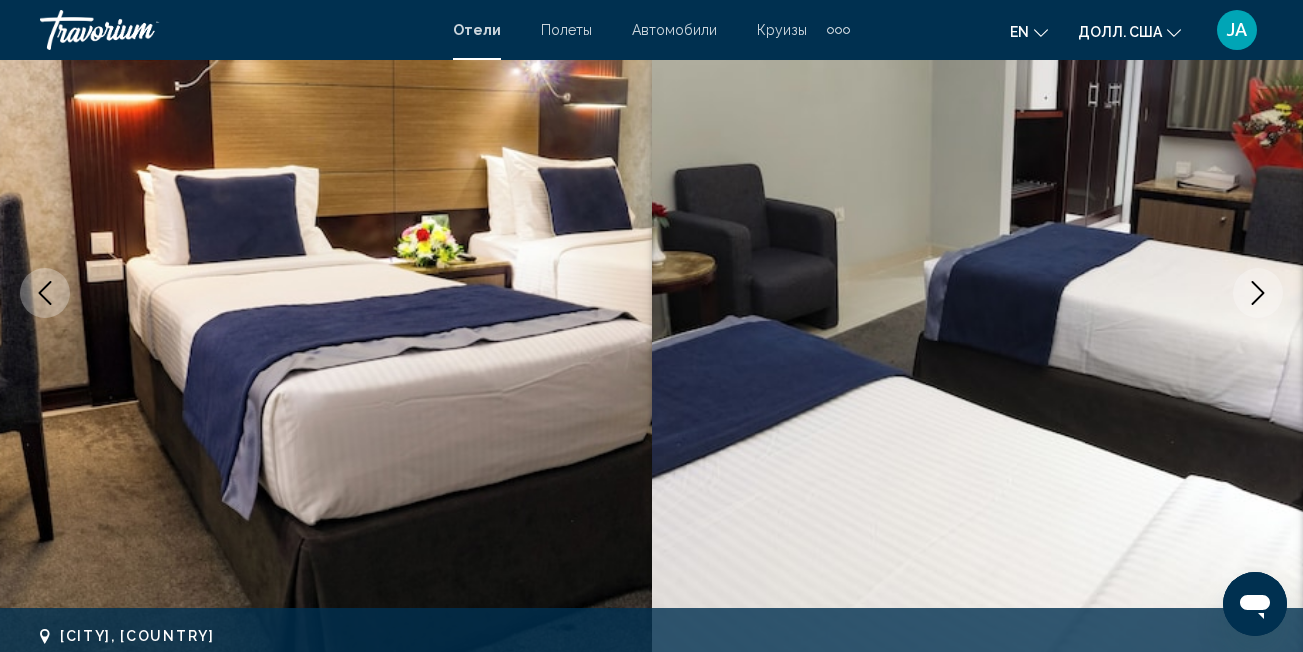 click 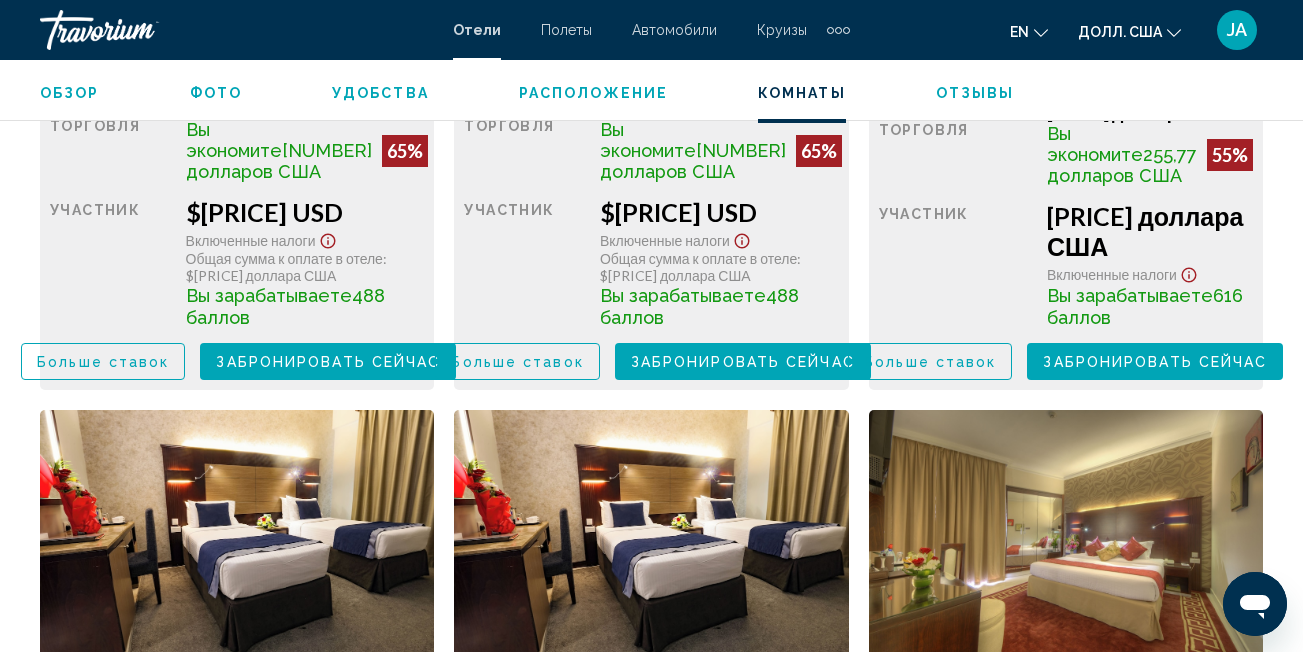 scroll, scrollTop: 3576, scrollLeft: 0, axis: vertical 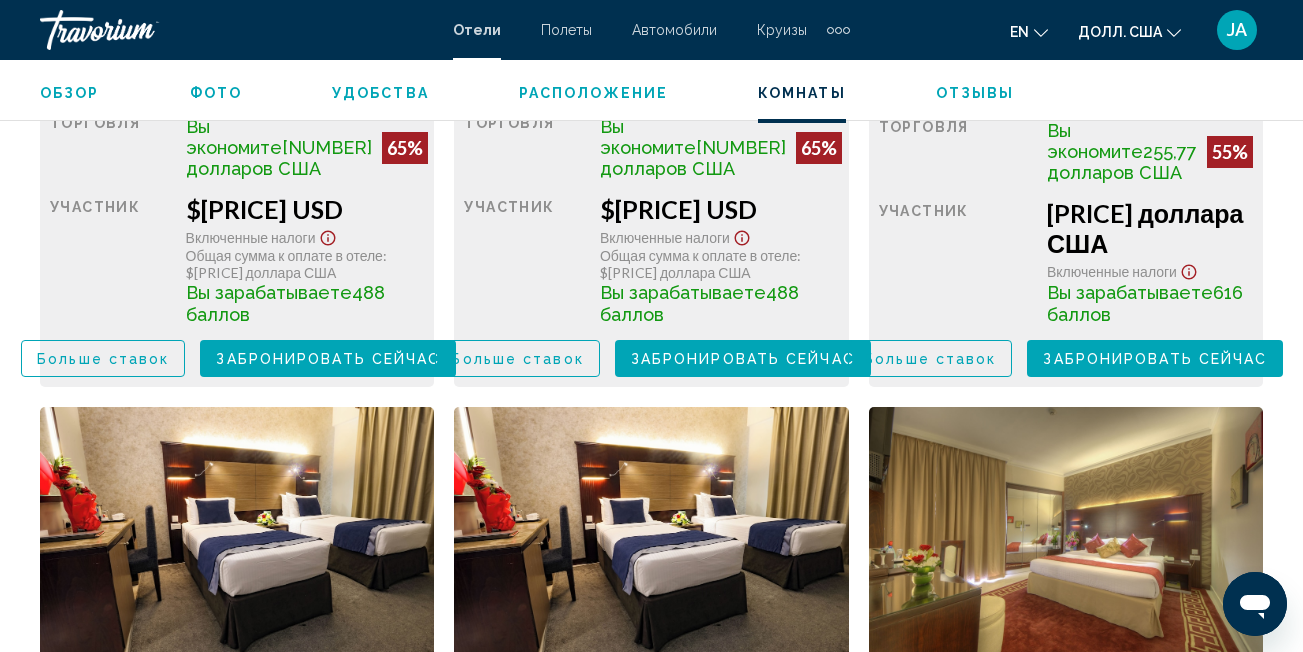 click on "Больше ставок" at bounding box center [103, 358] 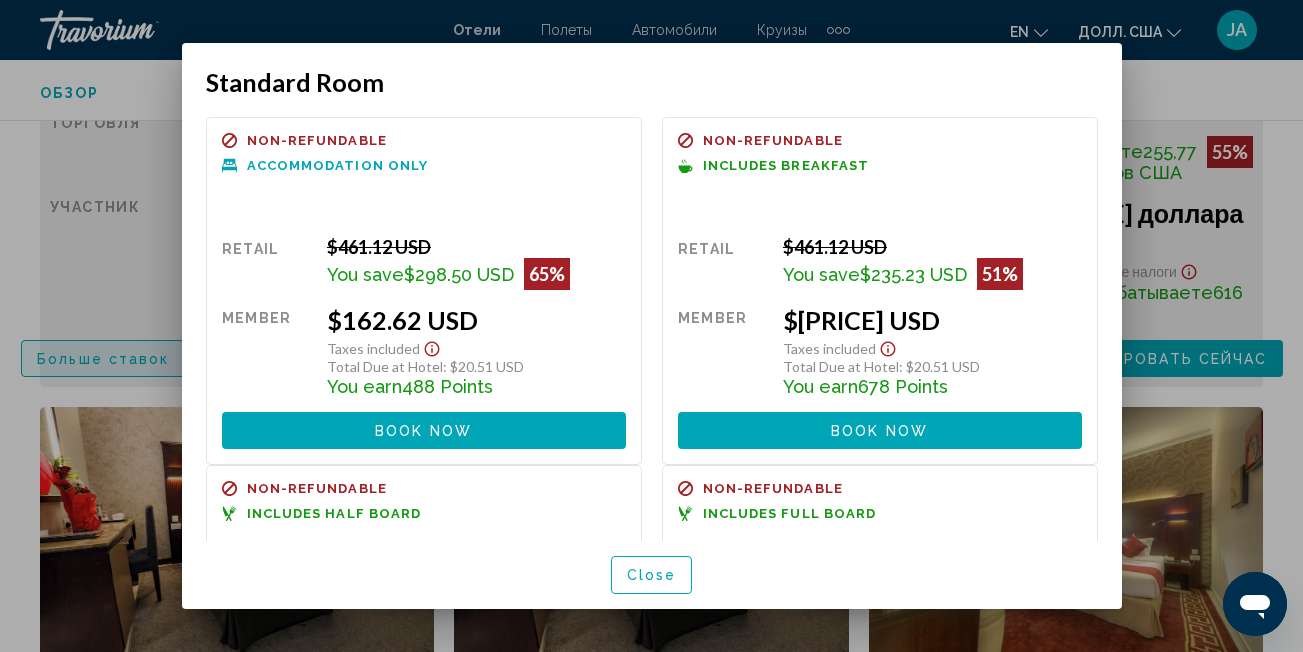 scroll, scrollTop: 0, scrollLeft: 0, axis: both 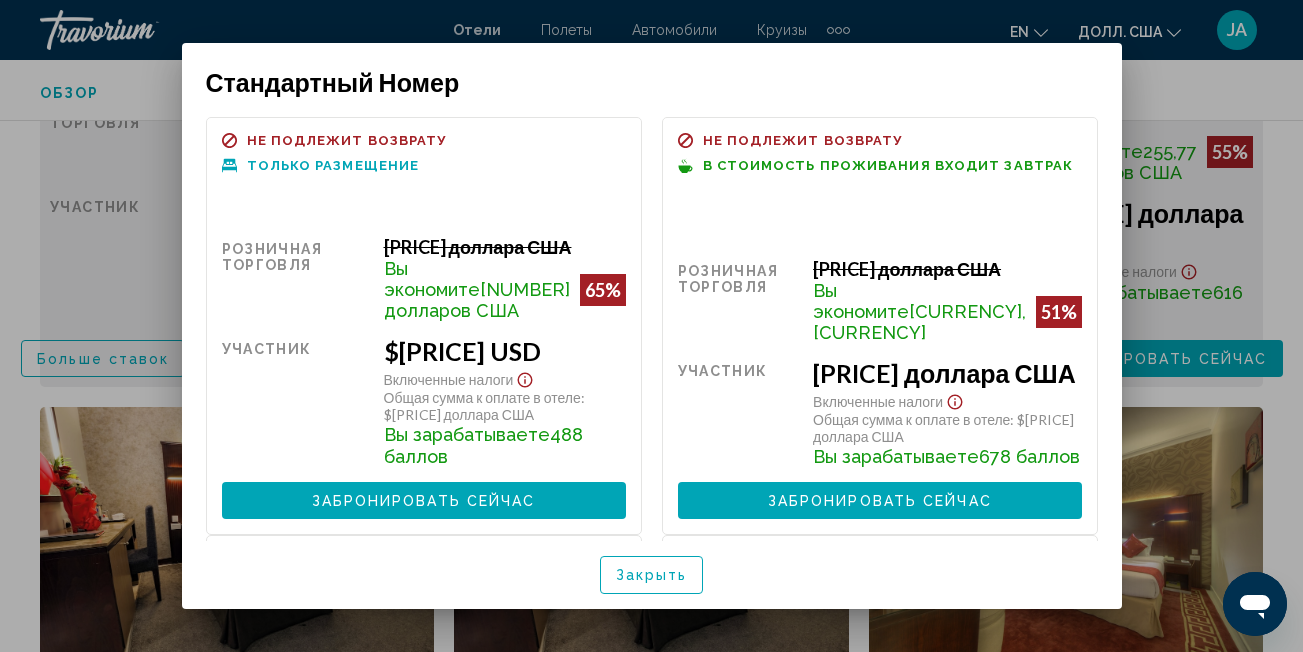 click at bounding box center (651, 326) 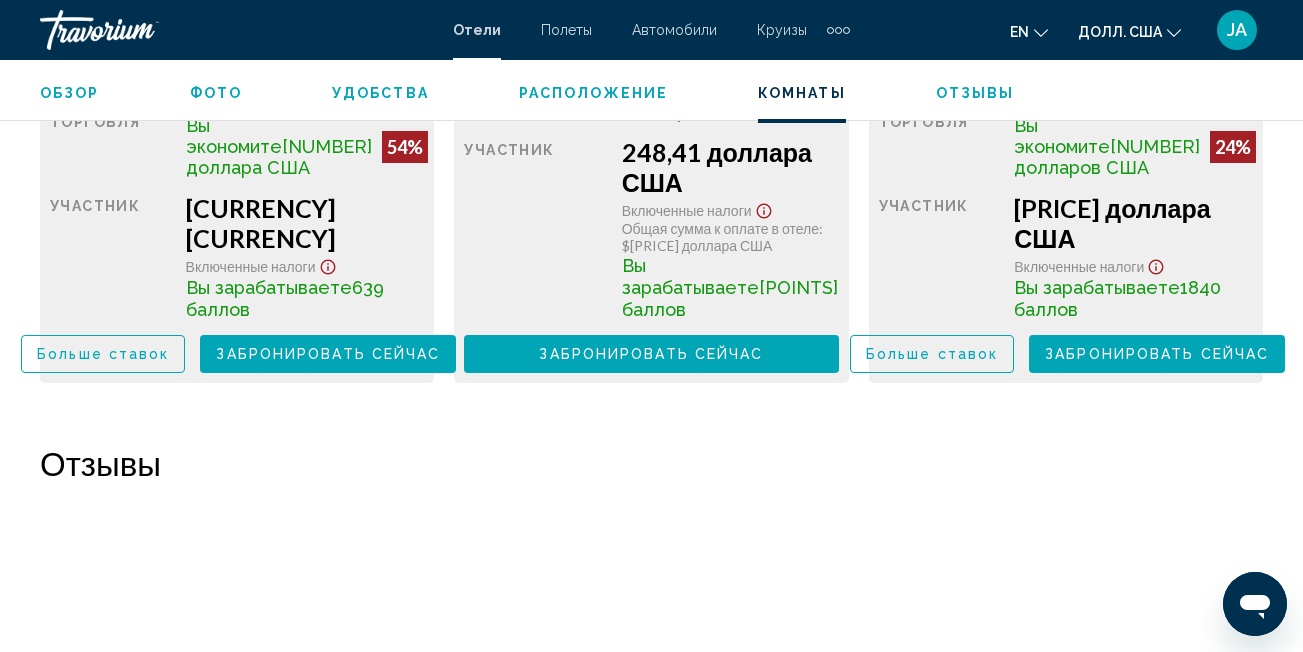 scroll, scrollTop: 4376, scrollLeft: 0, axis: vertical 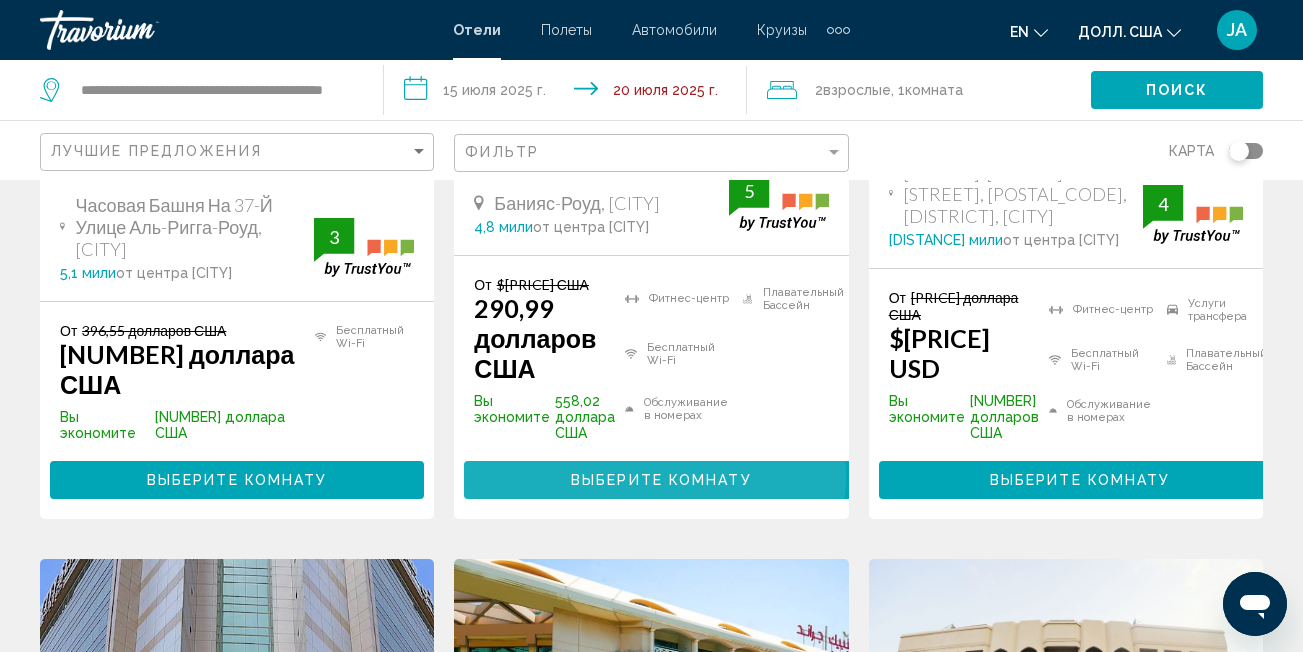 click on "Выберите Комнату" at bounding box center [661, 481] 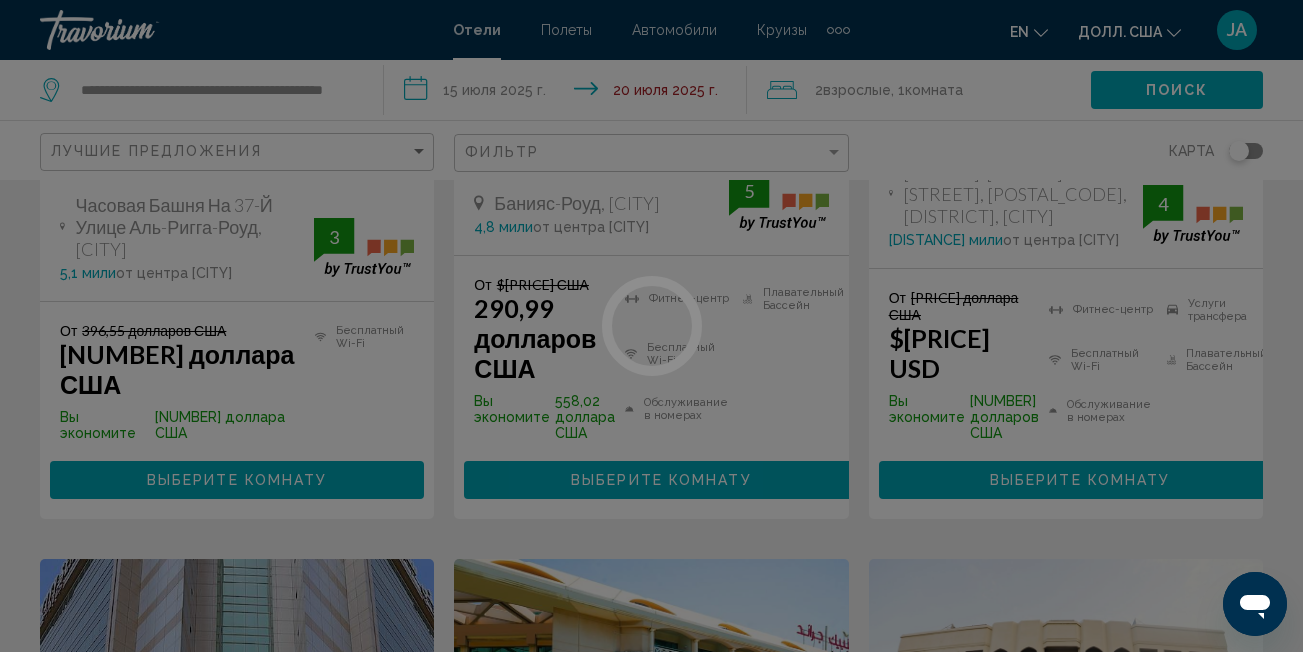 scroll, scrollTop: 209, scrollLeft: 0, axis: vertical 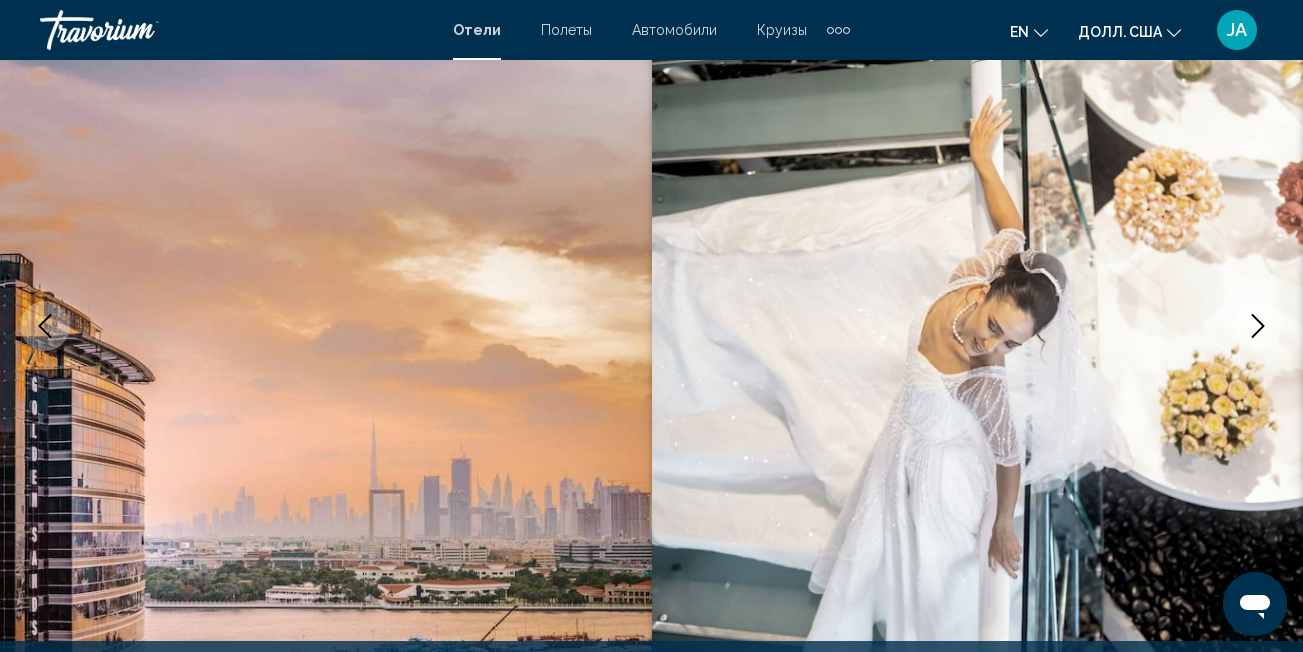 click 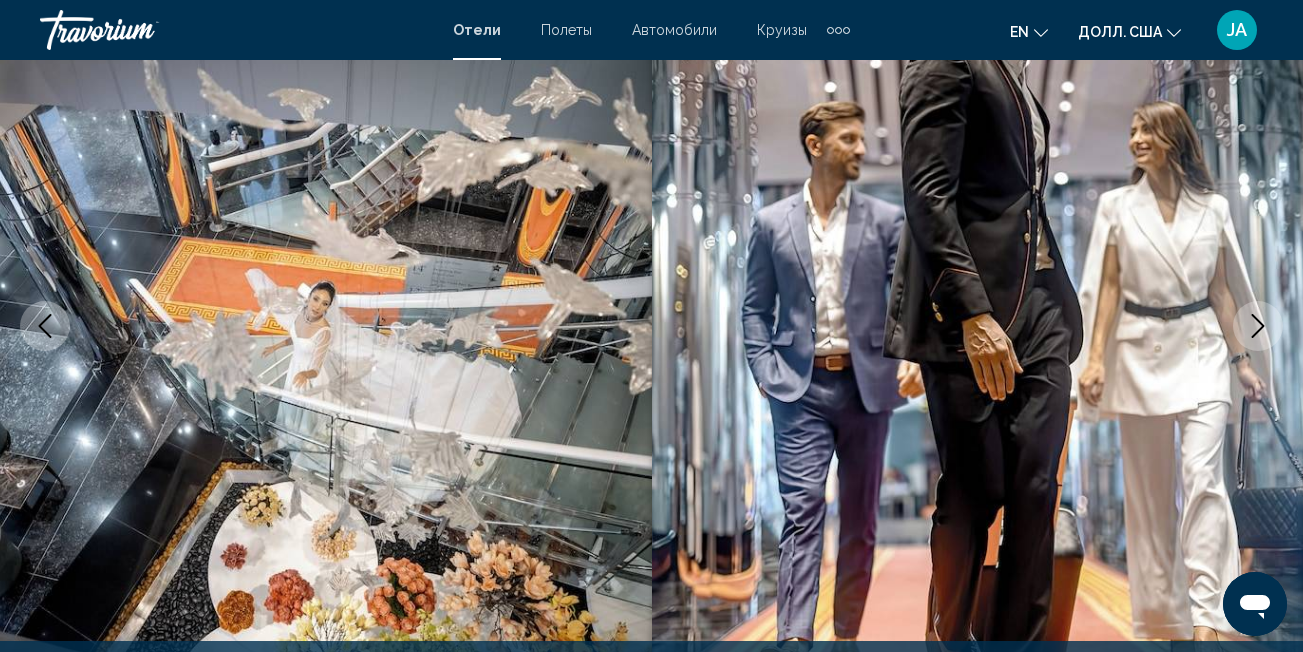 click 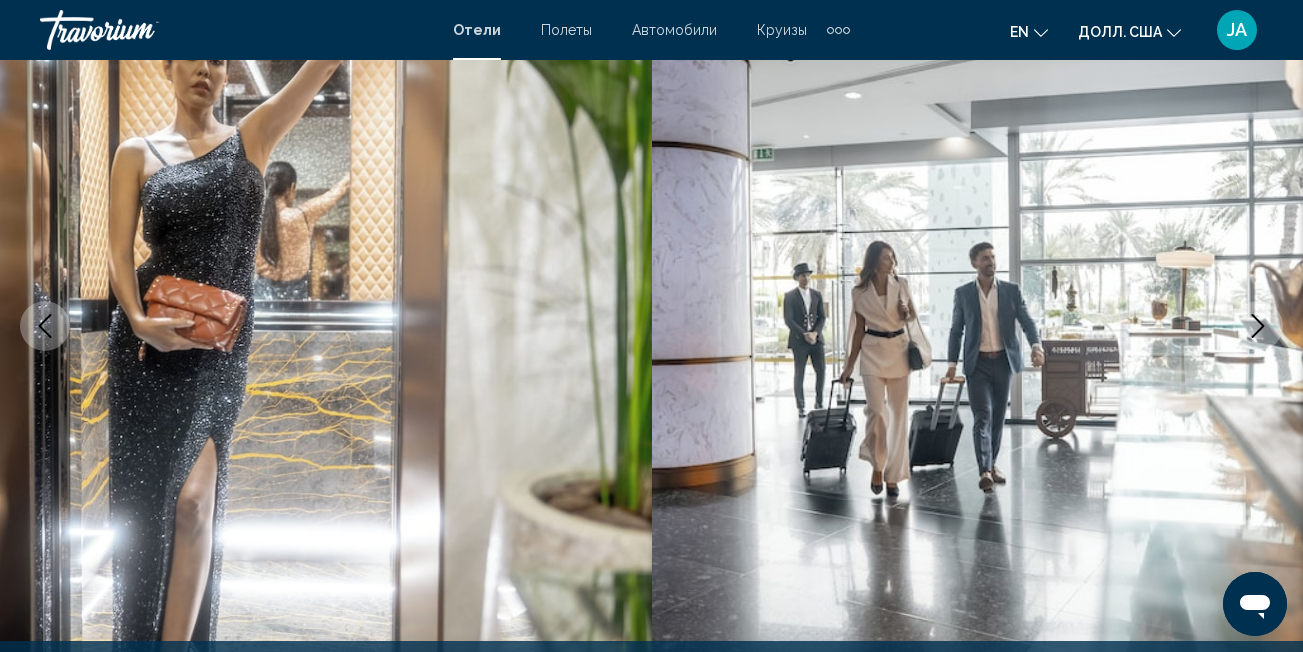 click 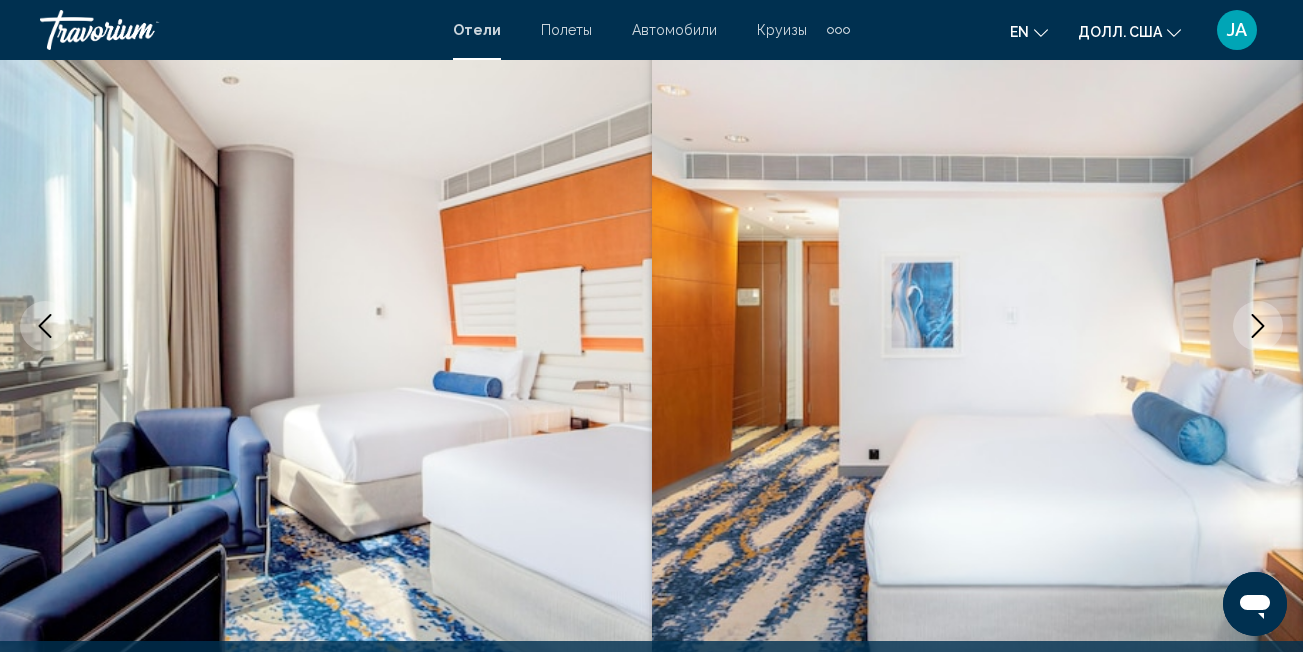 click 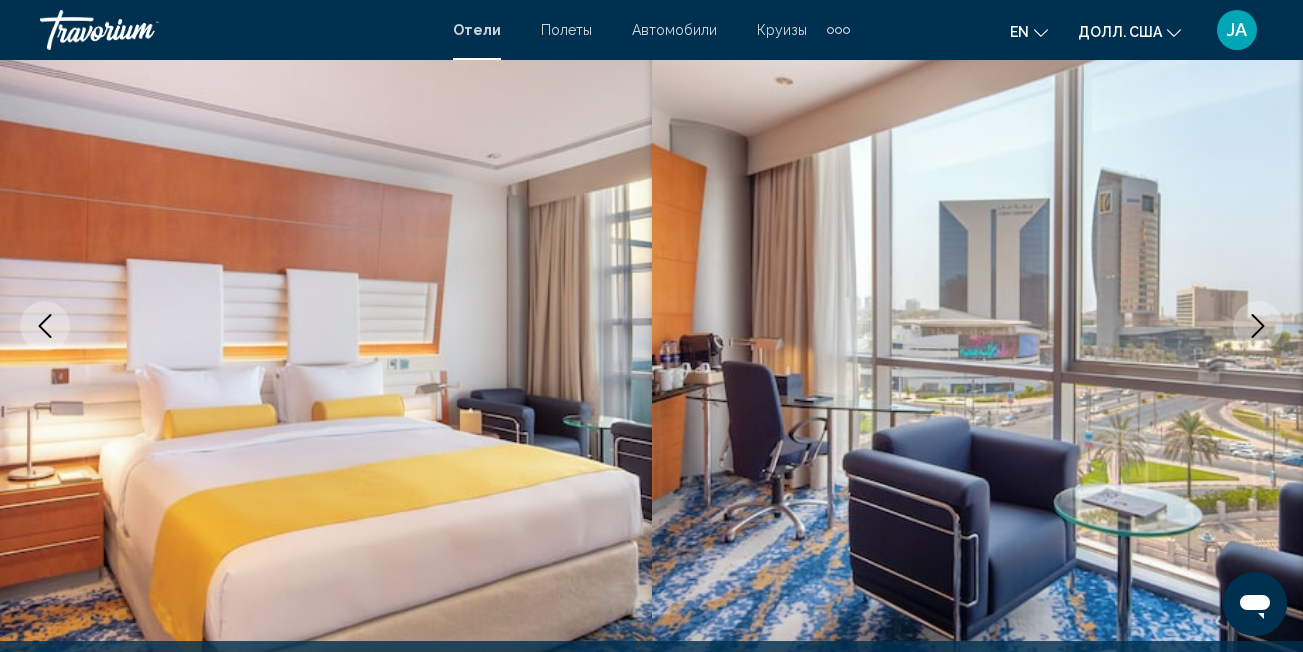 click 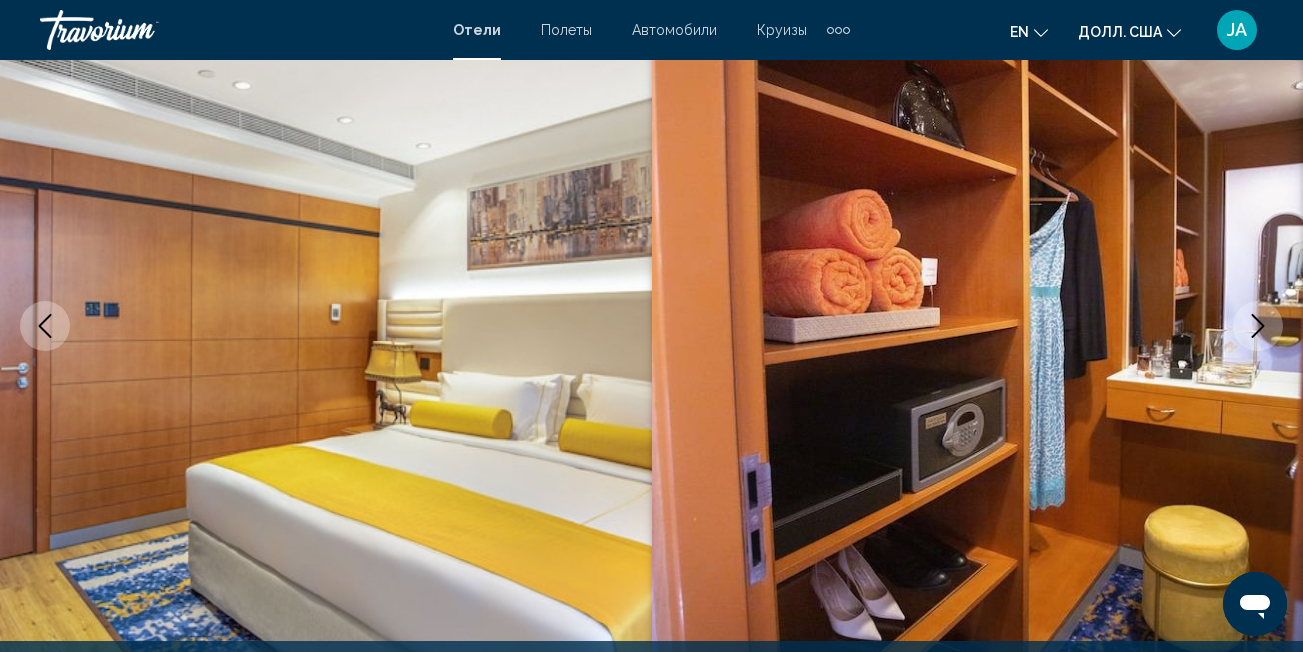 click 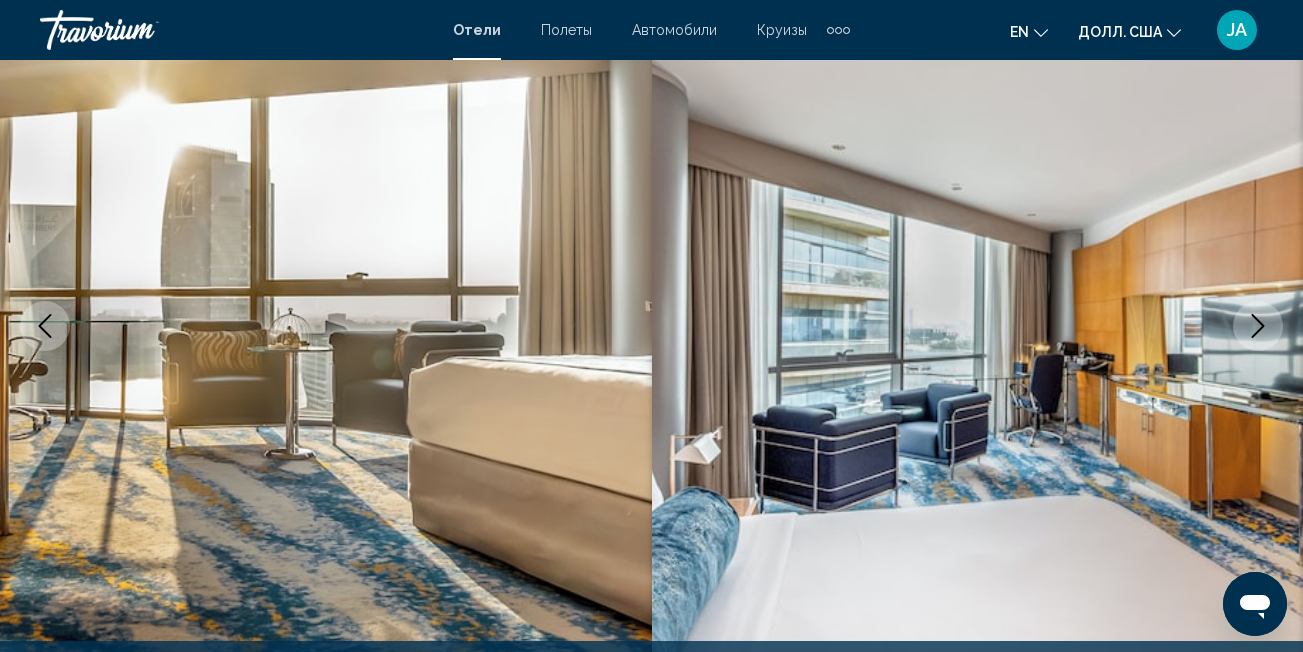 click 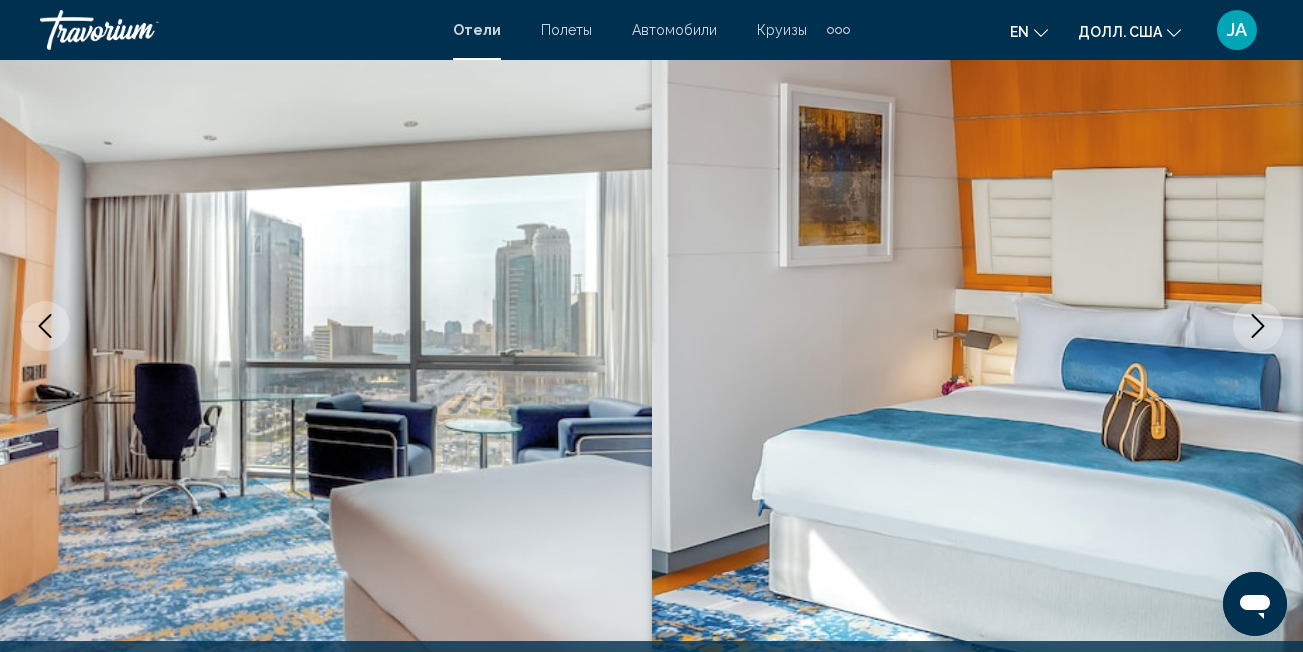click 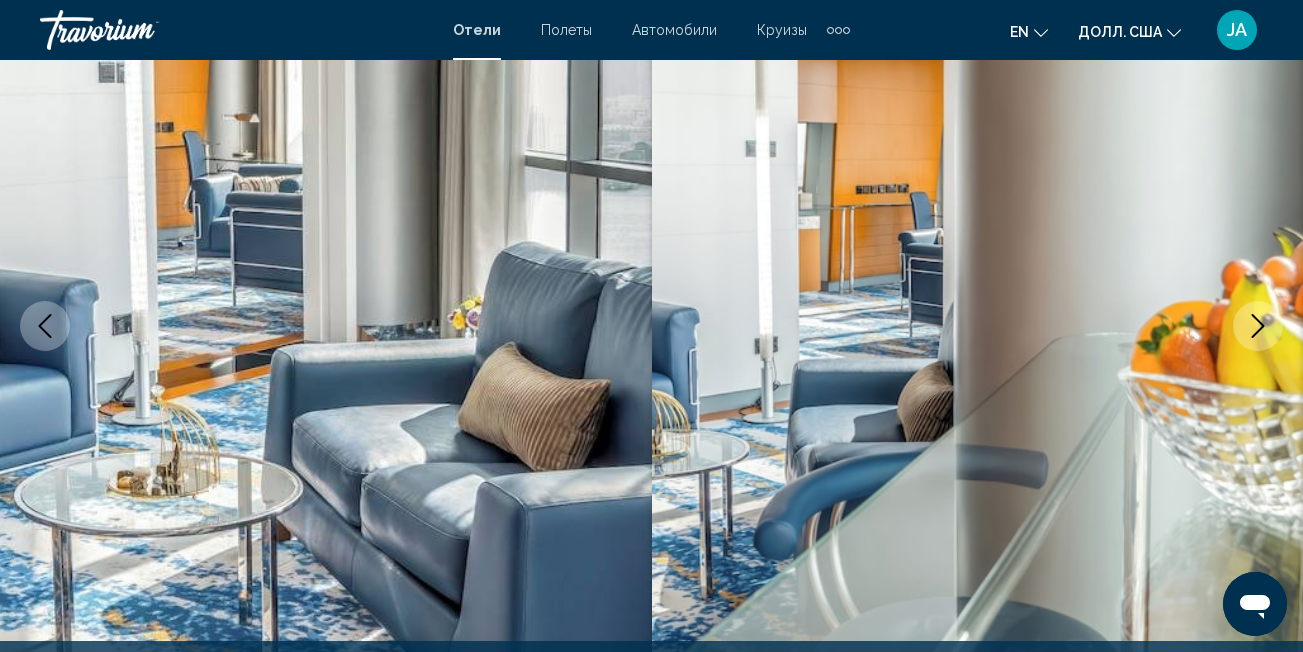click 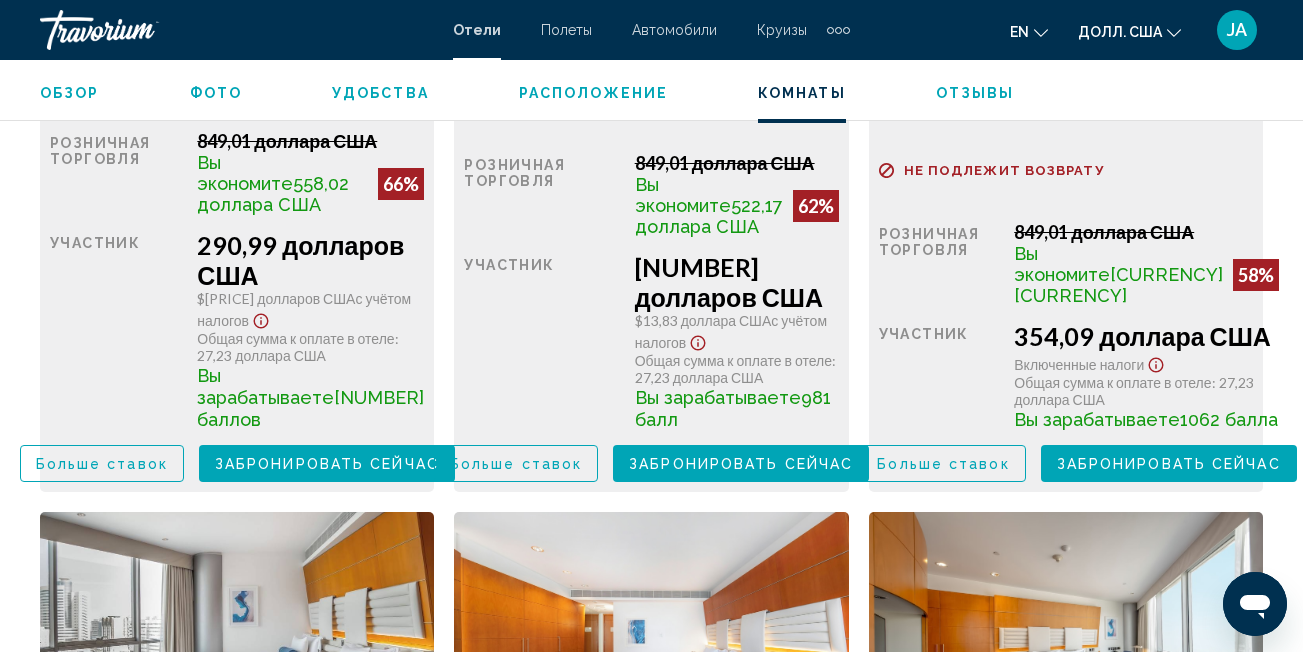 scroll, scrollTop: 3609, scrollLeft: 0, axis: vertical 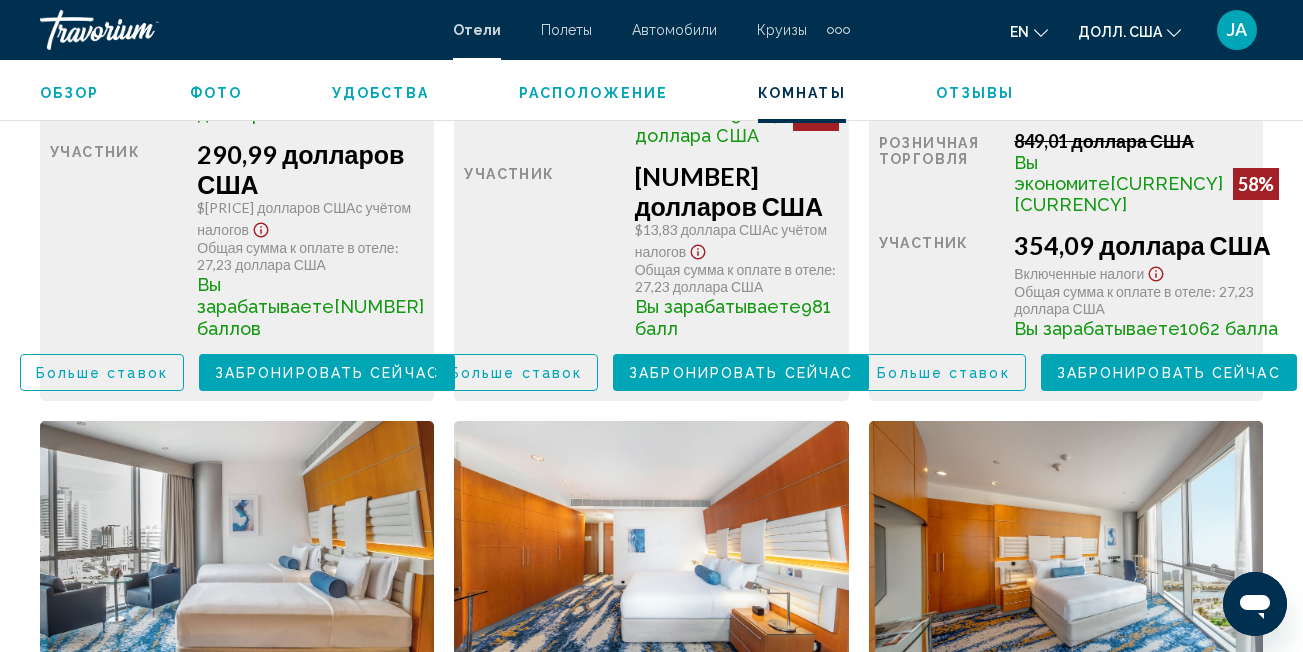 click on "Больше ставок" at bounding box center (102, 372) 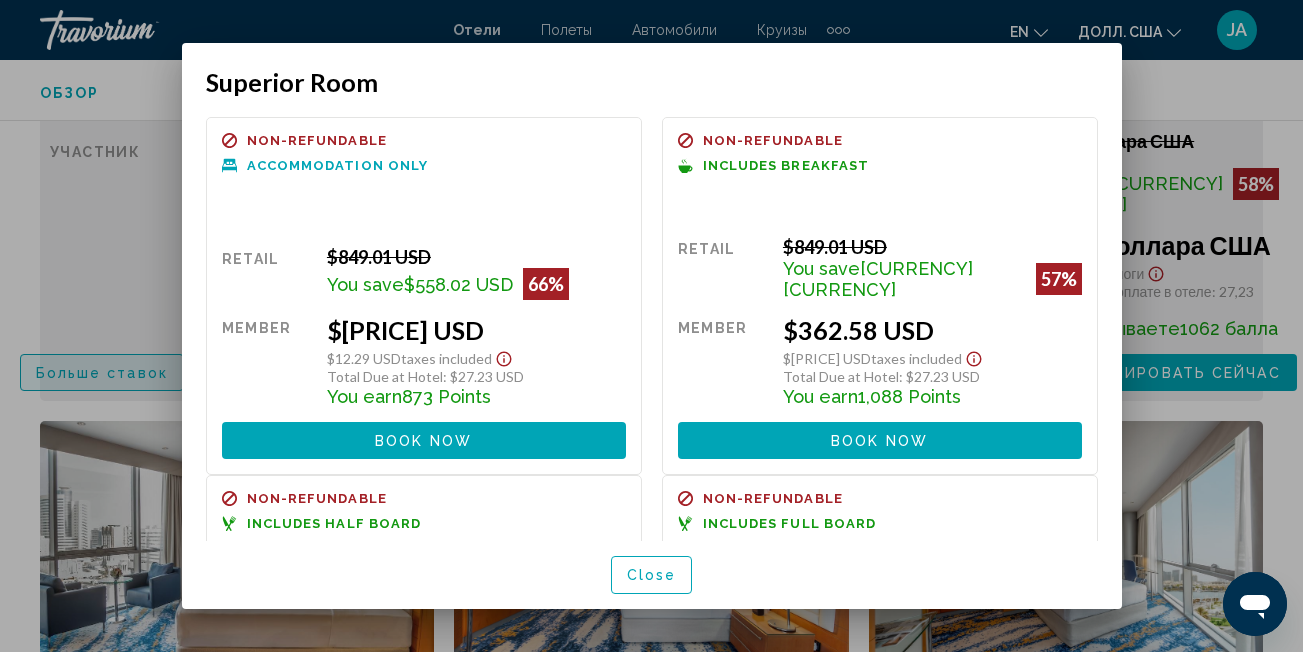 scroll, scrollTop: 0, scrollLeft: 0, axis: both 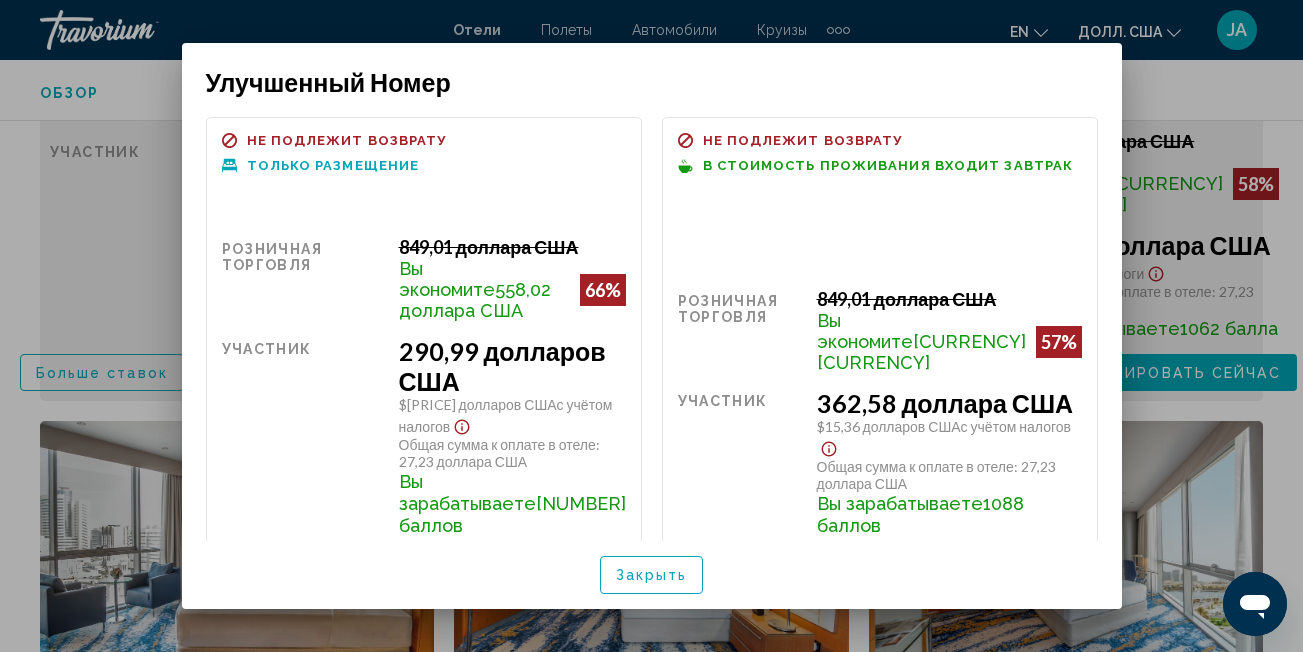 click at bounding box center (651, 326) 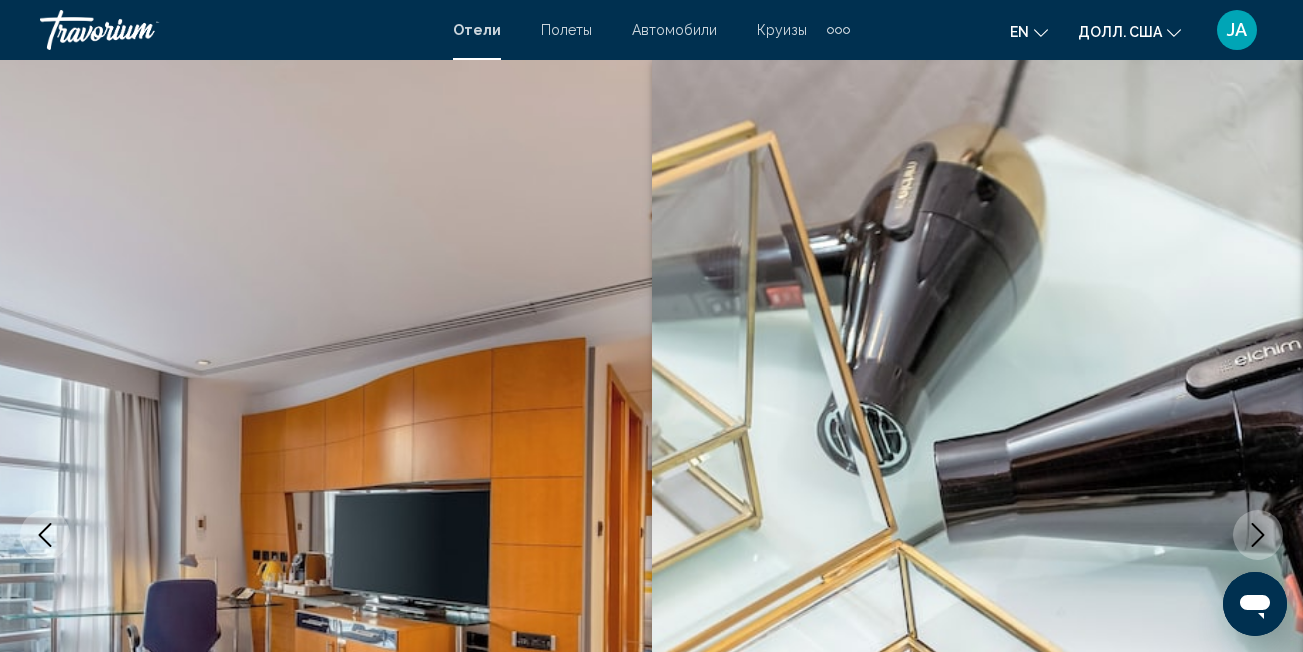 scroll, scrollTop: 3609, scrollLeft: 0, axis: vertical 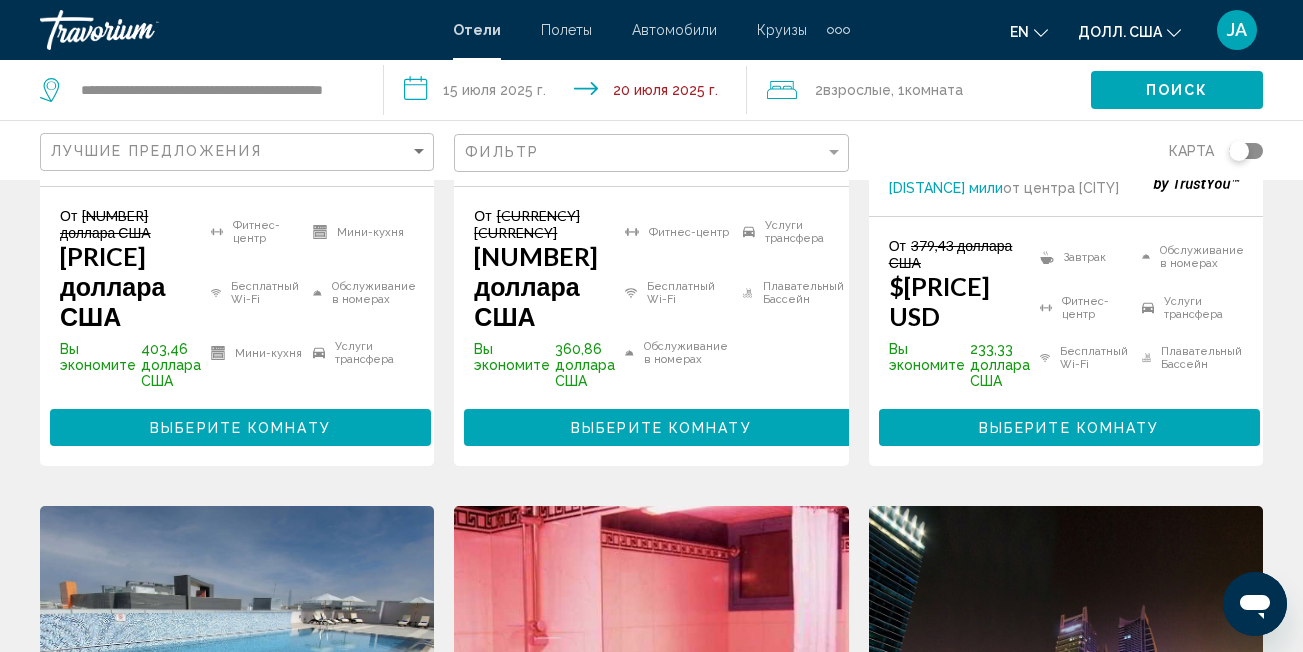 click on "Выберите Комнату" at bounding box center [661, 428] 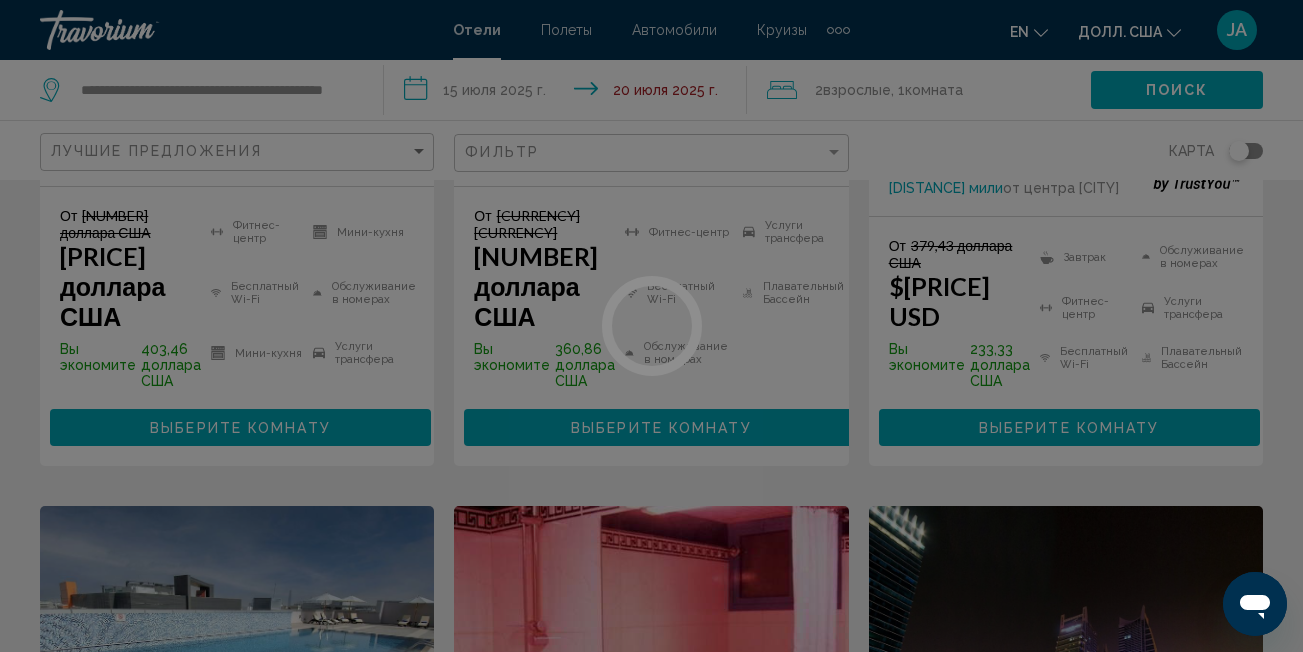 scroll, scrollTop: 209, scrollLeft: 0, axis: vertical 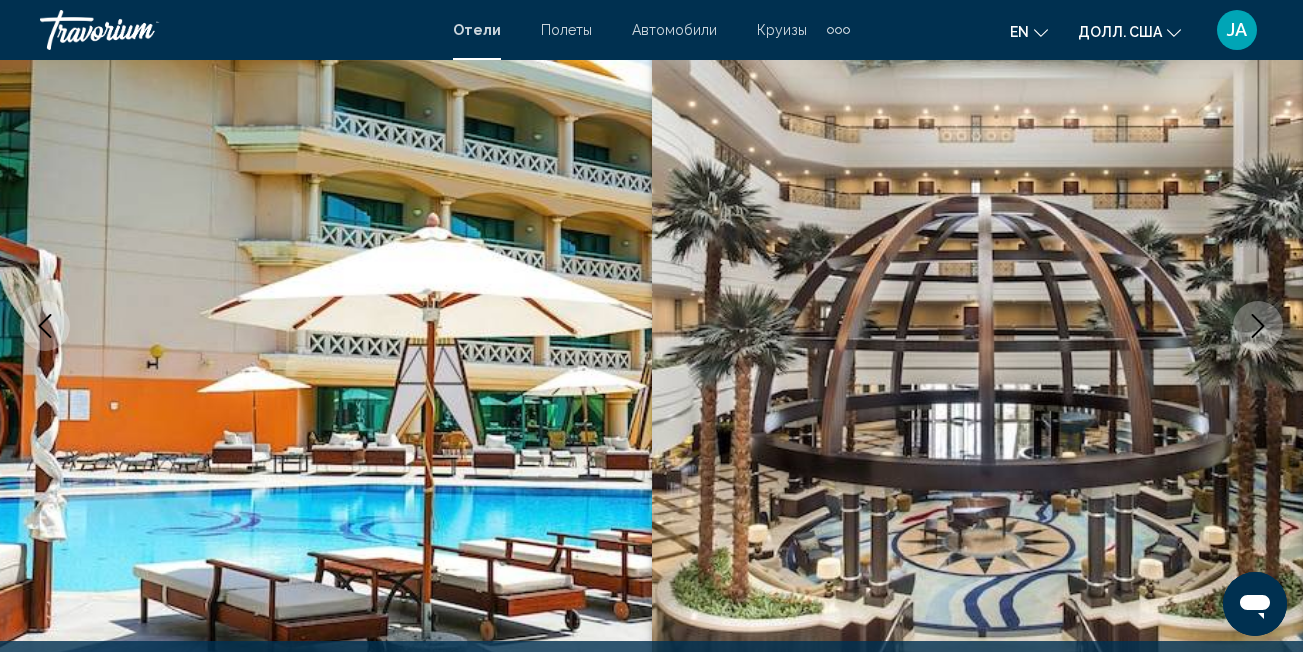 click 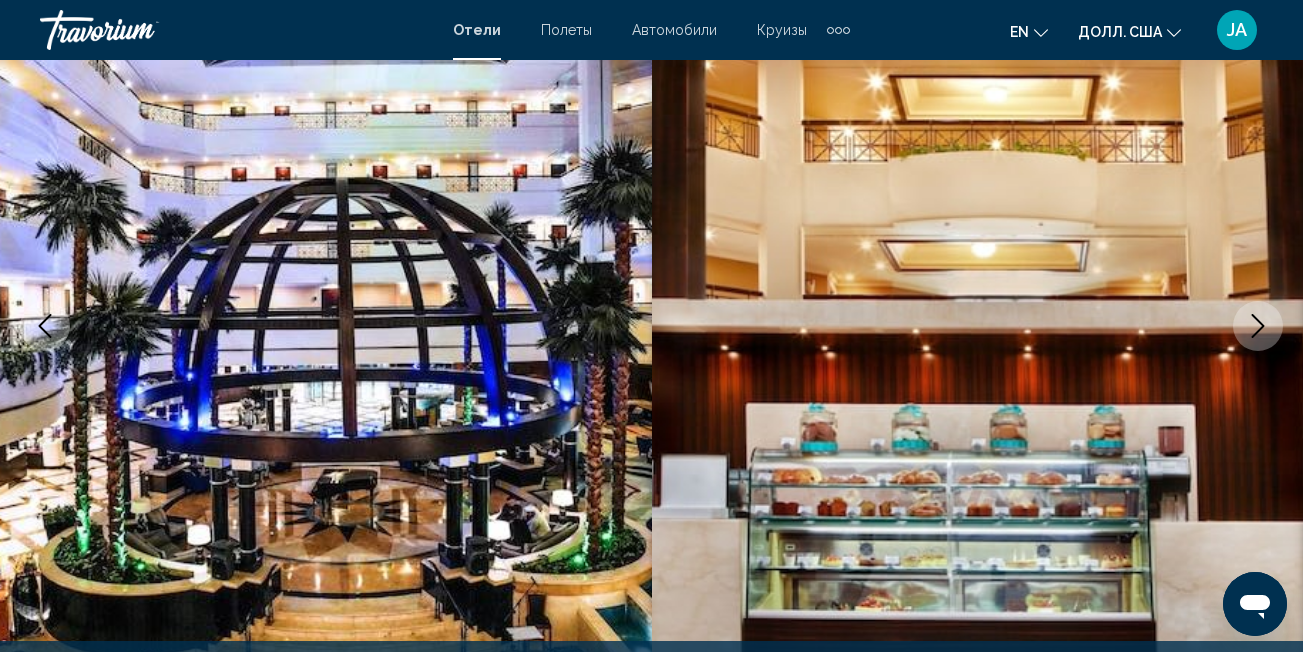 click 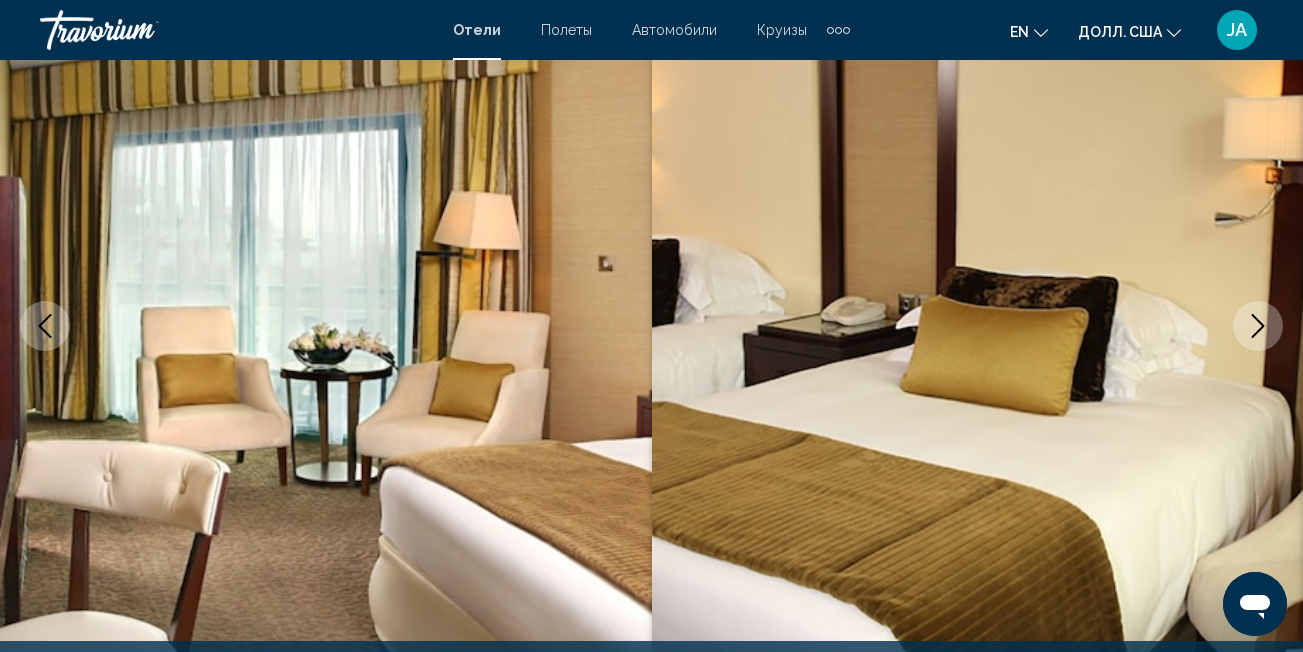 click 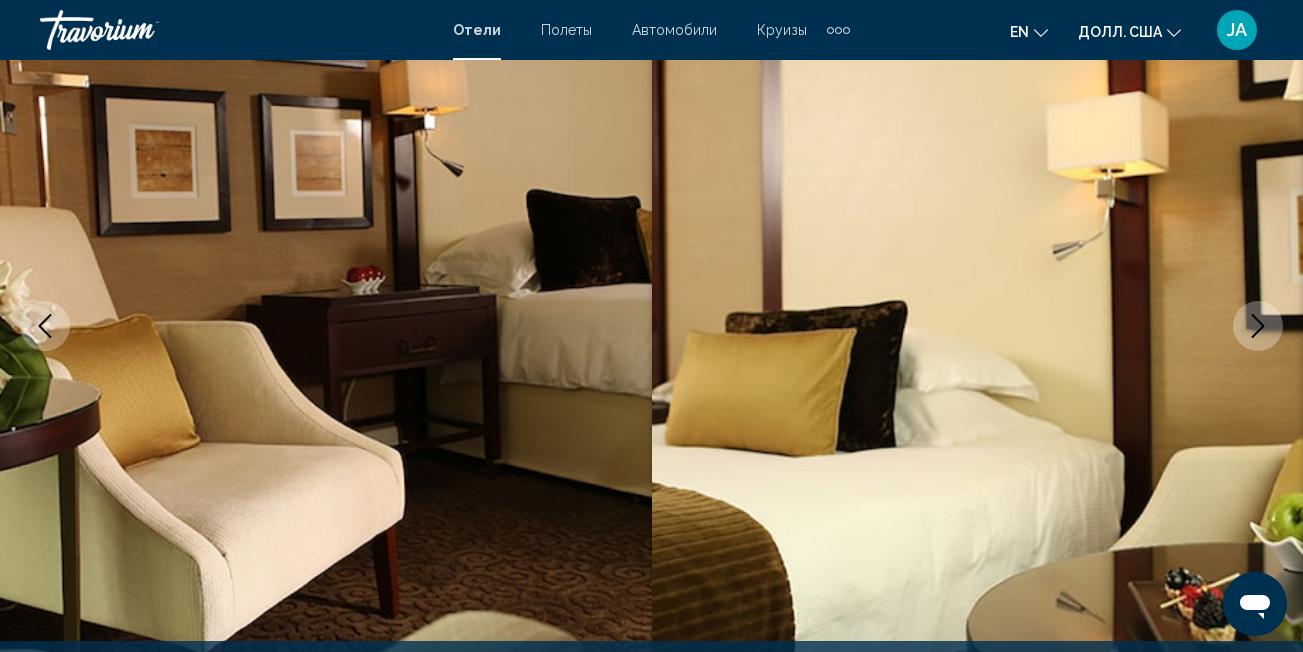 click 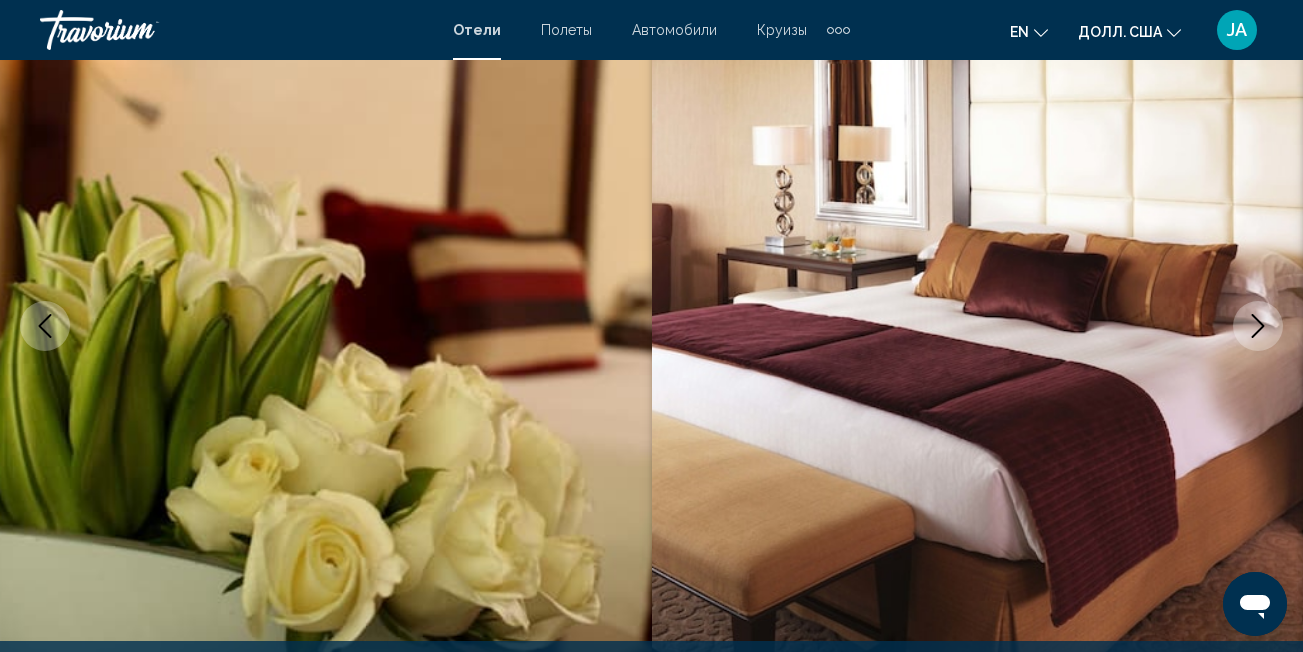 click 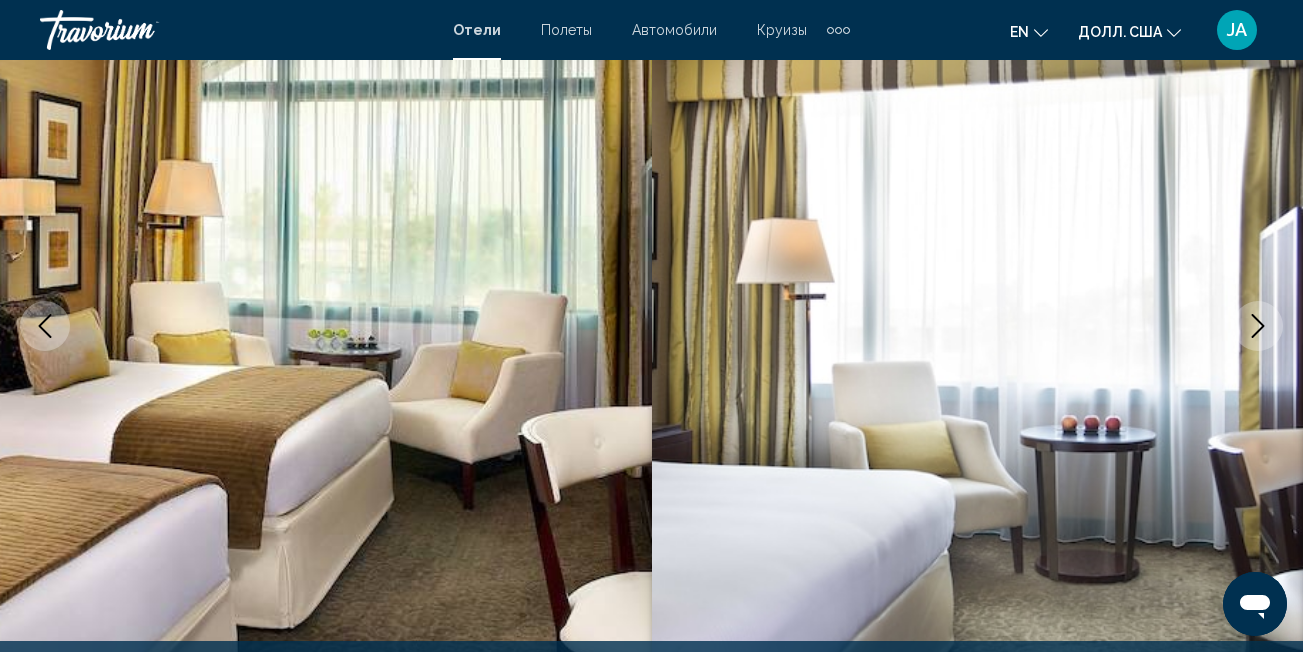 click at bounding box center [1258, 326] 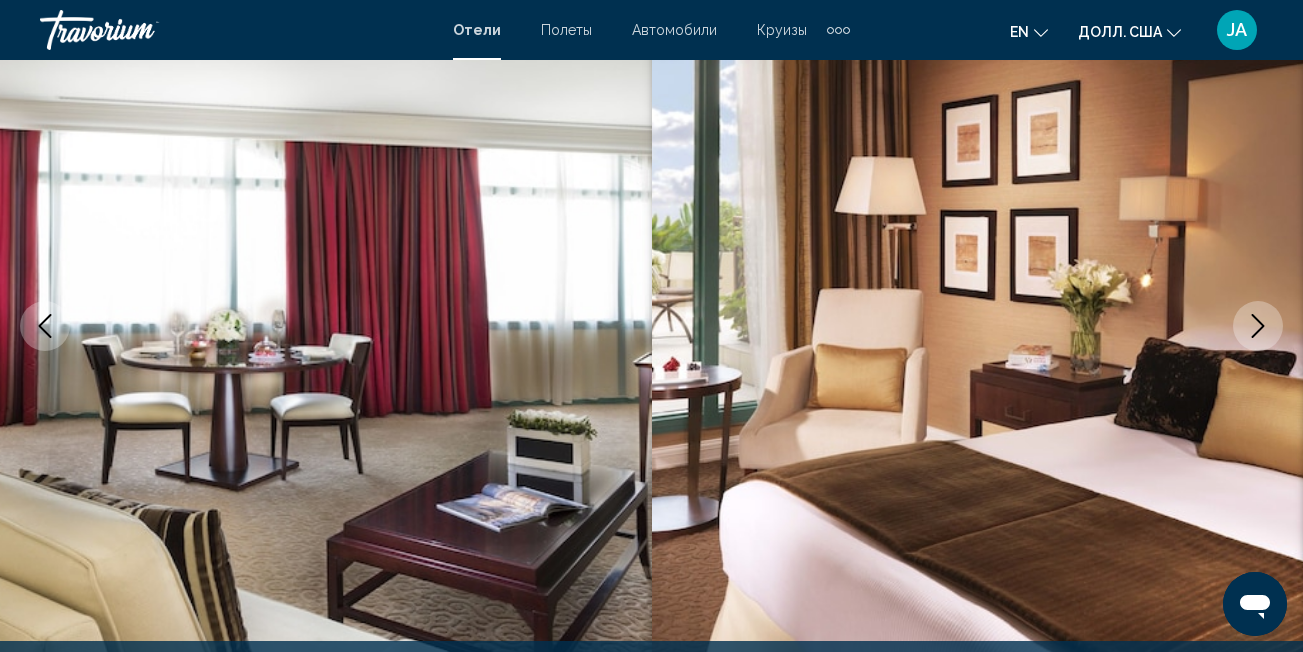 click at bounding box center [1258, 326] 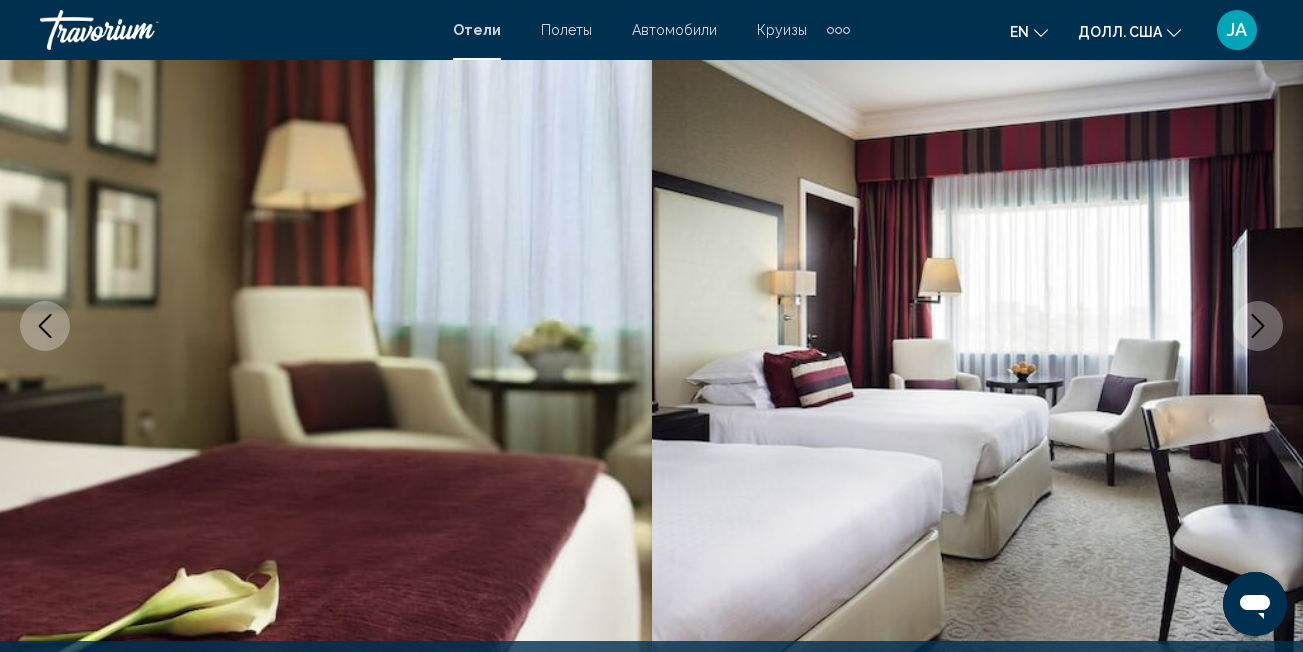 click at bounding box center (1258, 326) 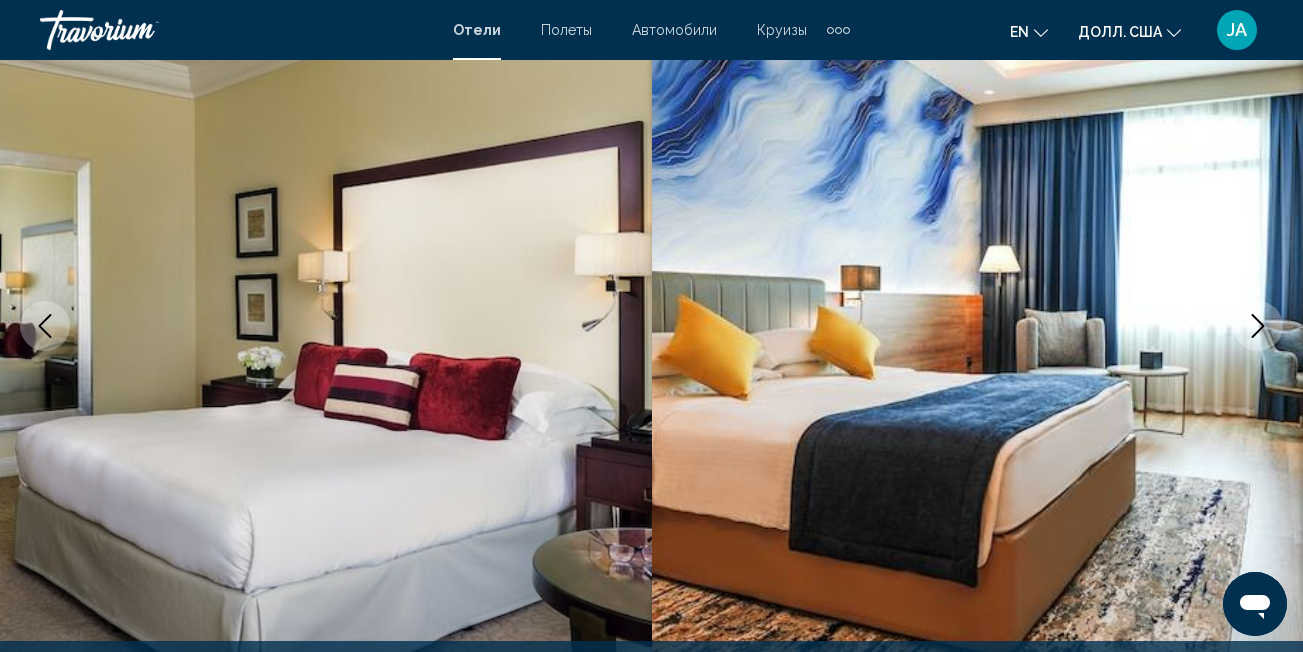 click at bounding box center [1258, 326] 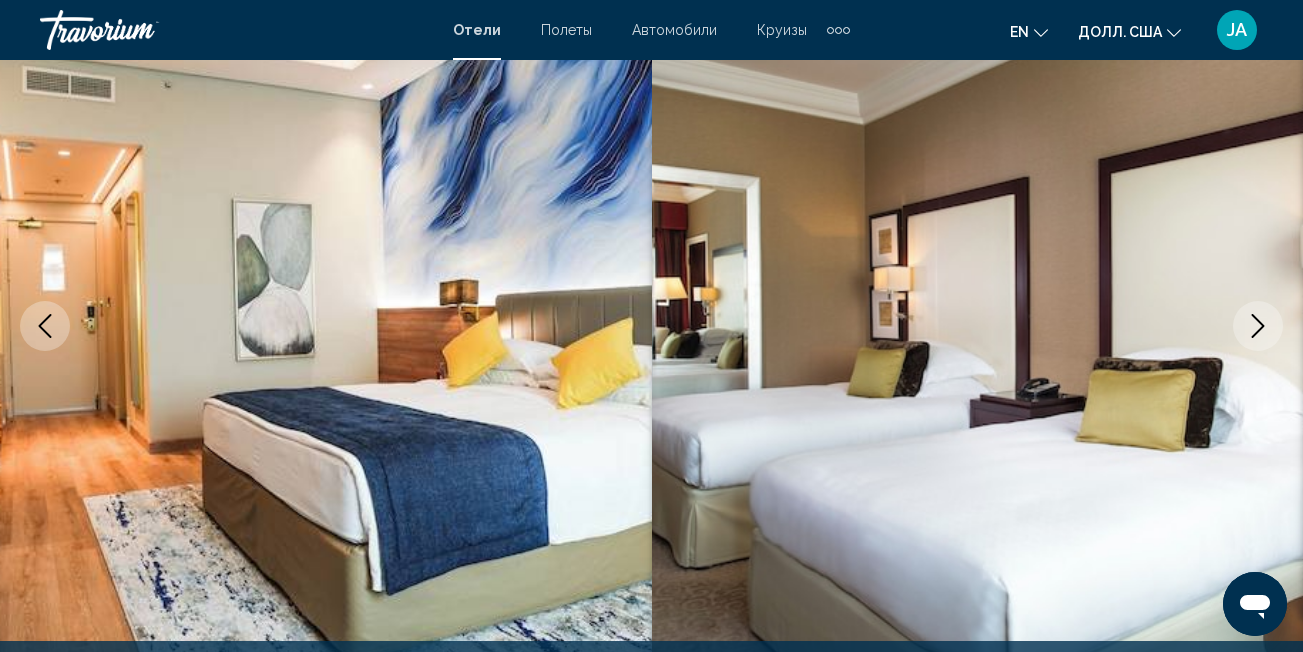 click at bounding box center (1258, 326) 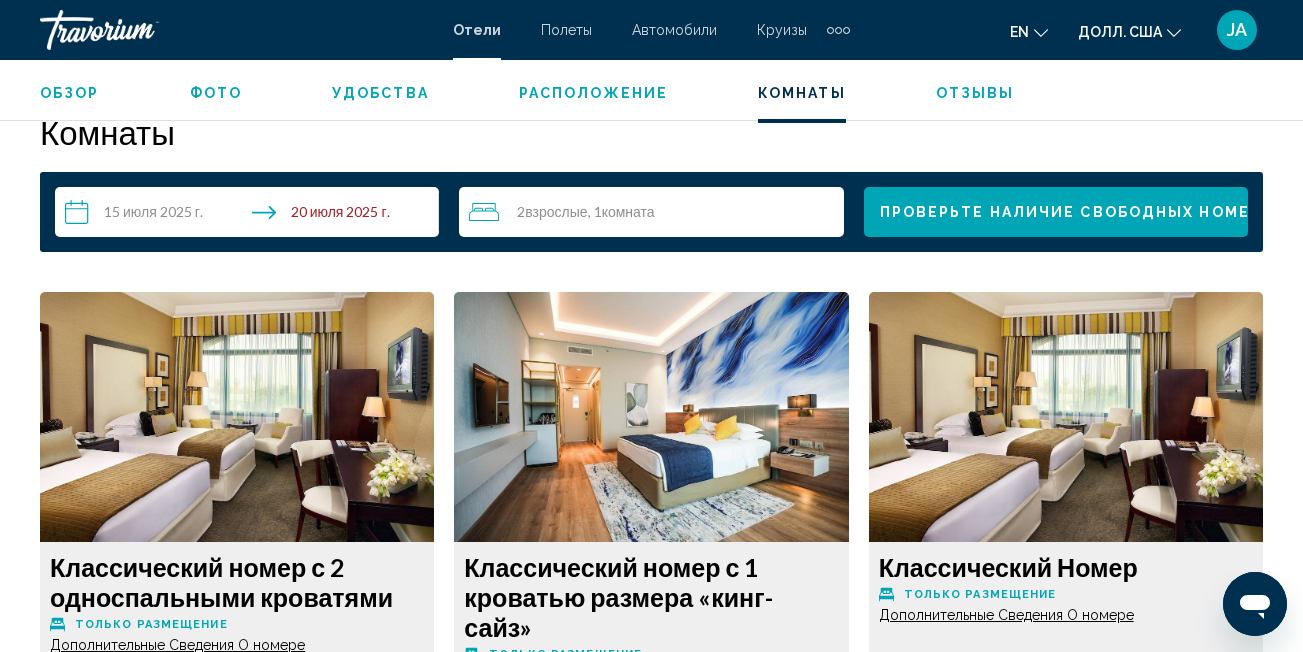 scroll, scrollTop: 2876, scrollLeft: 0, axis: vertical 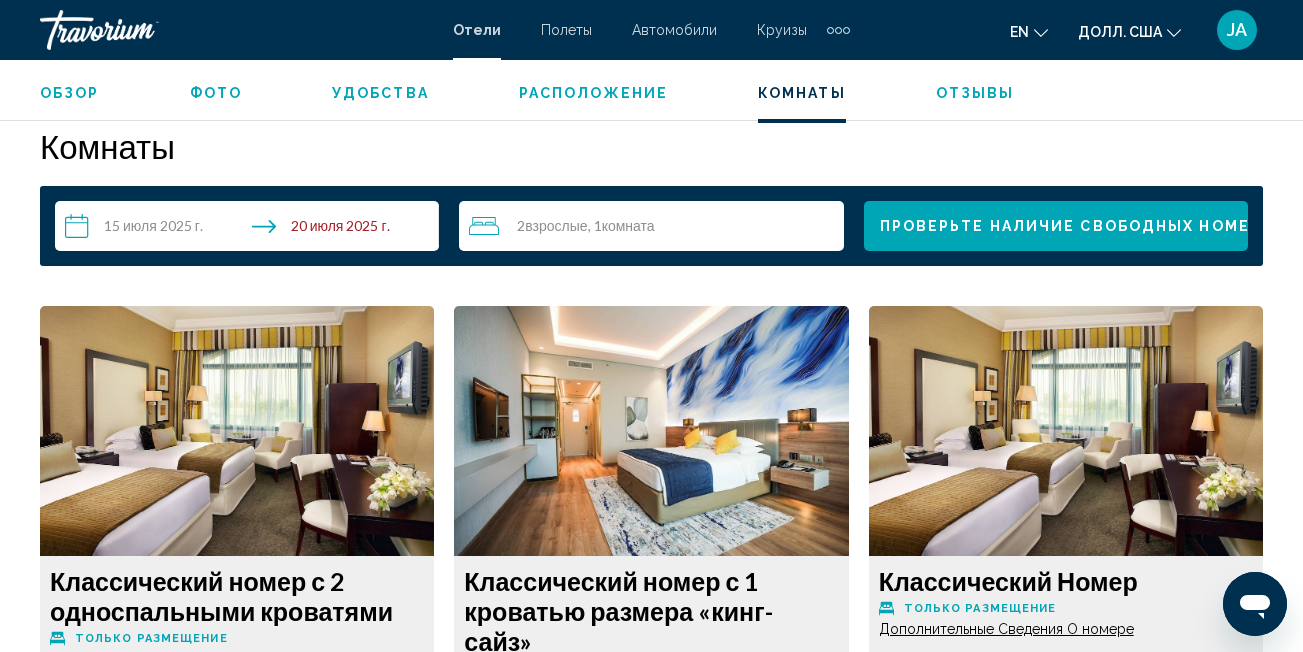 click on "**********" at bounding box center [251, 229] 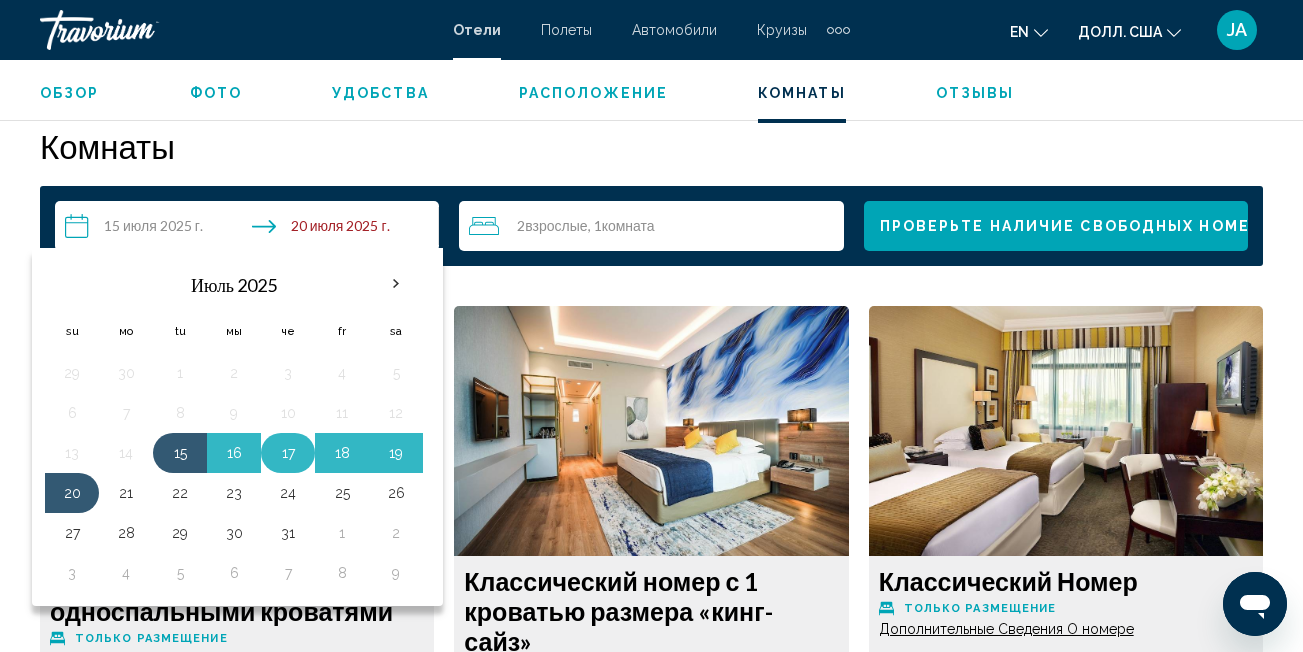 click on "17" at bounding box center [288, 453] 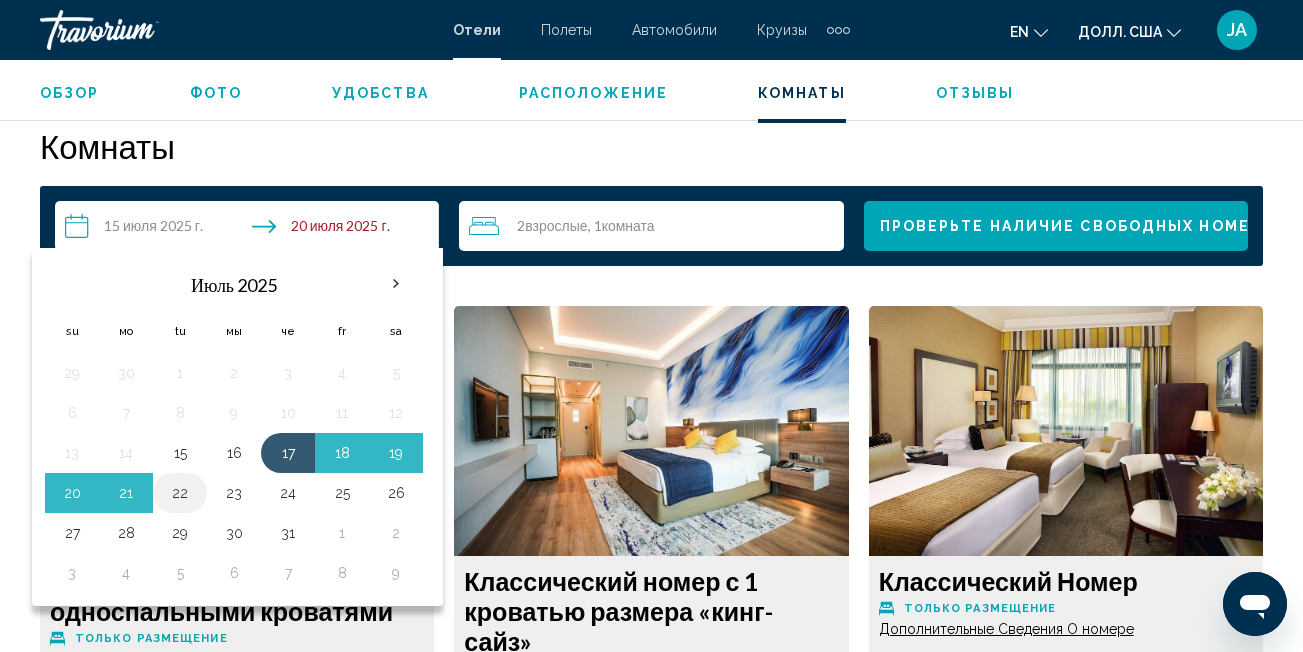 click on "22" at bounding box center (180, 493) 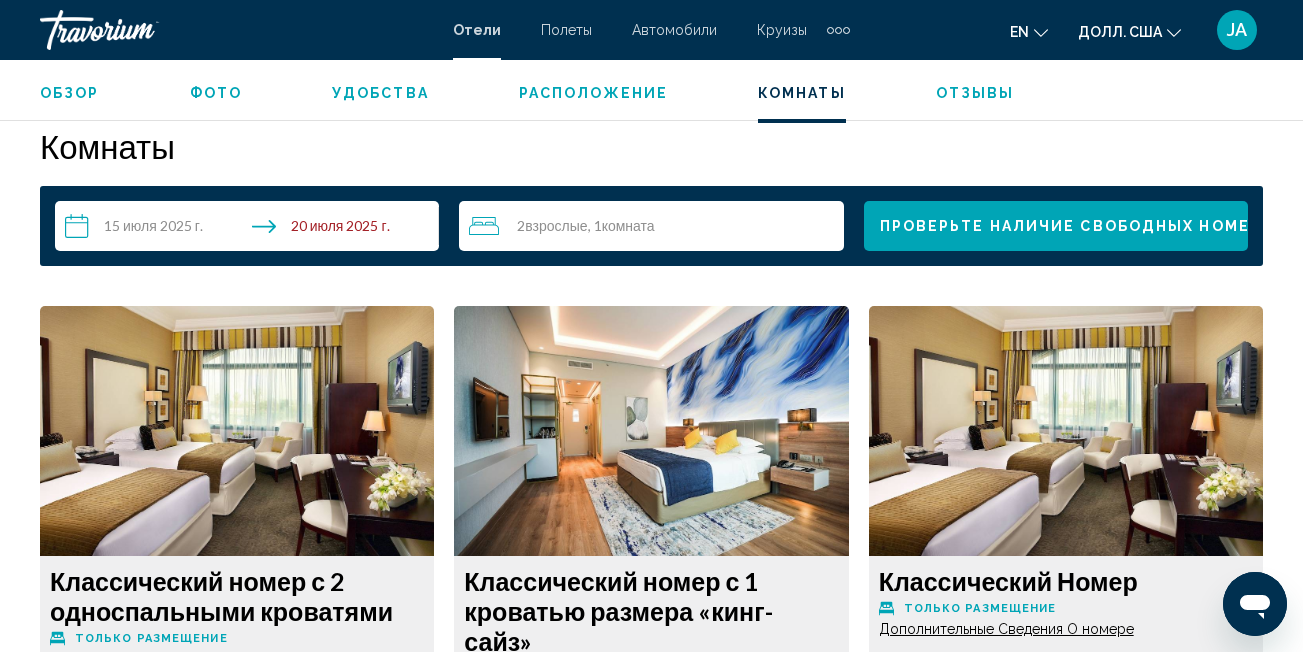 click on "2  Взрослый Взрослые , 1  Комната комнаты" at bounding box center [656, 226] 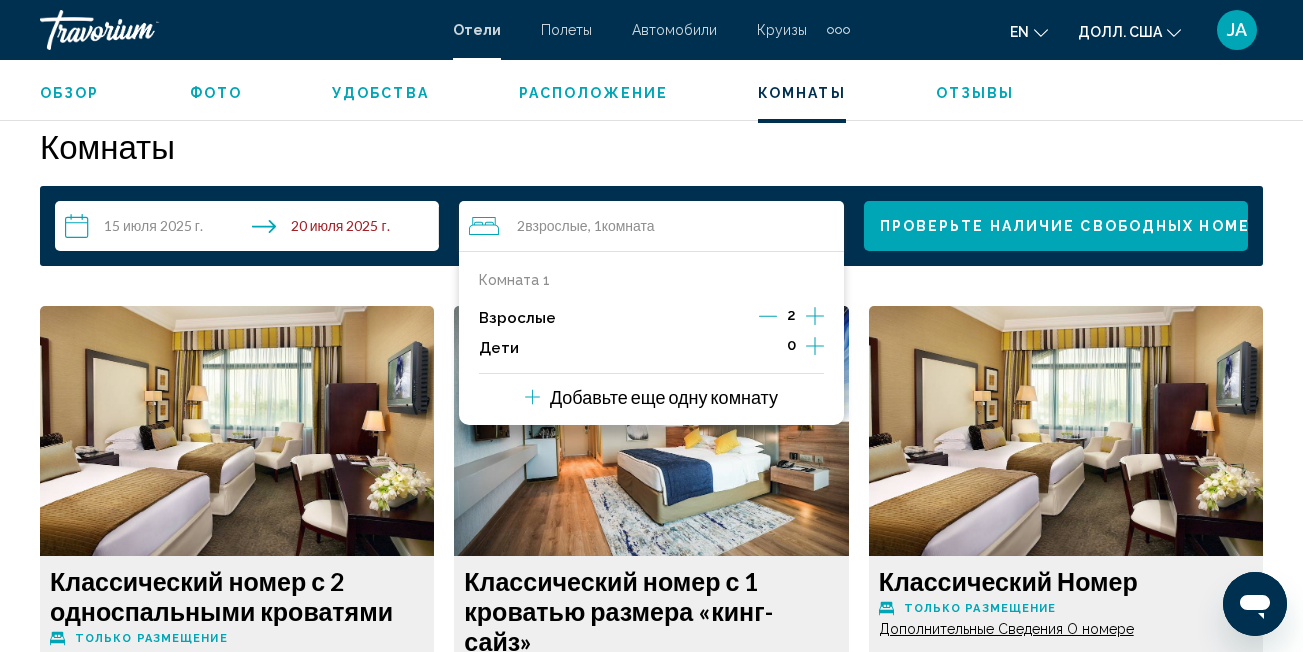 click 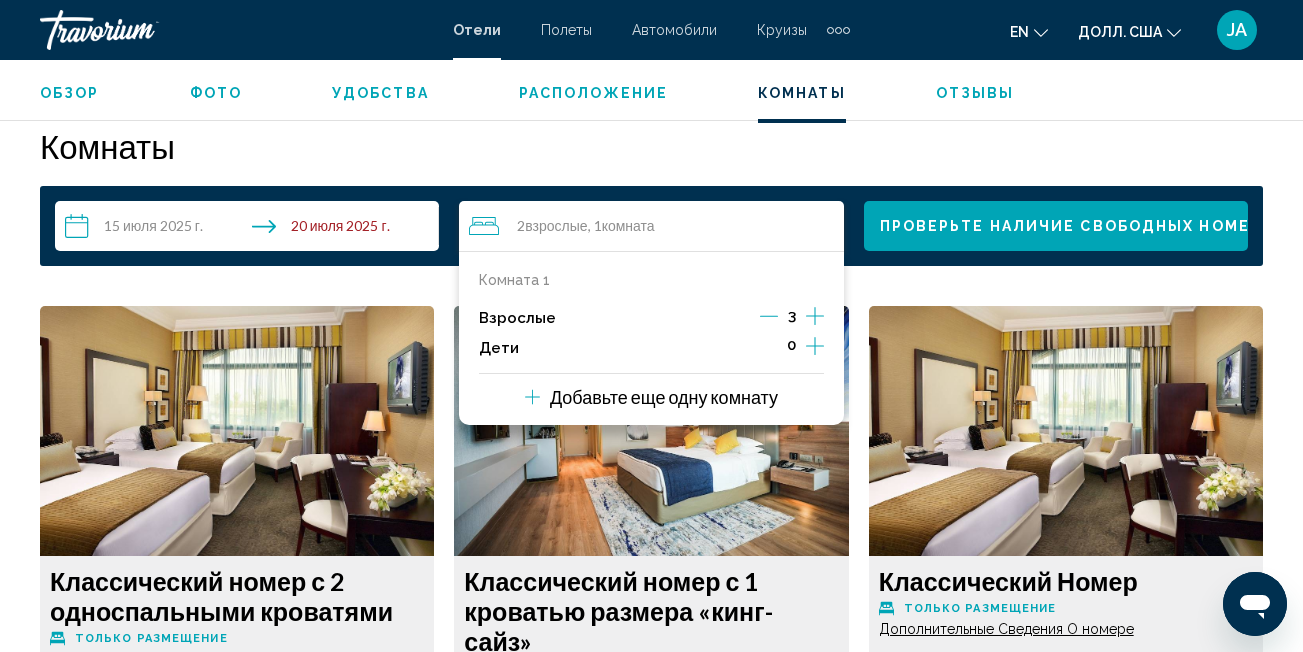 click 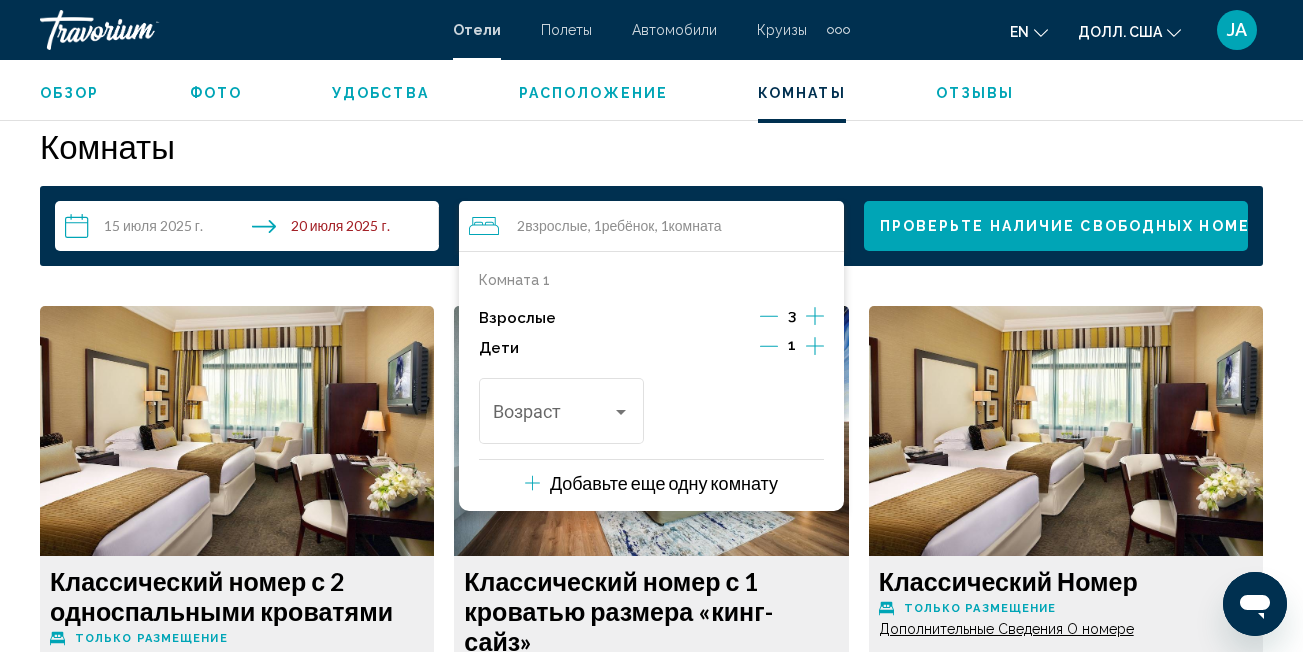 click 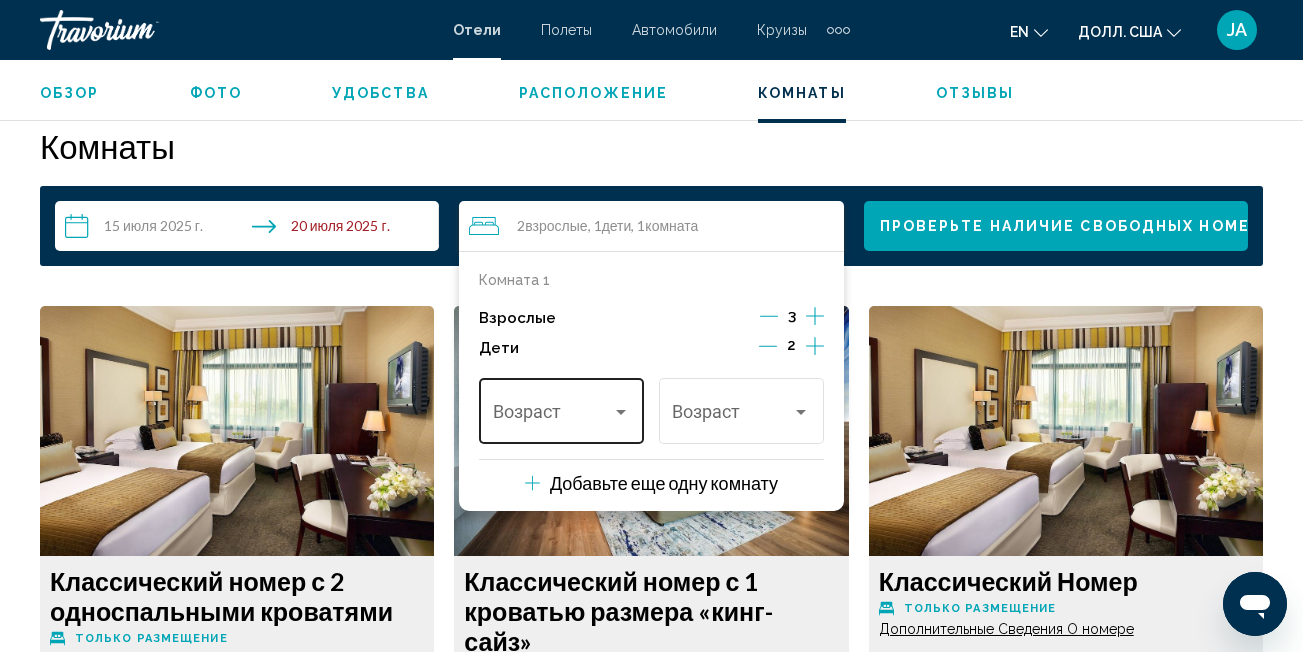 click at bounding box center [621, 412] 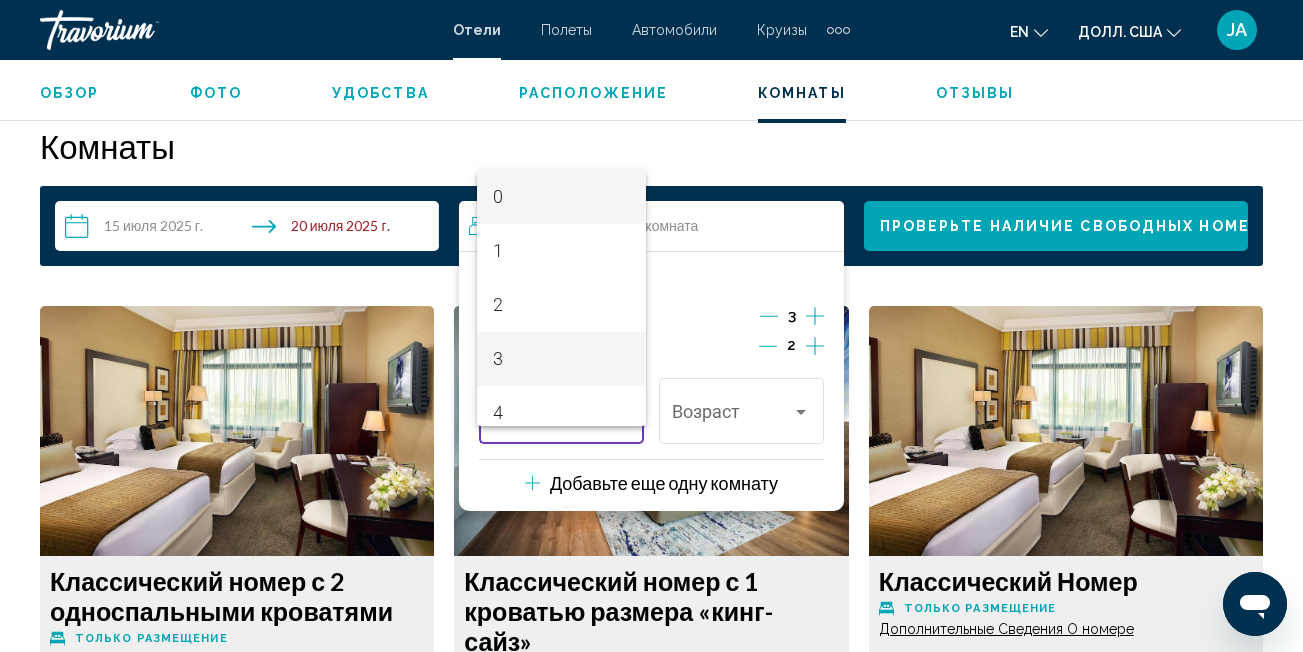click on "3" at bounding box center (562, 359) 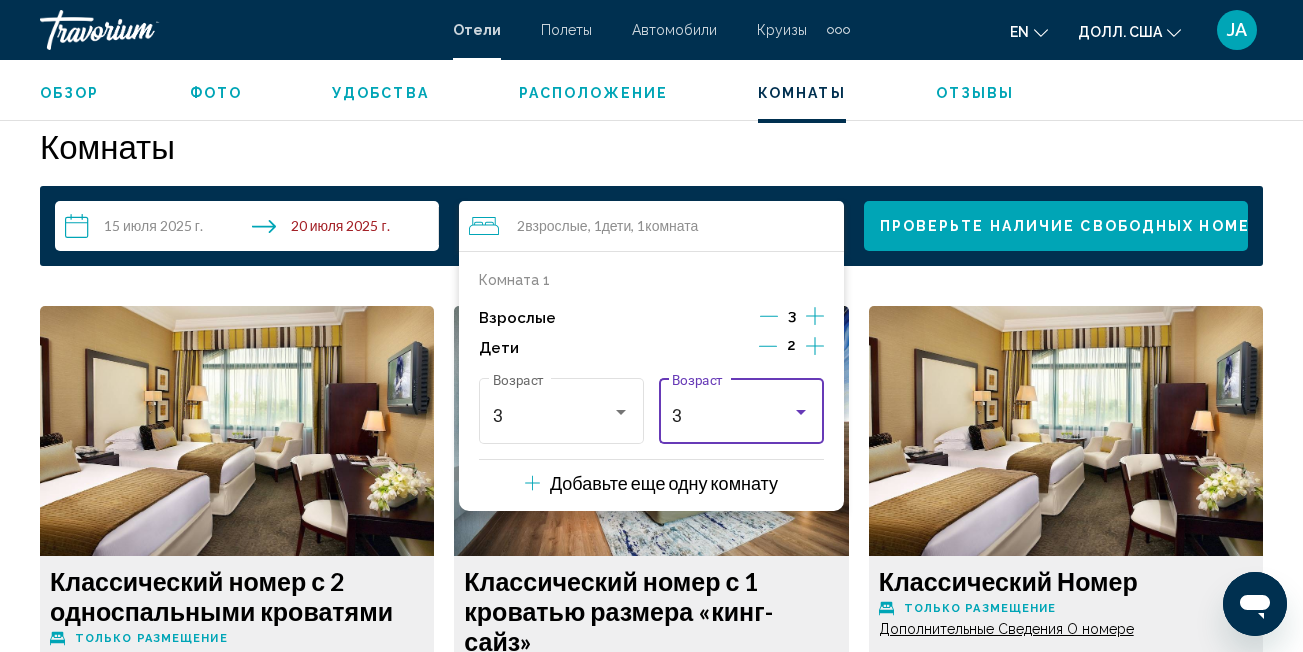 click on "3" at bounding box center [741, 416] 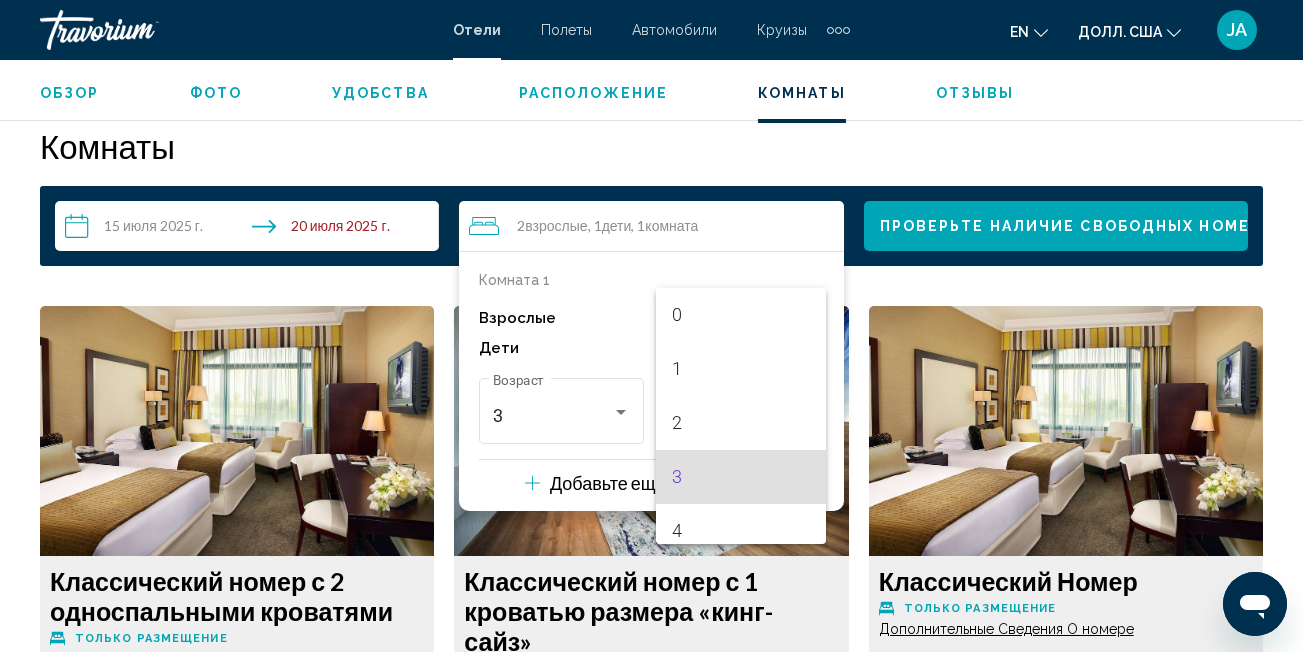 scroll, scrollTop: 61, scrollLeft: 0, axis: vertical 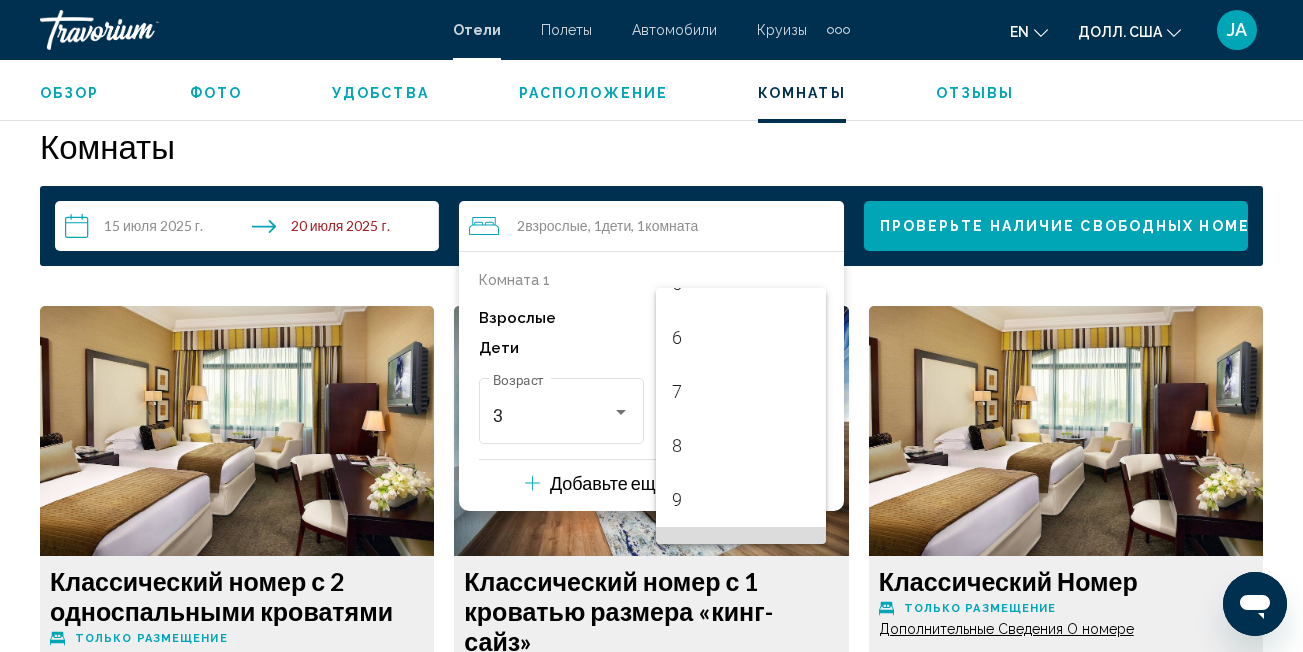 click on "10" at bounding box center (741, 554) 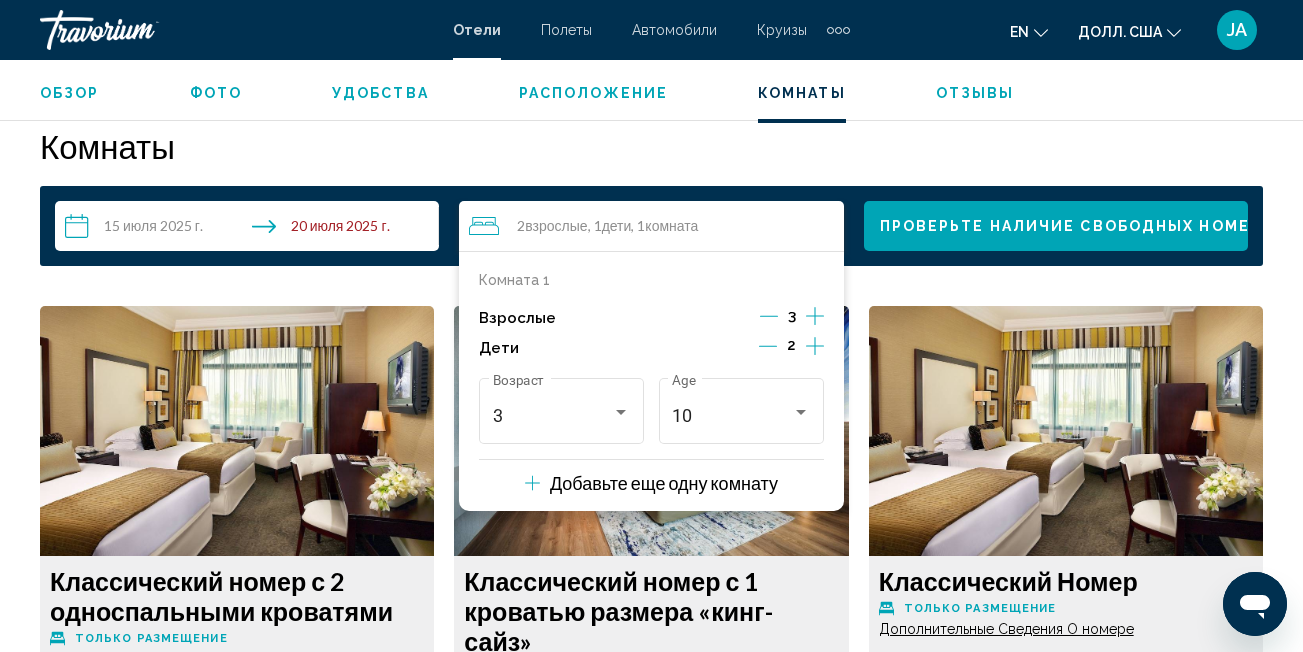 click at bounding box center (237, 431) 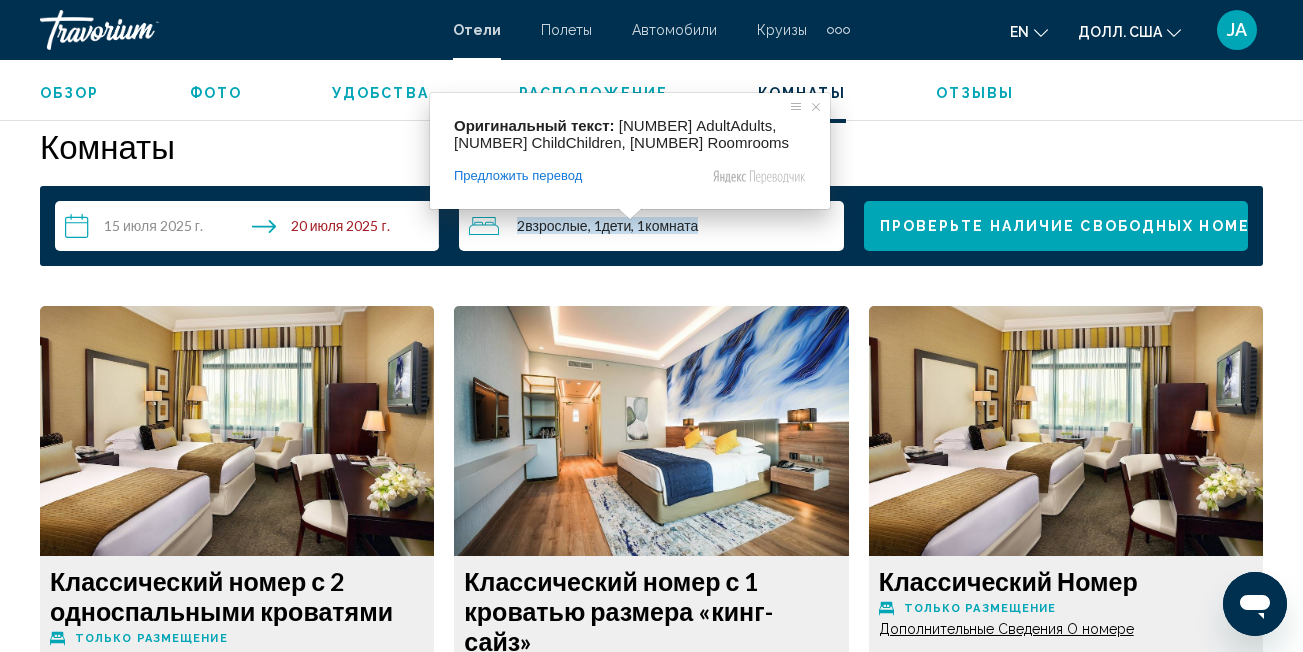 click on "Дети" at bounding box center [617, 225] 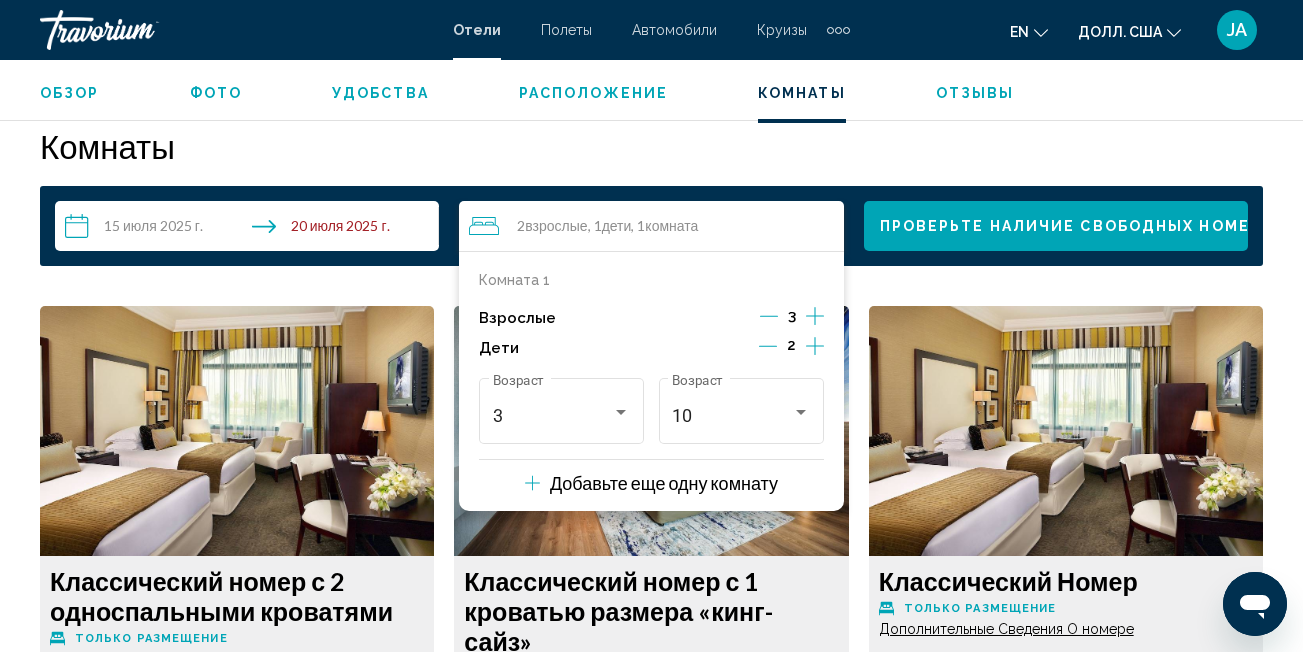 click on "Комната 1 Взрослые
3
Дети
2
3 Возраст 10 Возраст
Добавьте еще одну комнату" at bounding box center [651, 381] 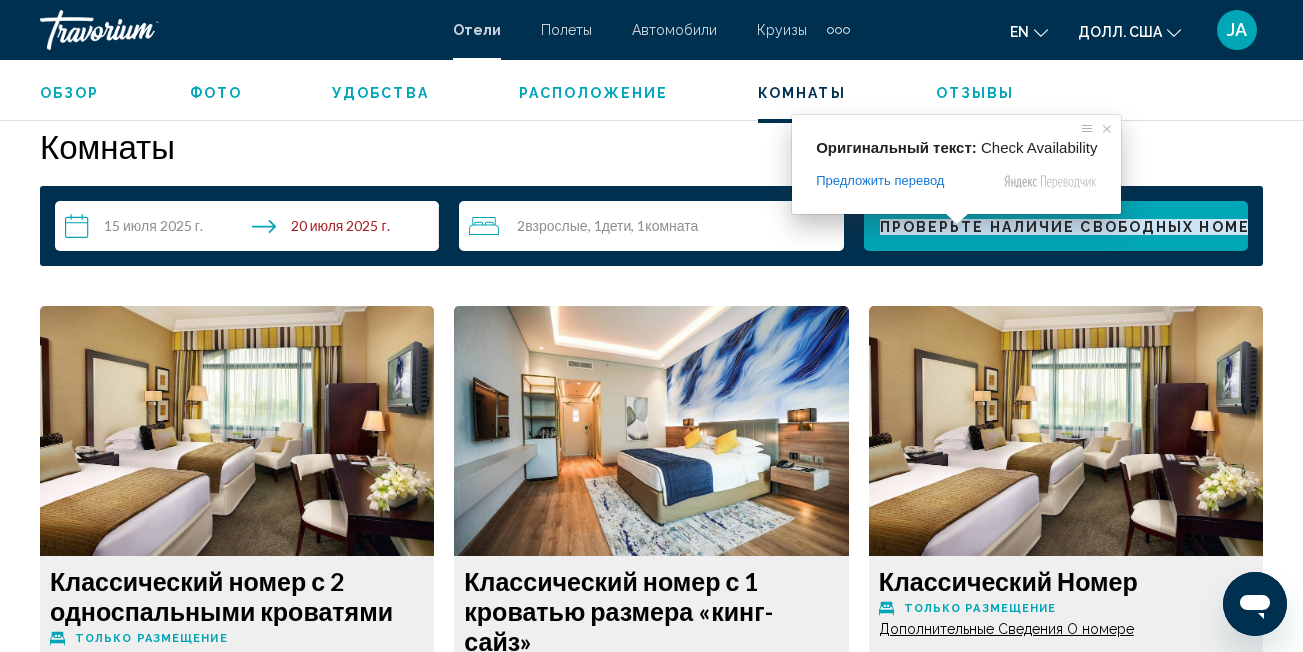 click at bounding box center (957, 219) 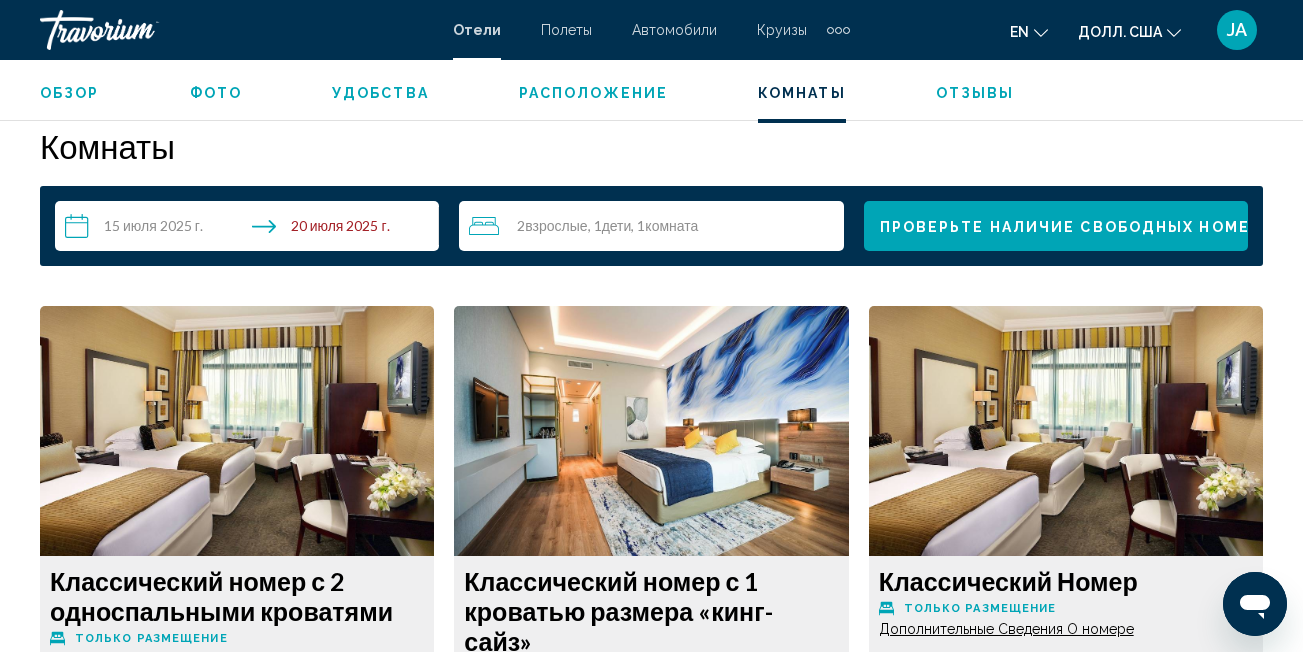 click on "Проверьте Наличие свободных номеров" at bounding box center [1083, 225] 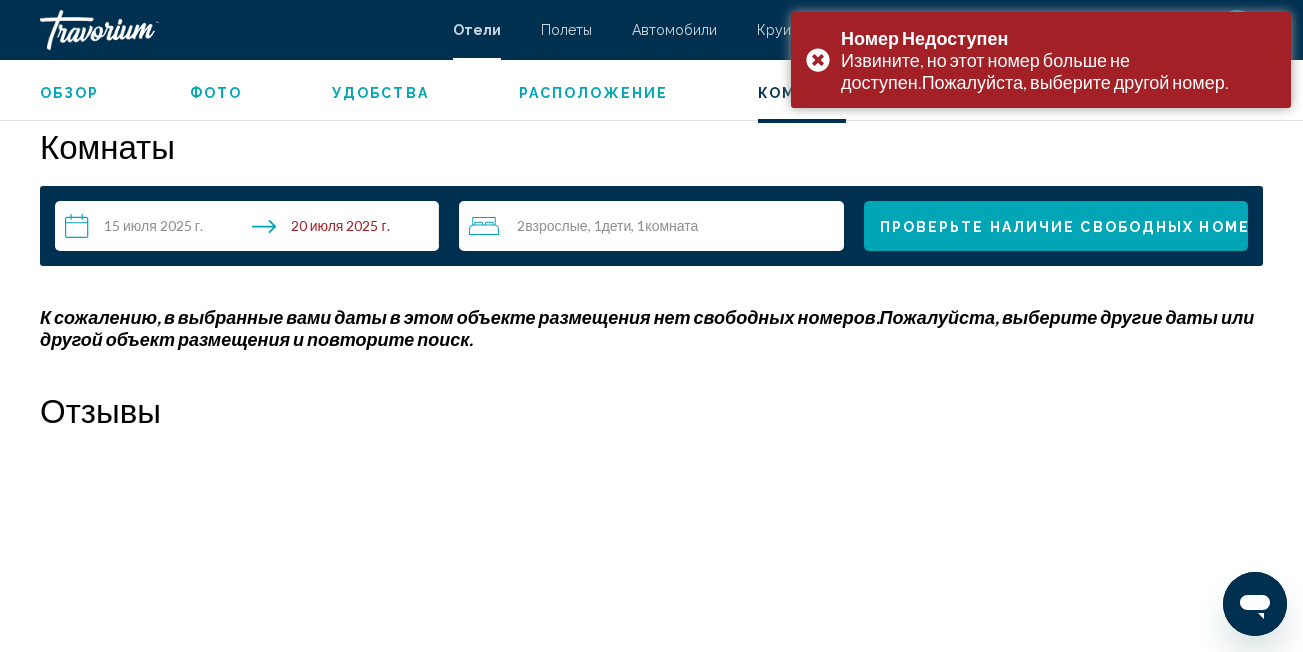 click on "2  Взрослый Взрослые , 1  Ребёнок Дети , 1  Комната комнаты" at bounding box center (656, 226) 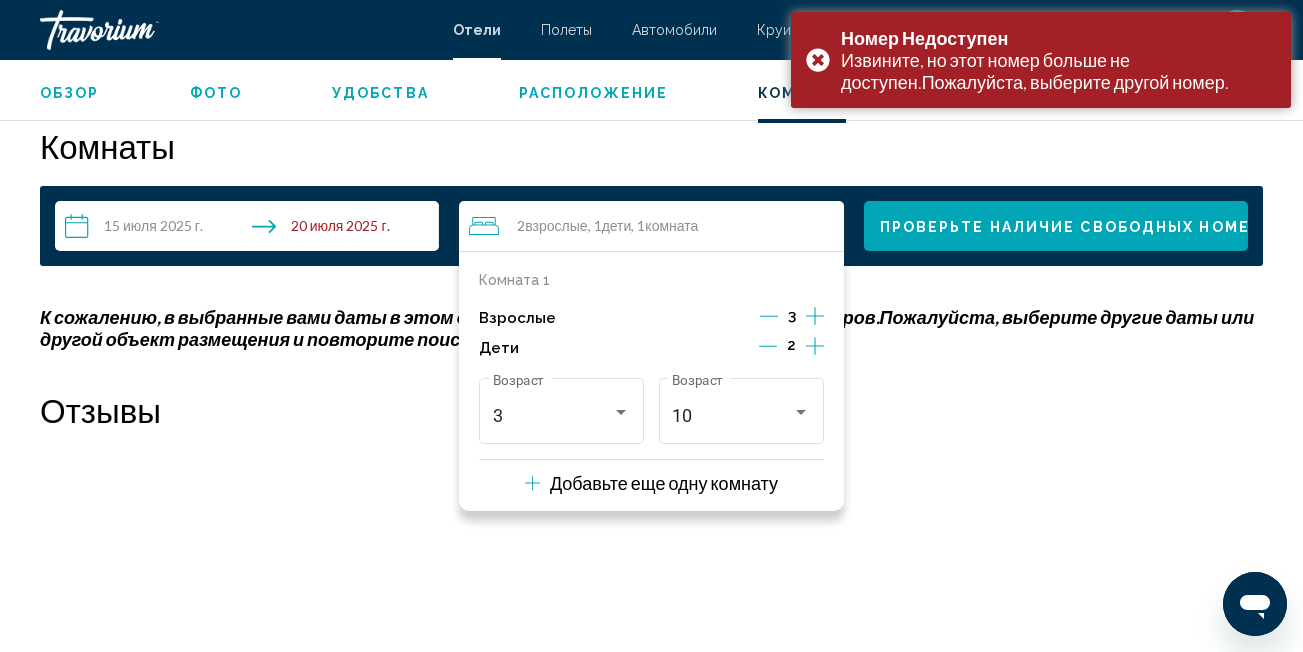 click 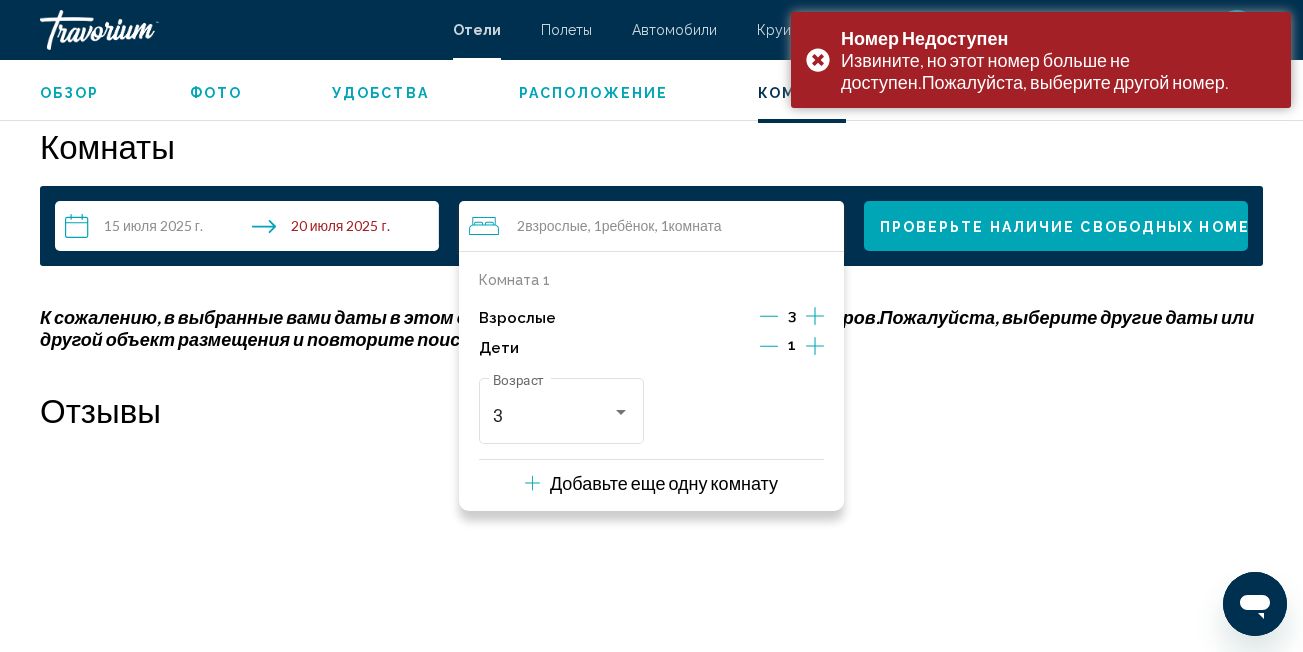 click 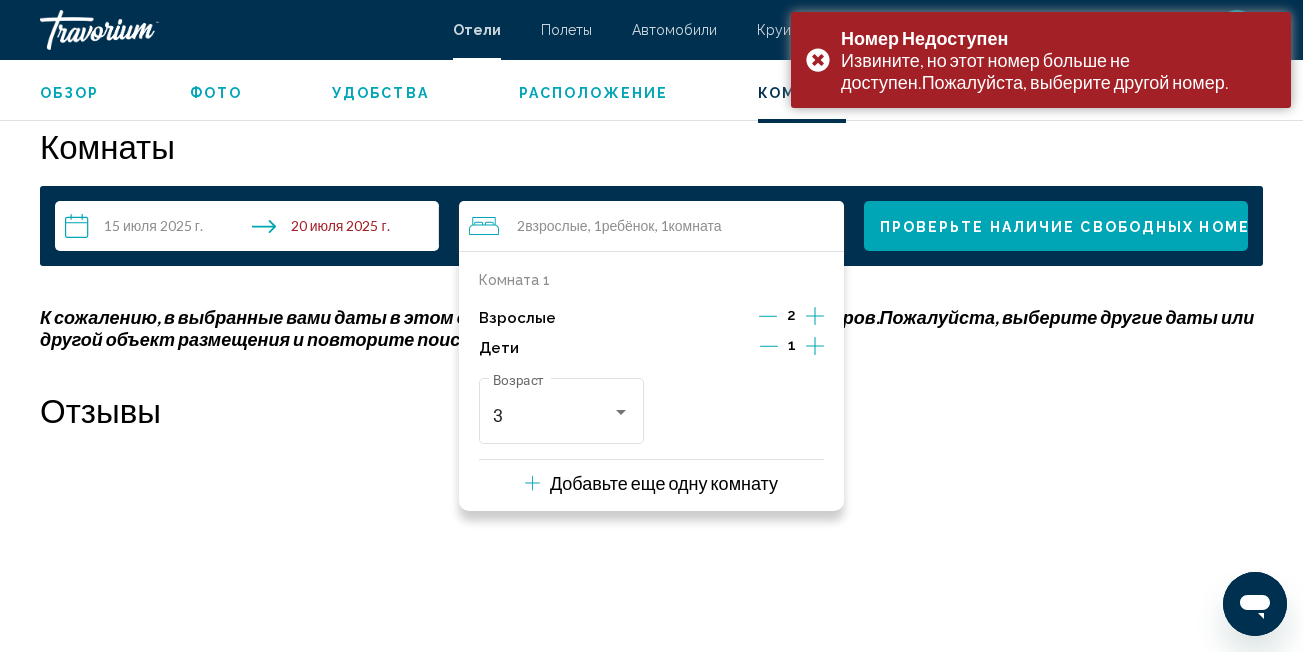 click 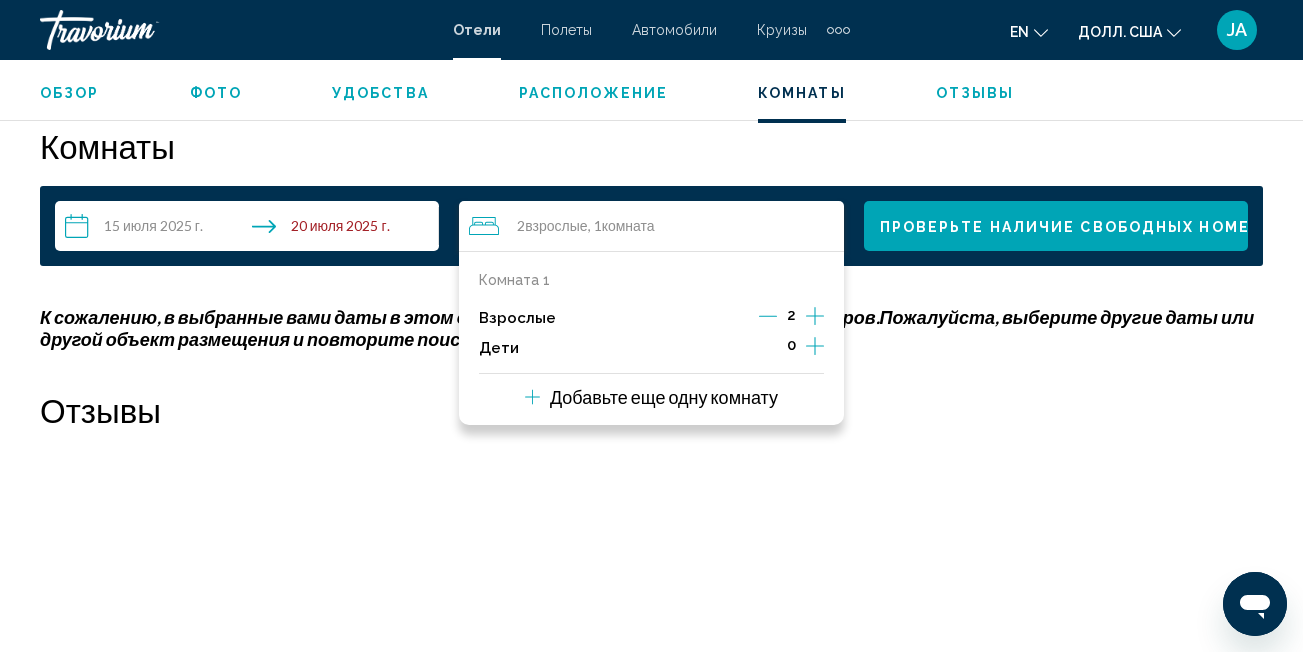 click on "Отзывы" at bounding box center (651, 410) 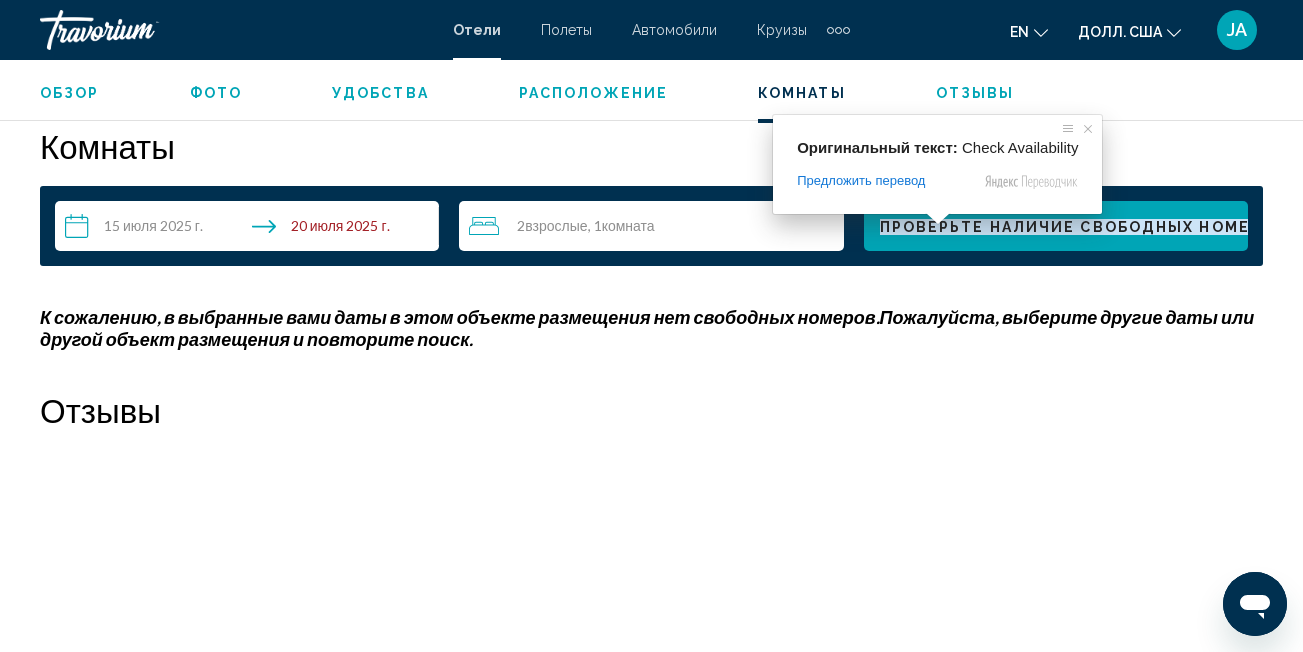 click at bounding box center [938, 219] 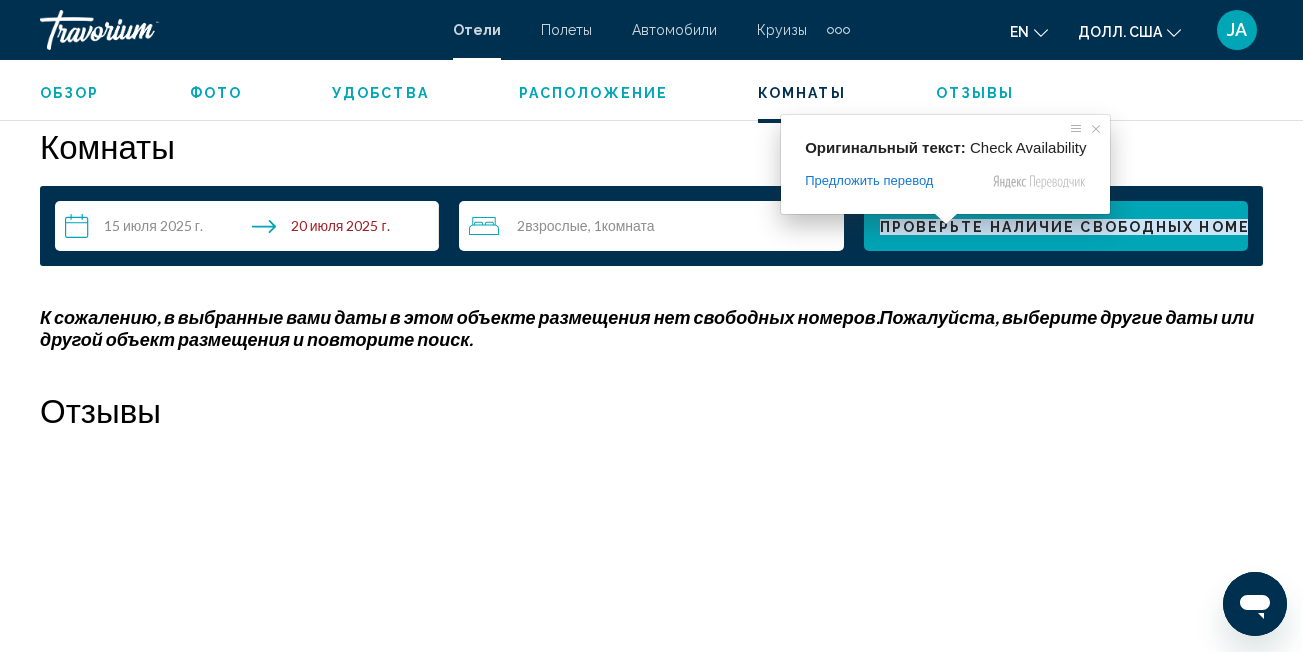 click at bounding box center [946, 219] 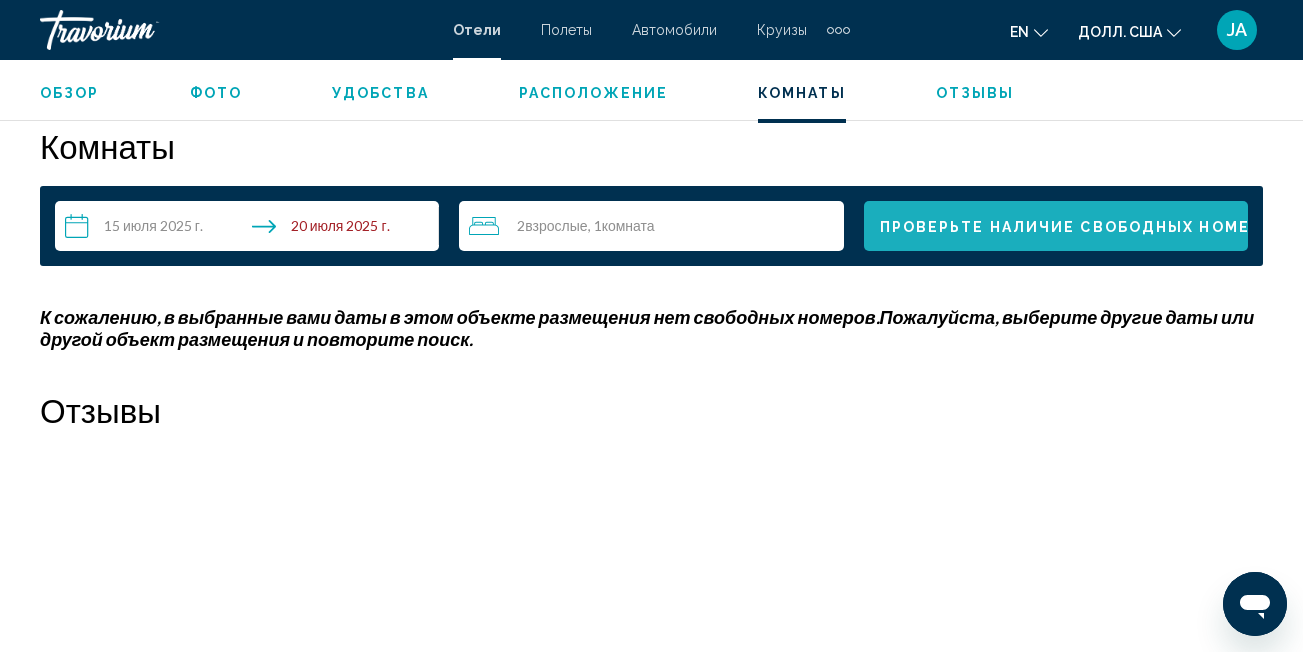 click on "Проверьте Наличие свободных номеров" at bounding box center [1083, 225] 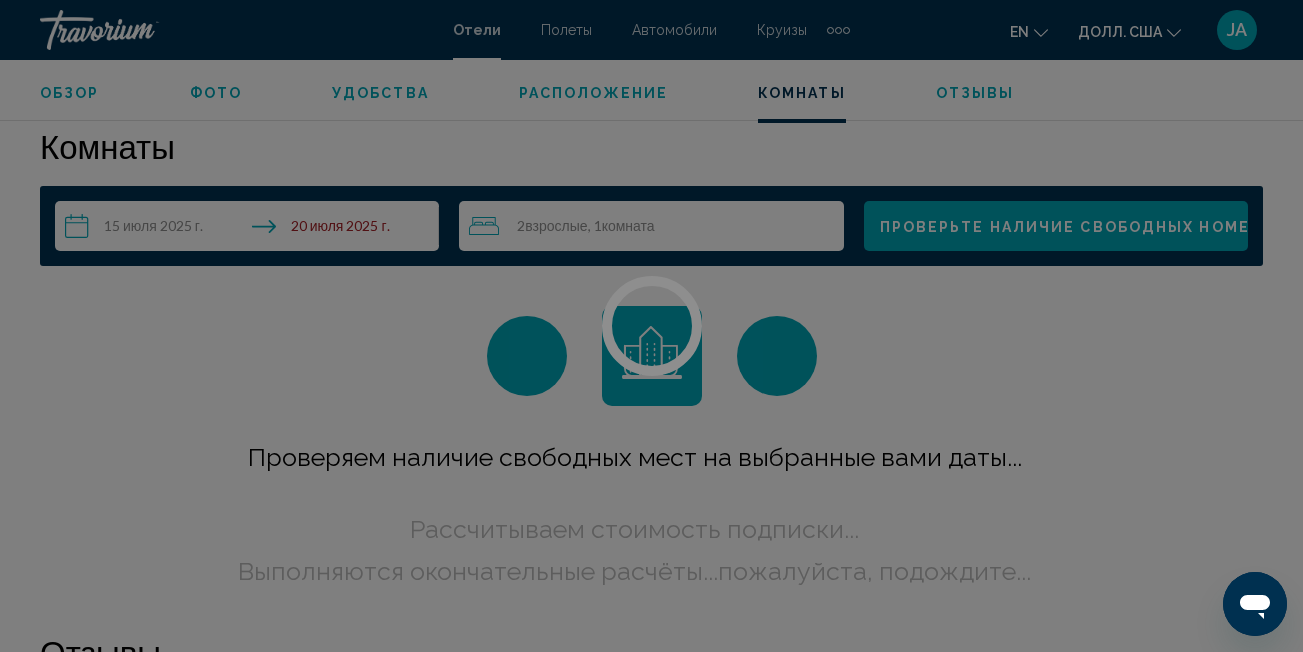 scroll, scrollTop: 2882, scrollLeft: 0, axis: vertical 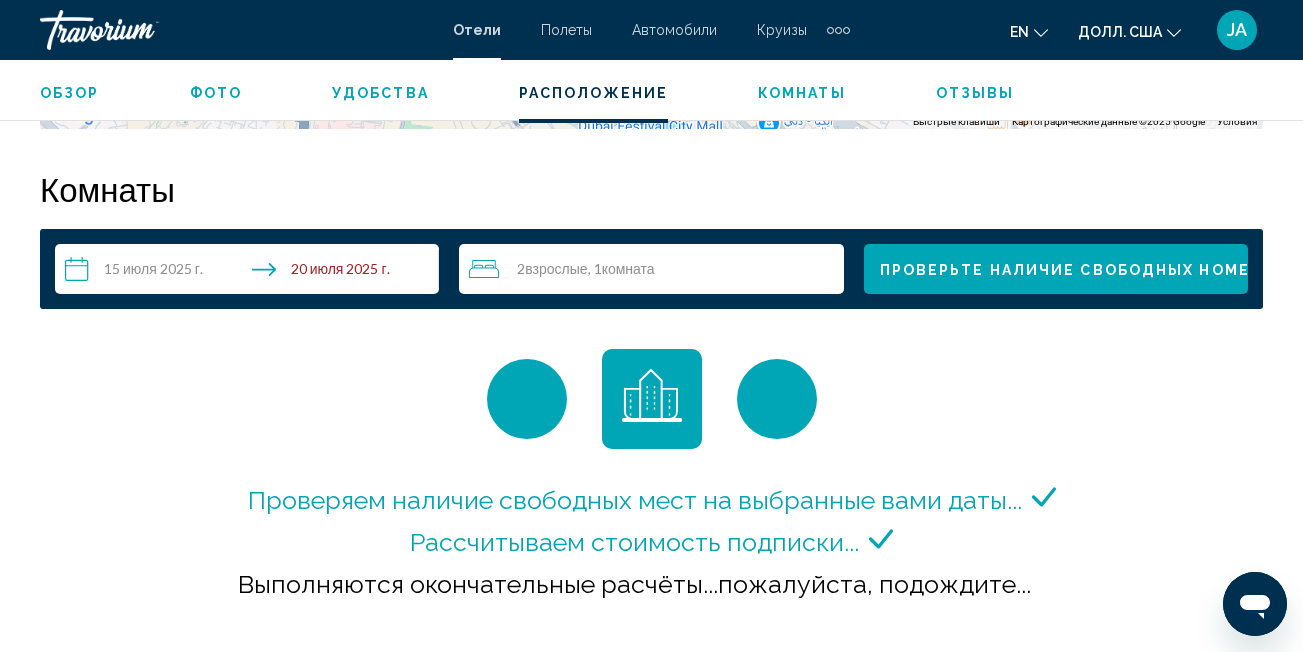 click on "**********" at bounding box center (251, 272) 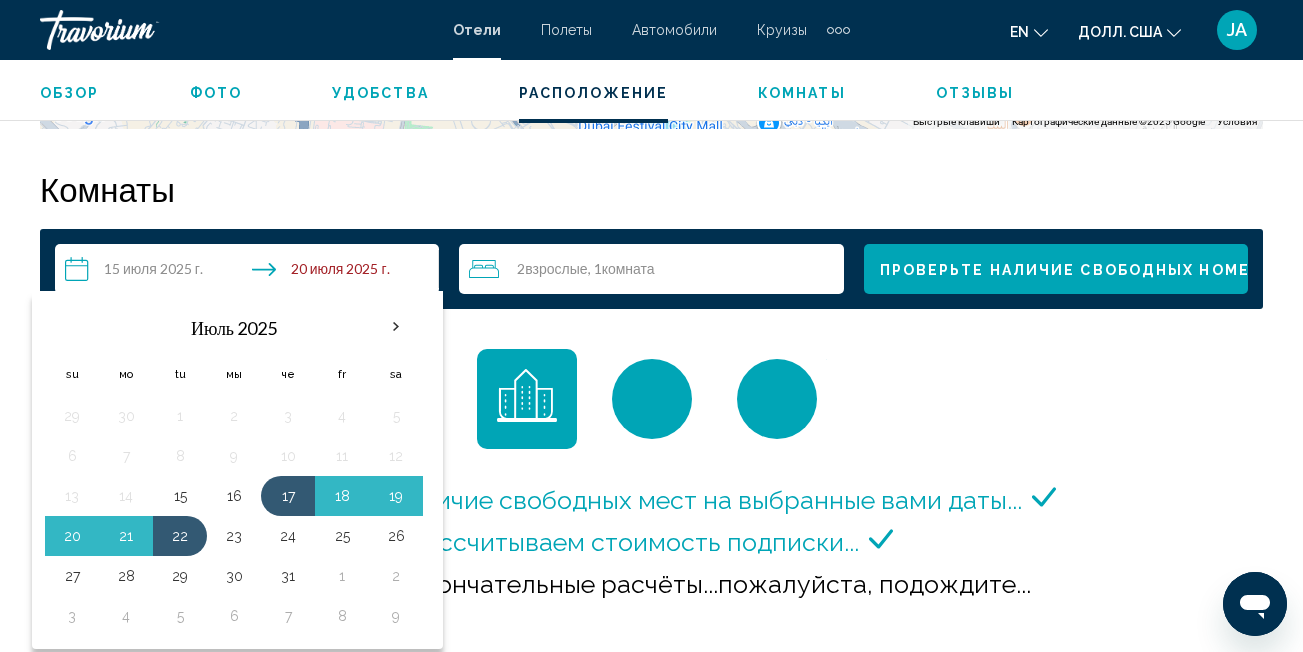 click on "Проверяем наличие свободных мест на выбранные вами даты...
Рассчитываем стоимость подписки..." at bounding box center (651, 492) 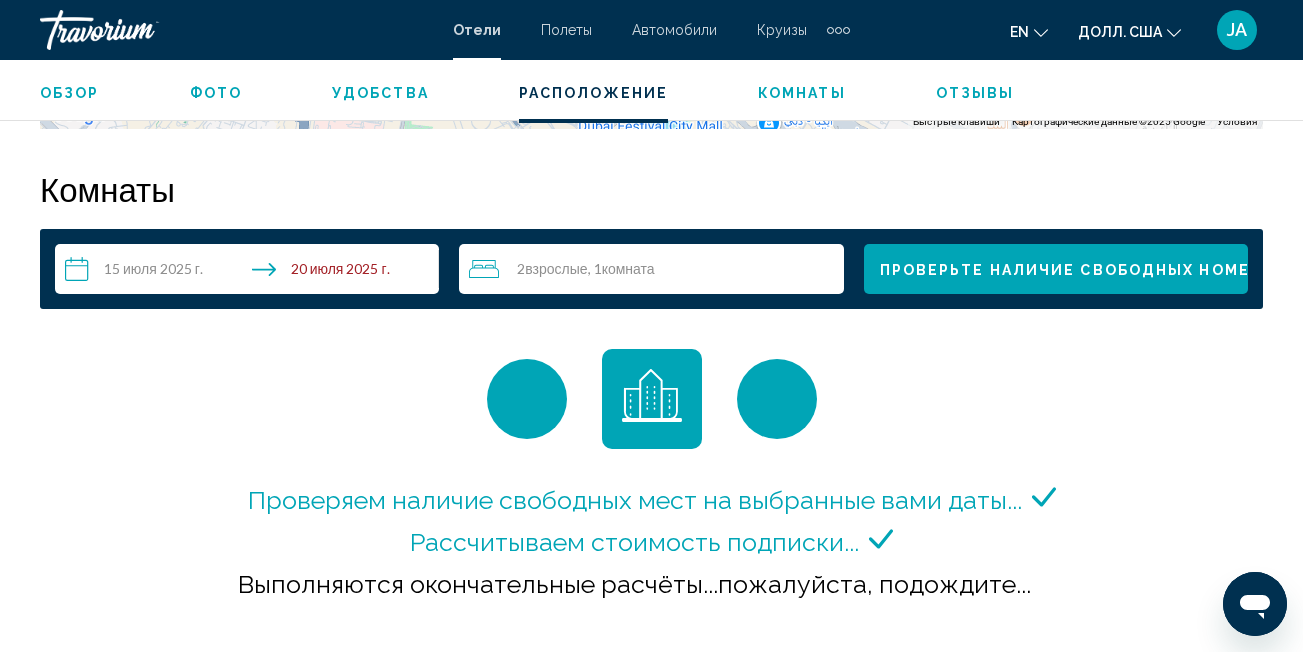 click on "Проверяем наличие свободных мест на выбранные вами даты...
Рассчитываем стоимость подписки..." at bounding box center [651, 492] 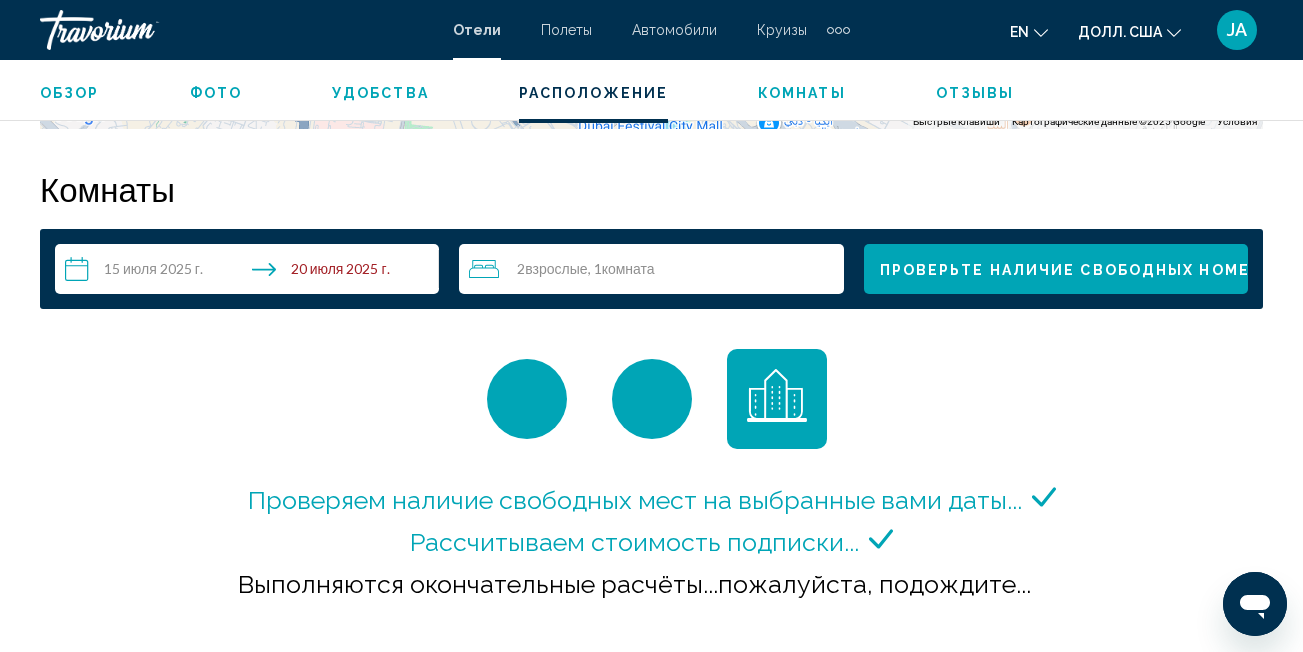 scroll, scrollTop: 0, scrollLeft: 0, axis: both 